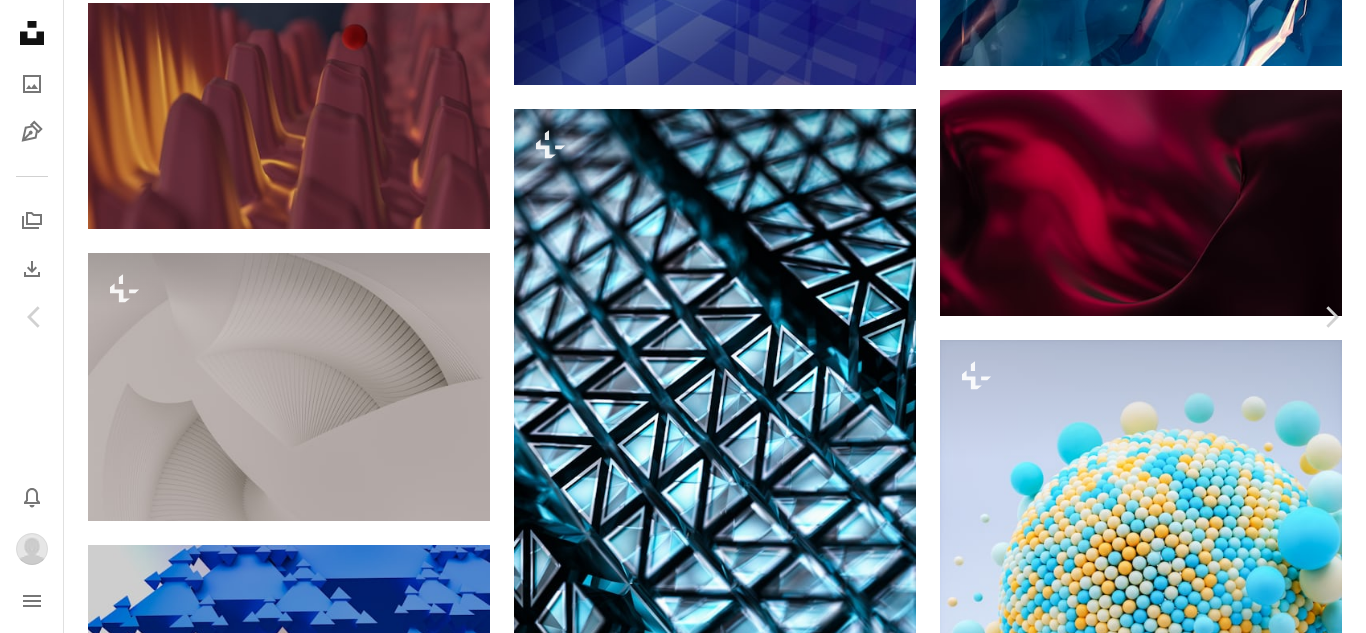 scroll, scrollTop: 30760, scrollLeft: 0, axis: vertical 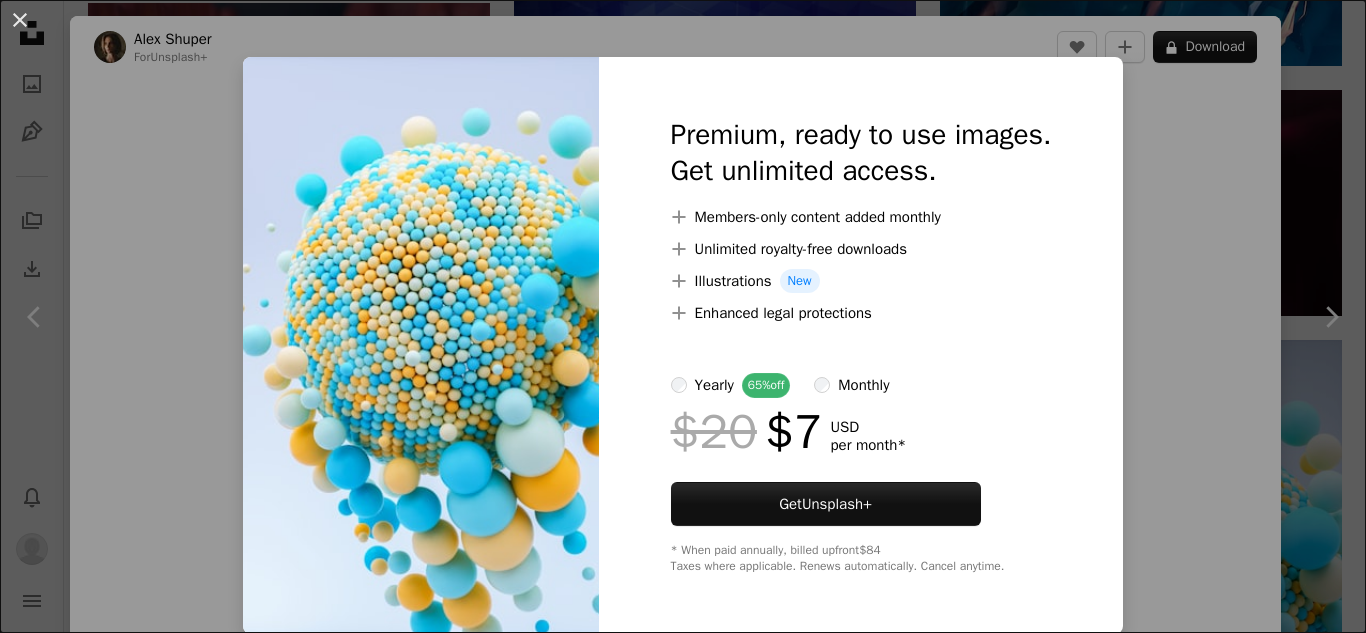 click on "An X shape Premium, ready to use images. Get unlimited access. A plus sign Members-only content added monthly A plus sign Unlimited royalty-free downloads A plus sign Illustrations  New A plus sign Enhanced legal protections yearly 65%  off monthly $20   $7 USD per month * Get  Unsplash+ * When paid annually, billed upfront  $84 Taxes where applicable. Renews automatically. Cancel anytime." at bounding box center [683, 316] 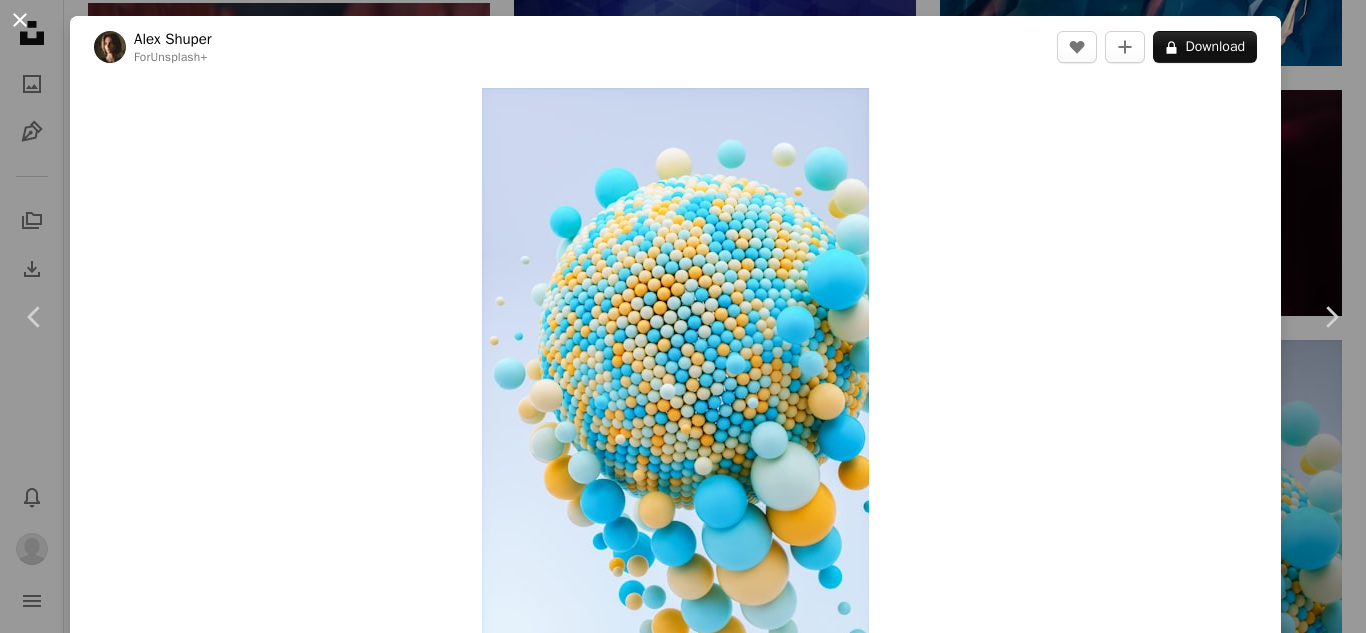 click on "An X shape" at bounding box center (20, 20) 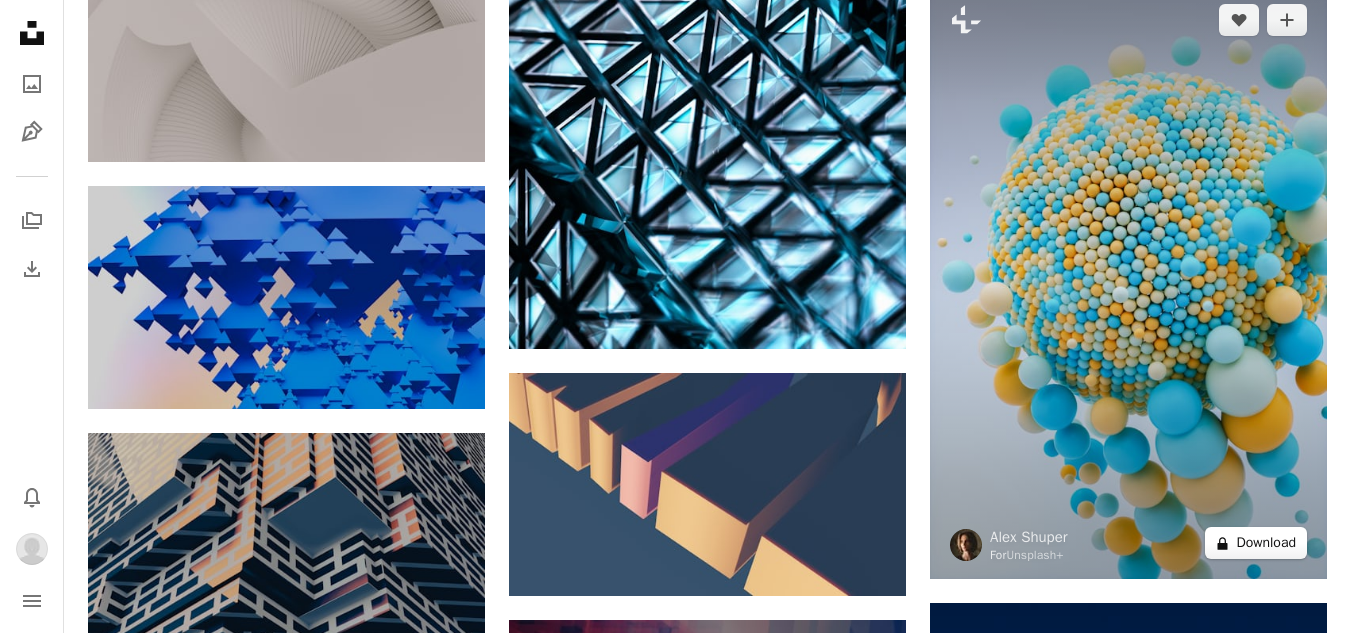 click on "A lock Download" at bounding box center [1256, 543] 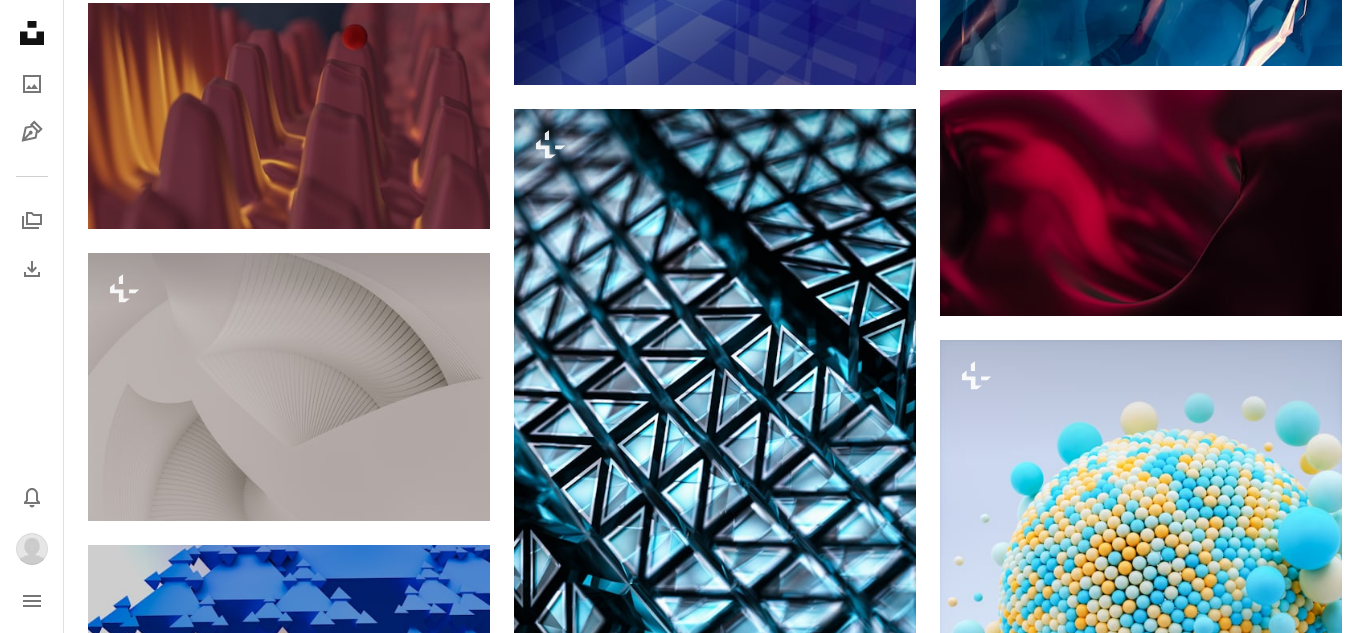 click on "An X shape" at bounding box center (20, 20) 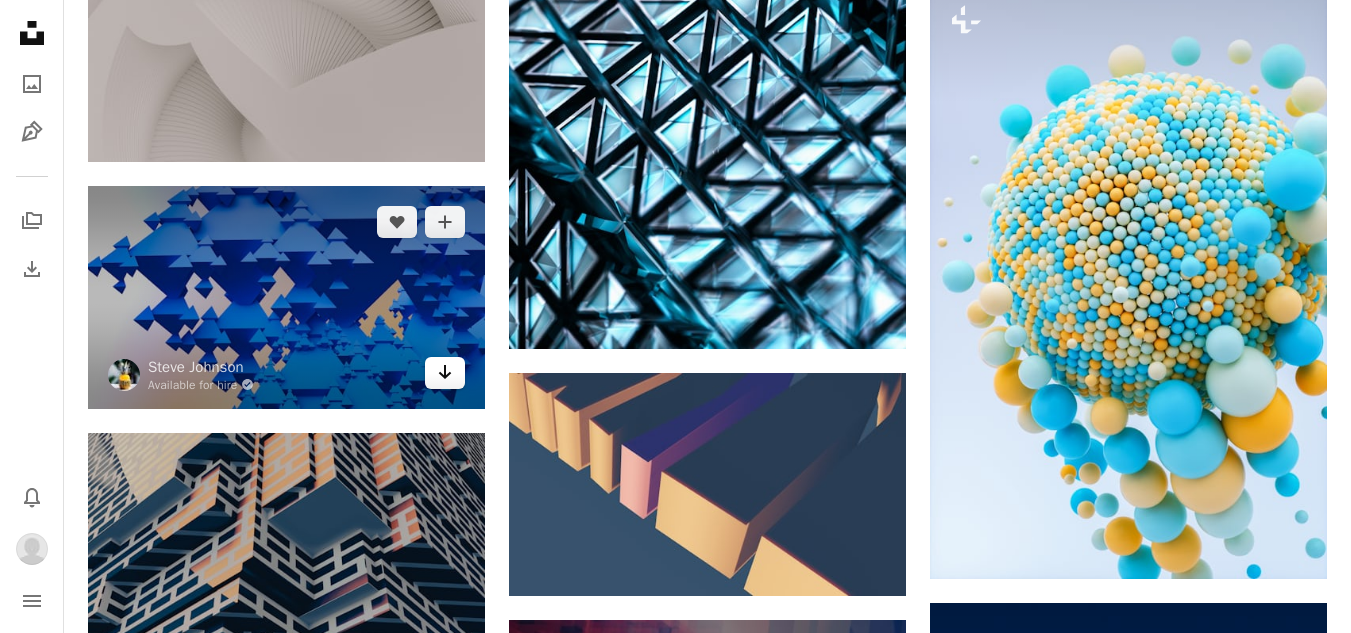 click on "Arrow pointing down" 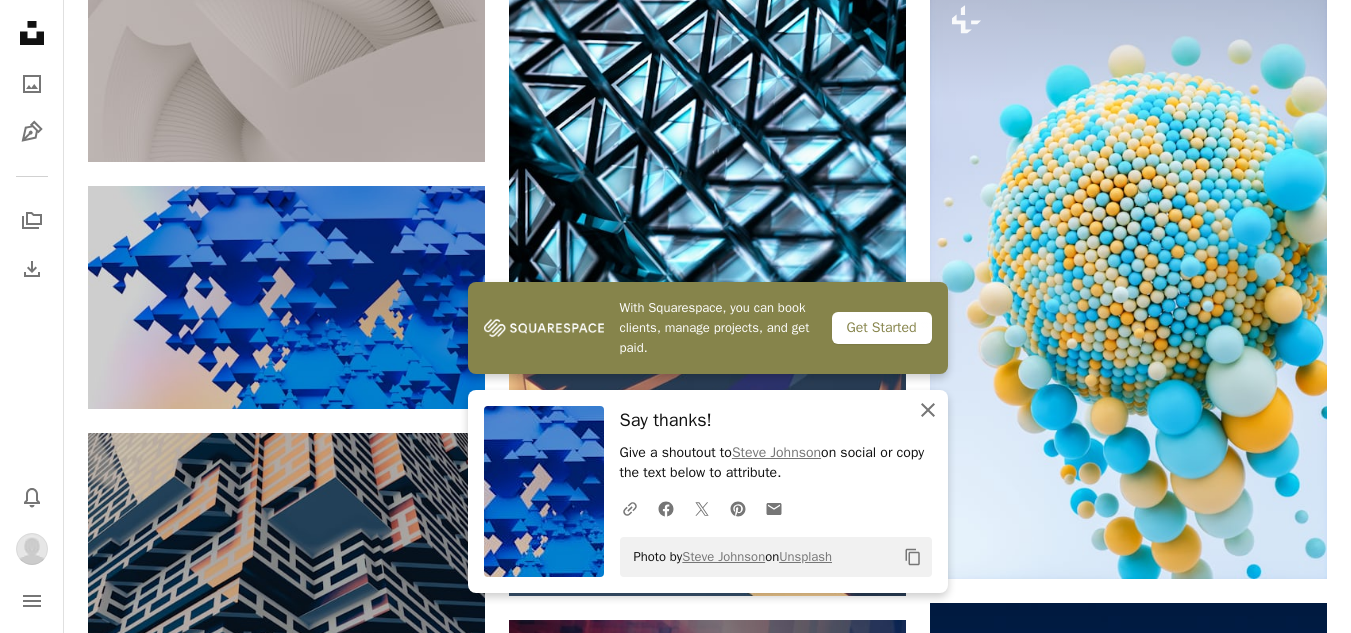 click on "An X shape" 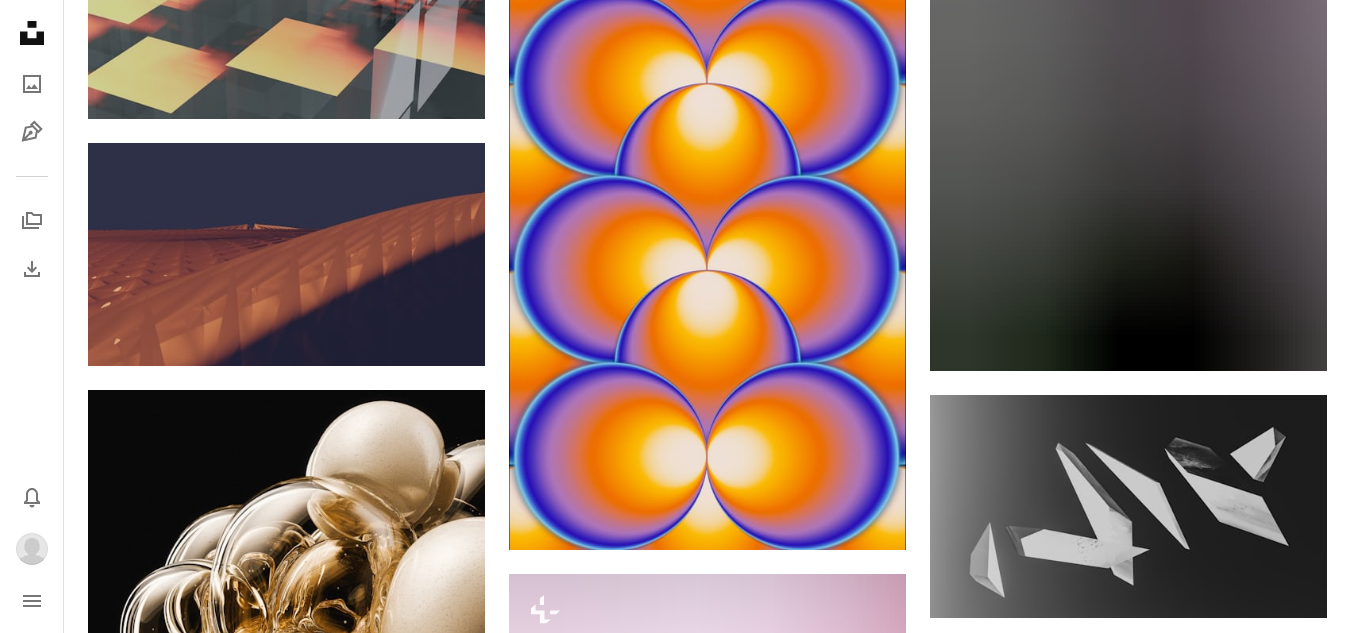 scroll, scrollTop: 35080, scrollLeft: 0, axis: vertical 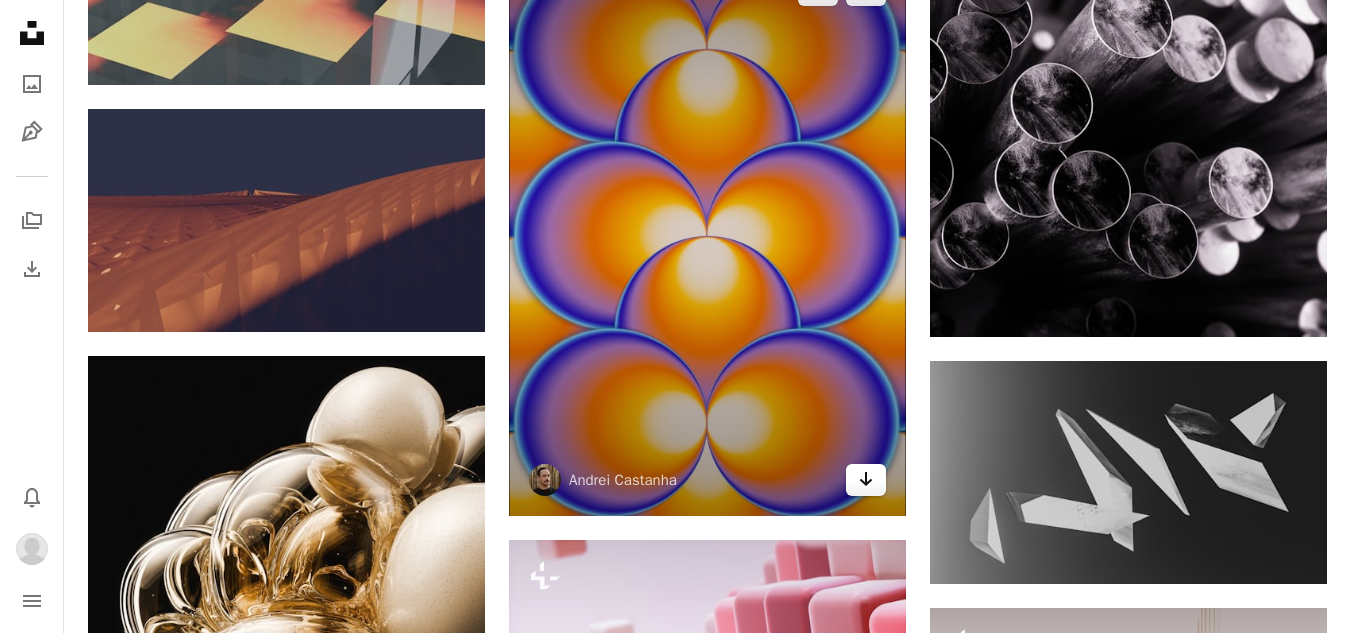 click 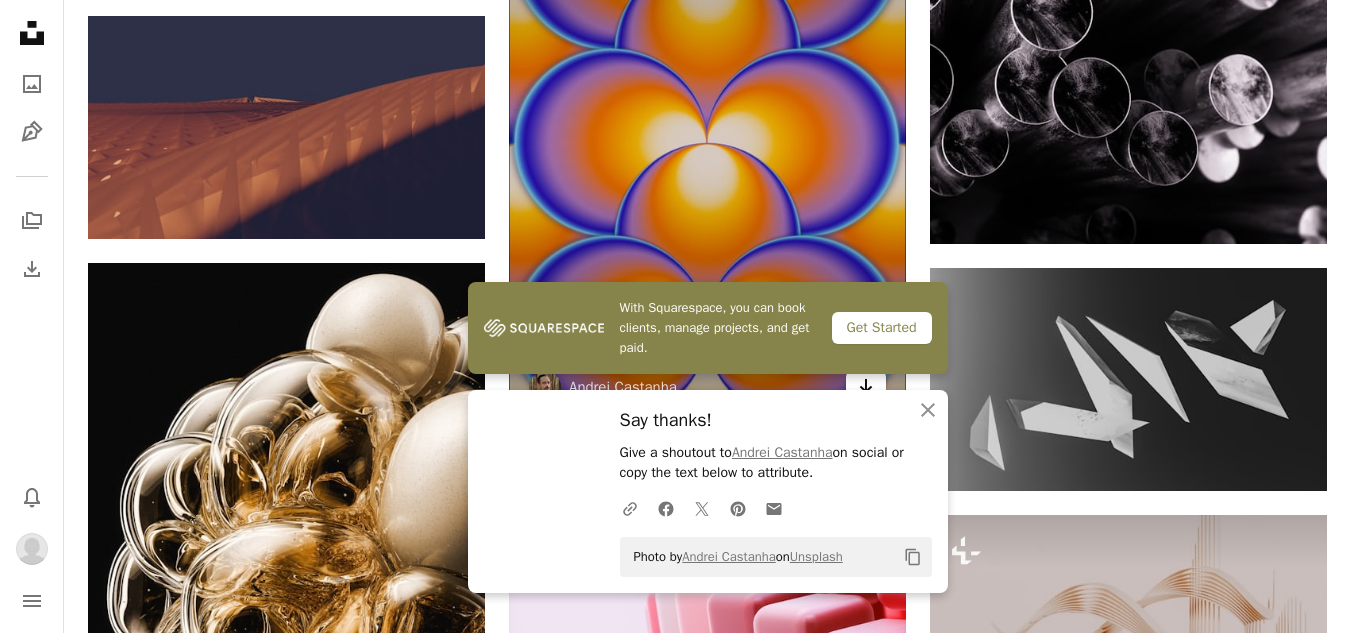 scroll, scrollTop: 35200, scrollLeft: 0, axis: vertical 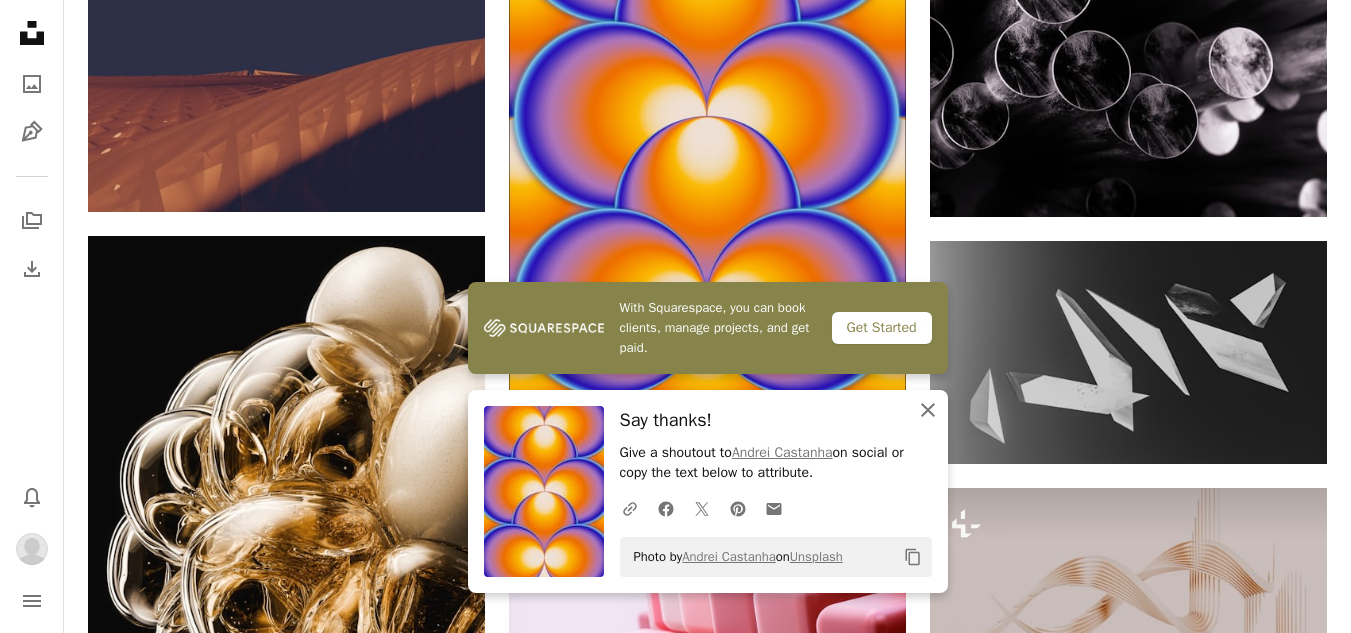 click 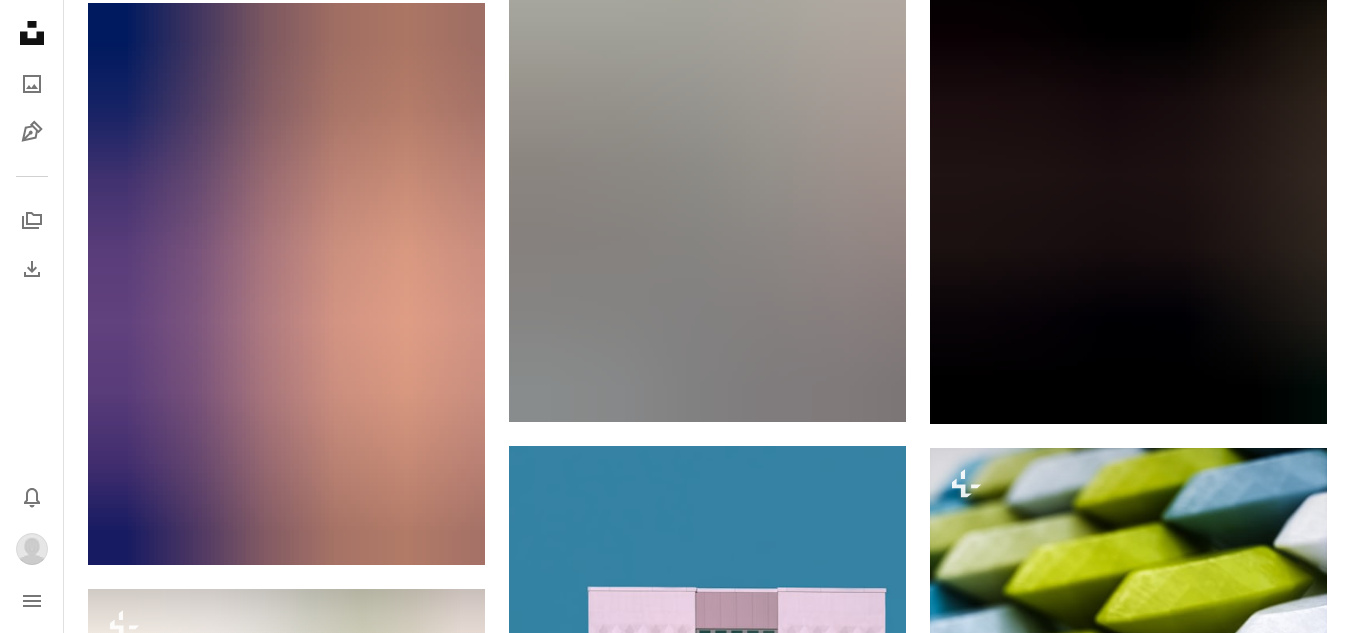 scroll, scrollTop: 38440, scrollLeft: 0, axis: vertical 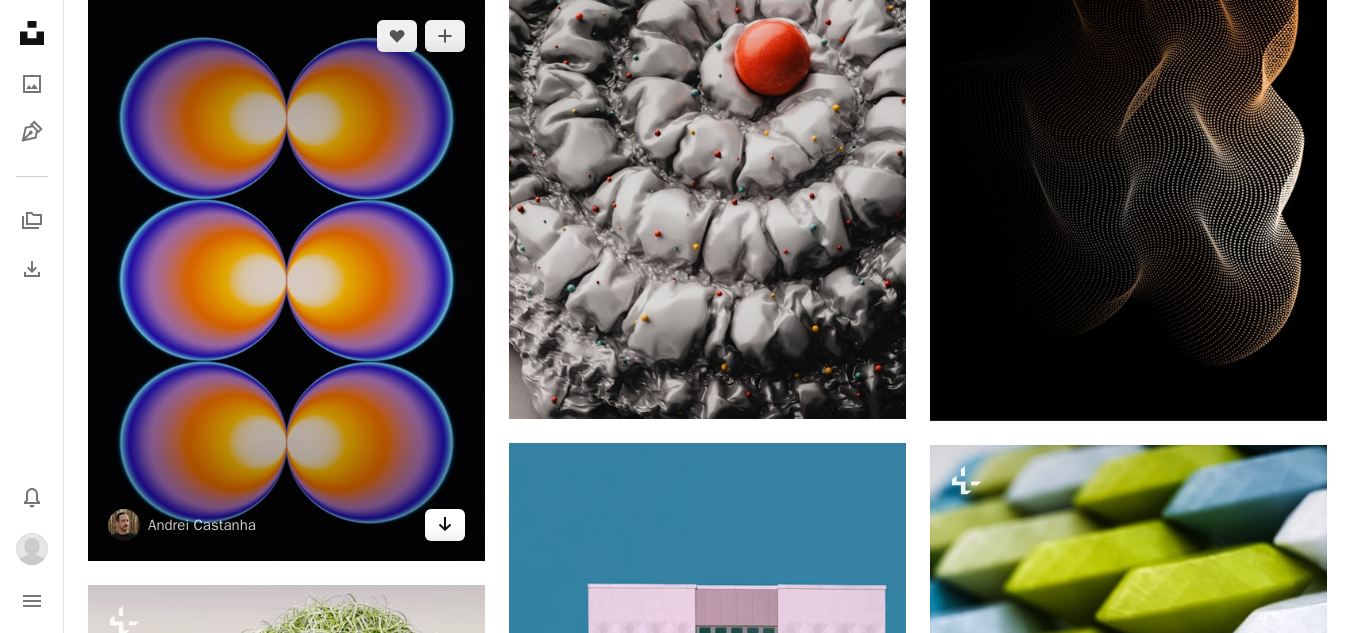 click on "Arrow pointing down" at bounding box center [445, 525] 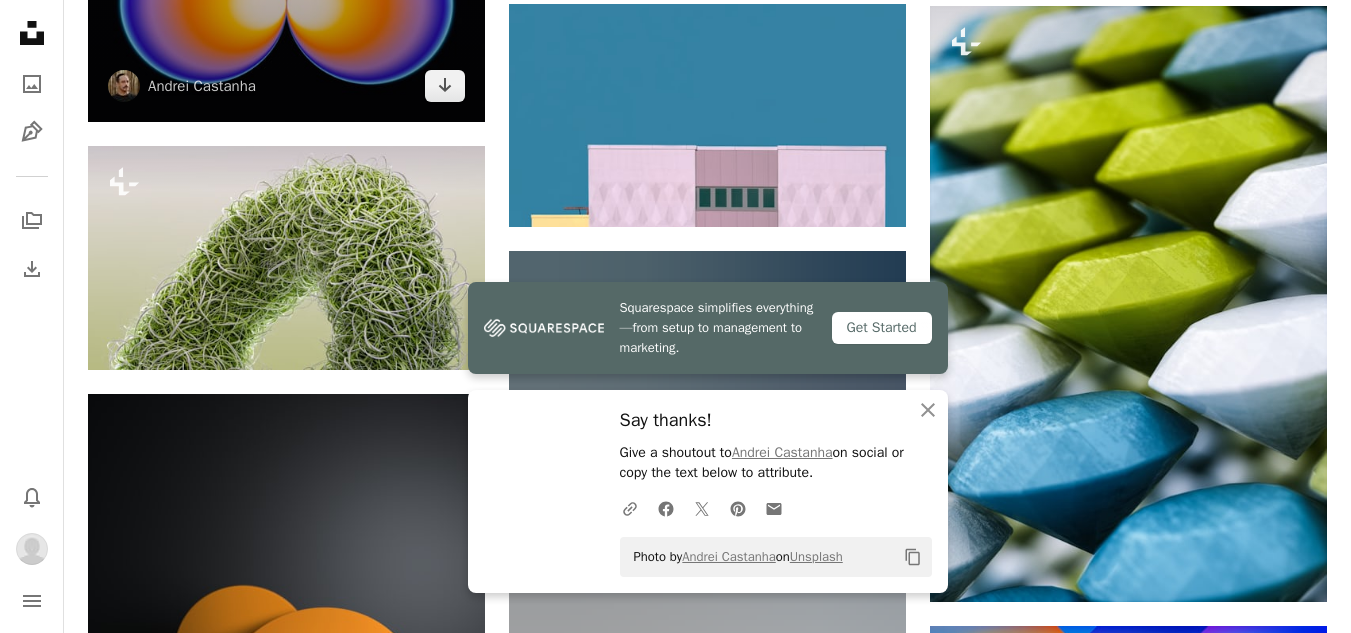 scroll, scrollTop: 38880, scrollLeft: 0, axis: vertical 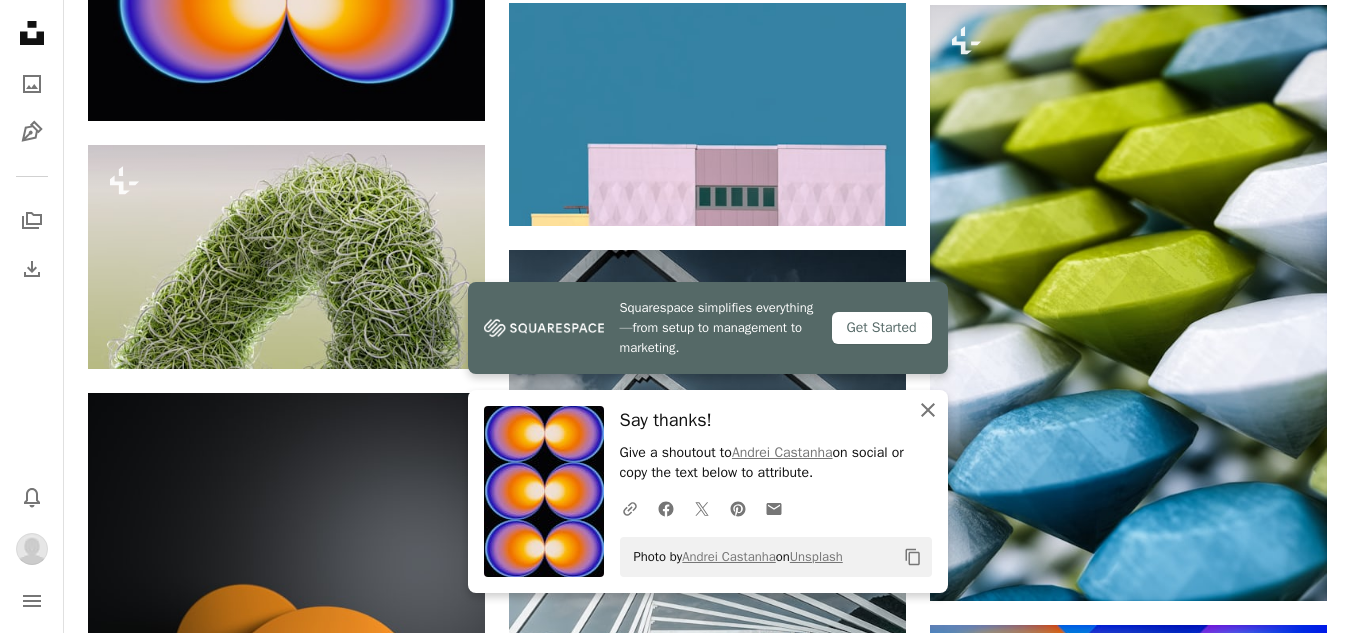 click on "An X shape" 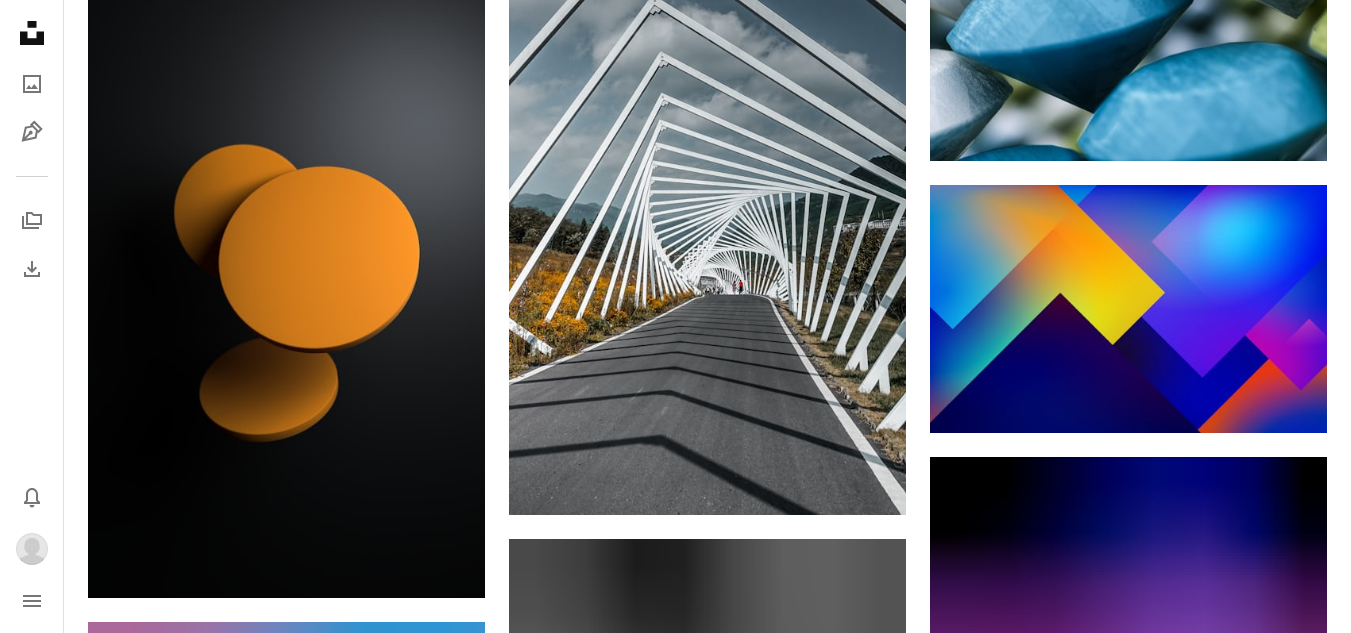 scroll, scrollTop: 39360, scrollLeft: 0, axis: vertical 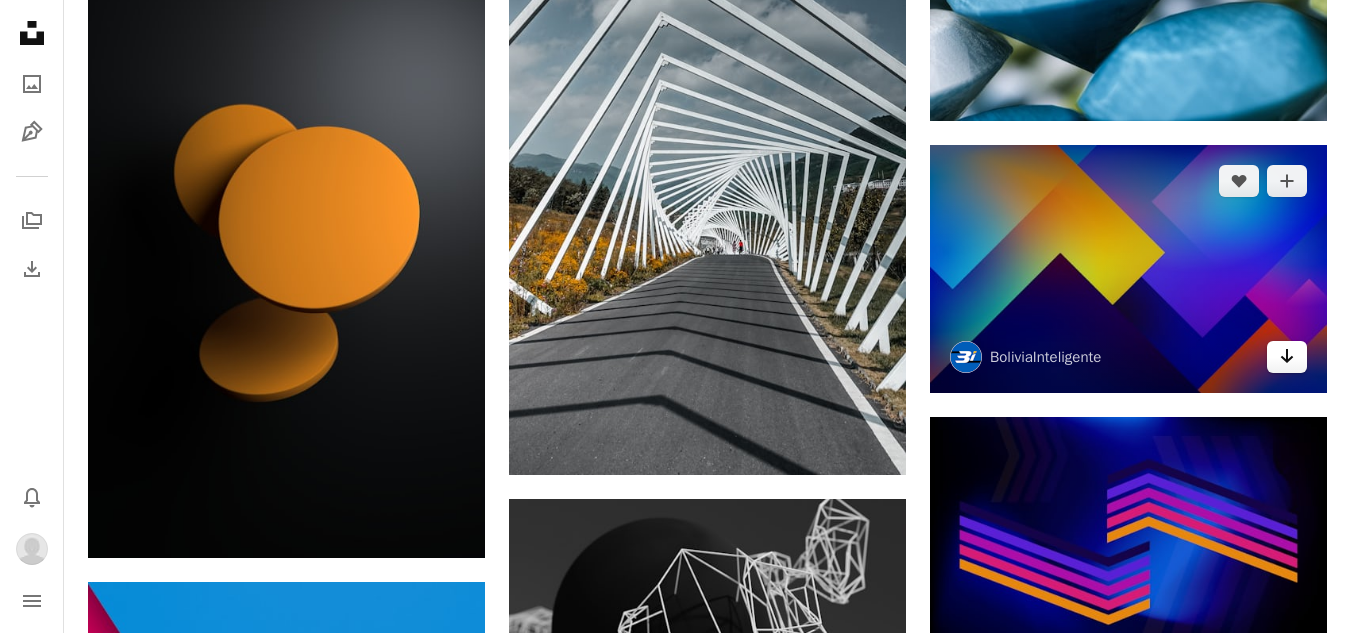 click on "Arrow pointing down" 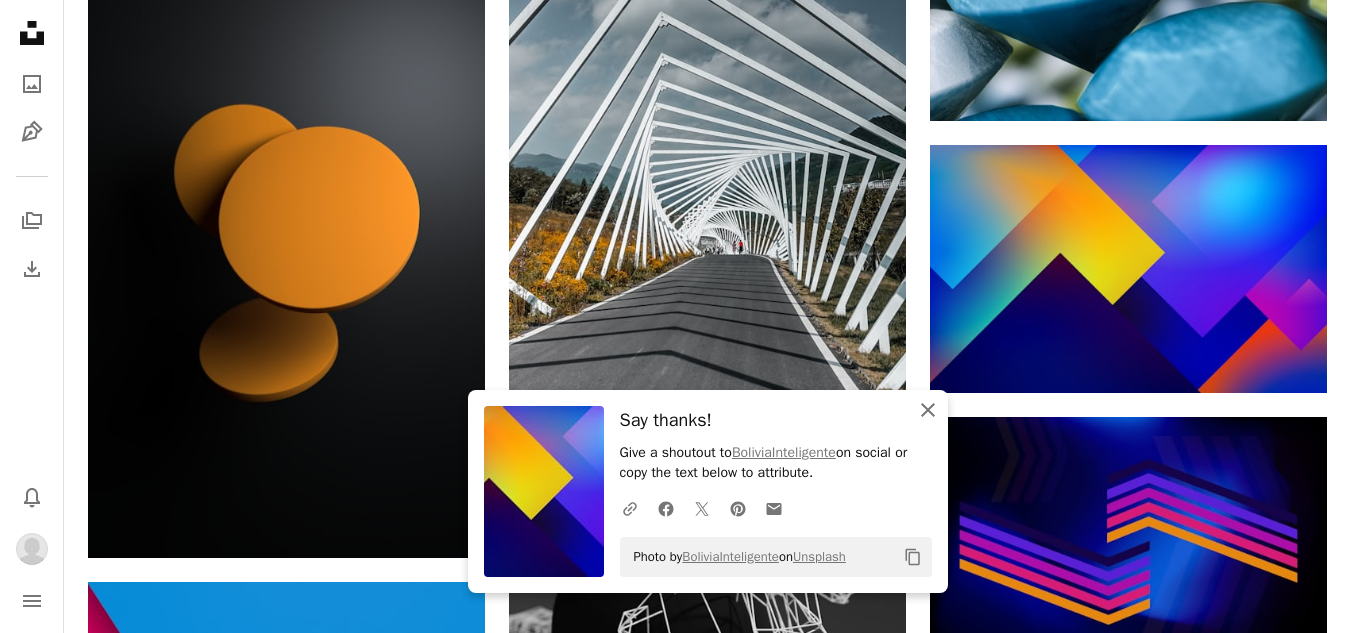click 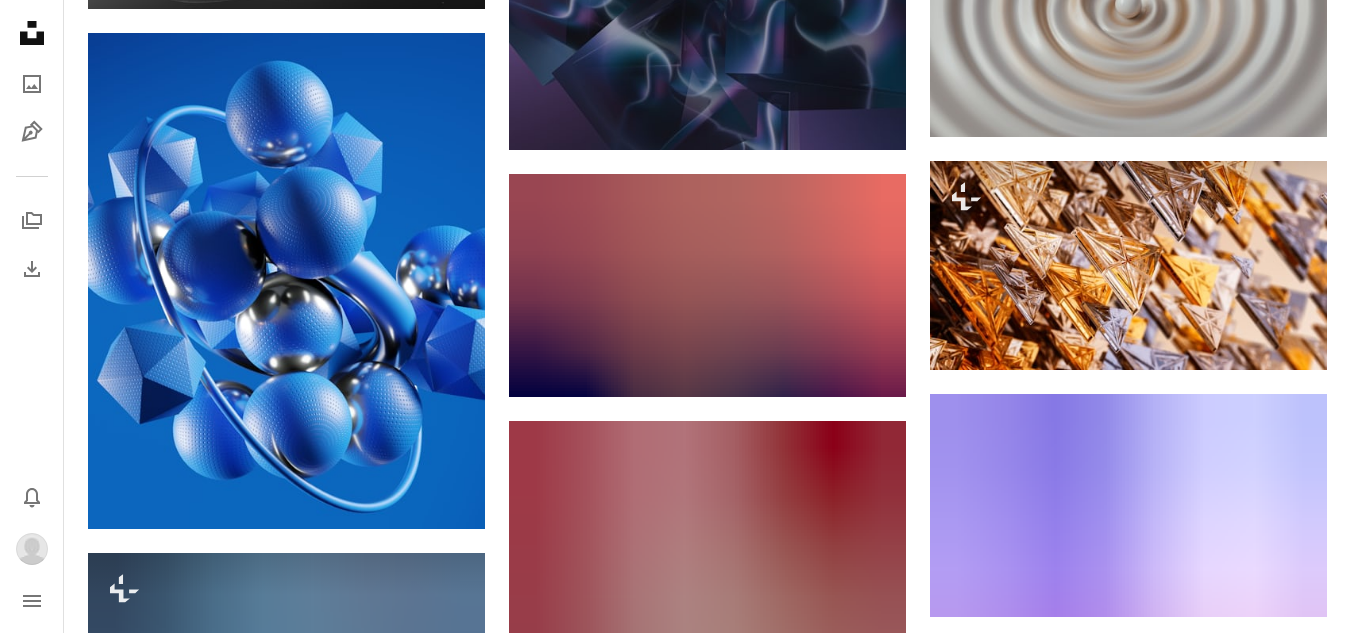 scroll, scrollTop: 54120, scrollLeft: 0, axis: vertical 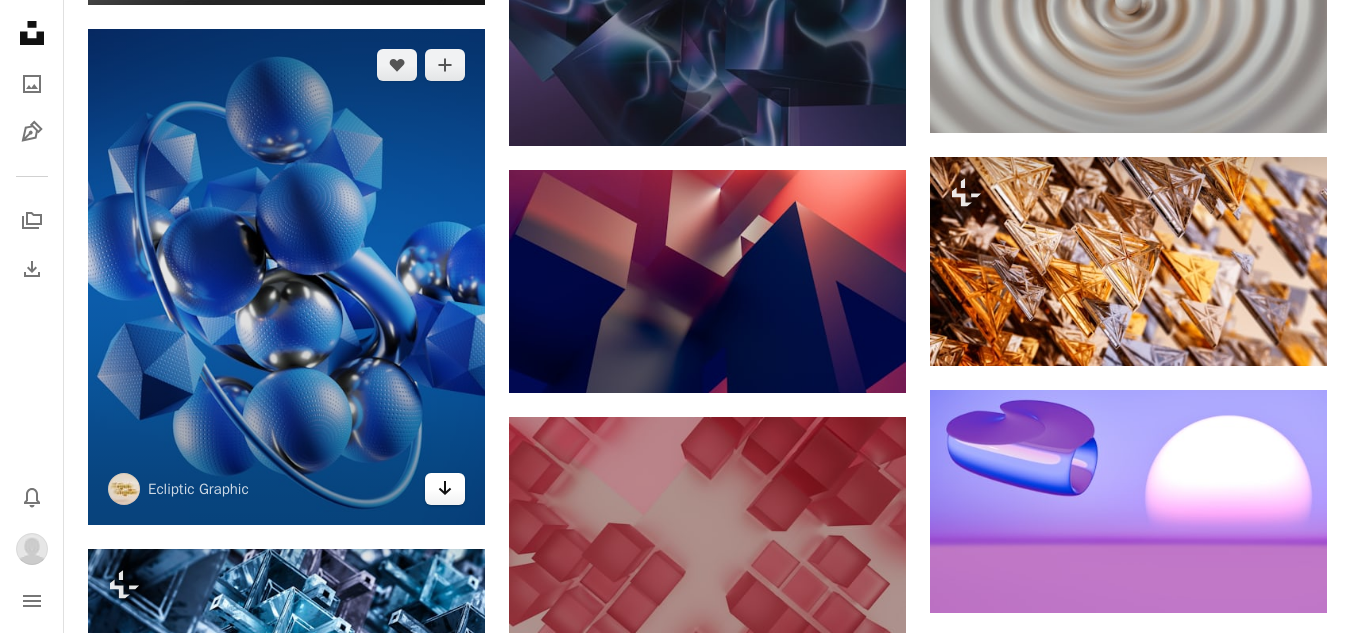 click on "Arrow pointing down" 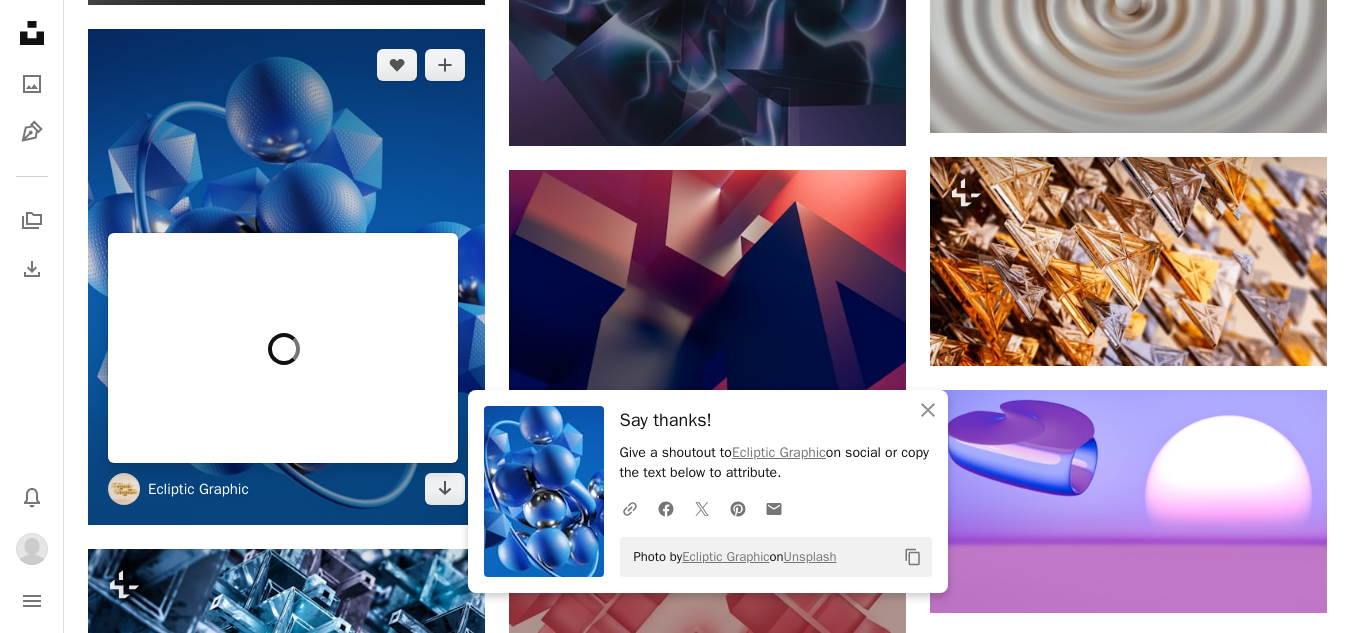 click on "Ecliptic Graphic" at bounding box center (198, 489) 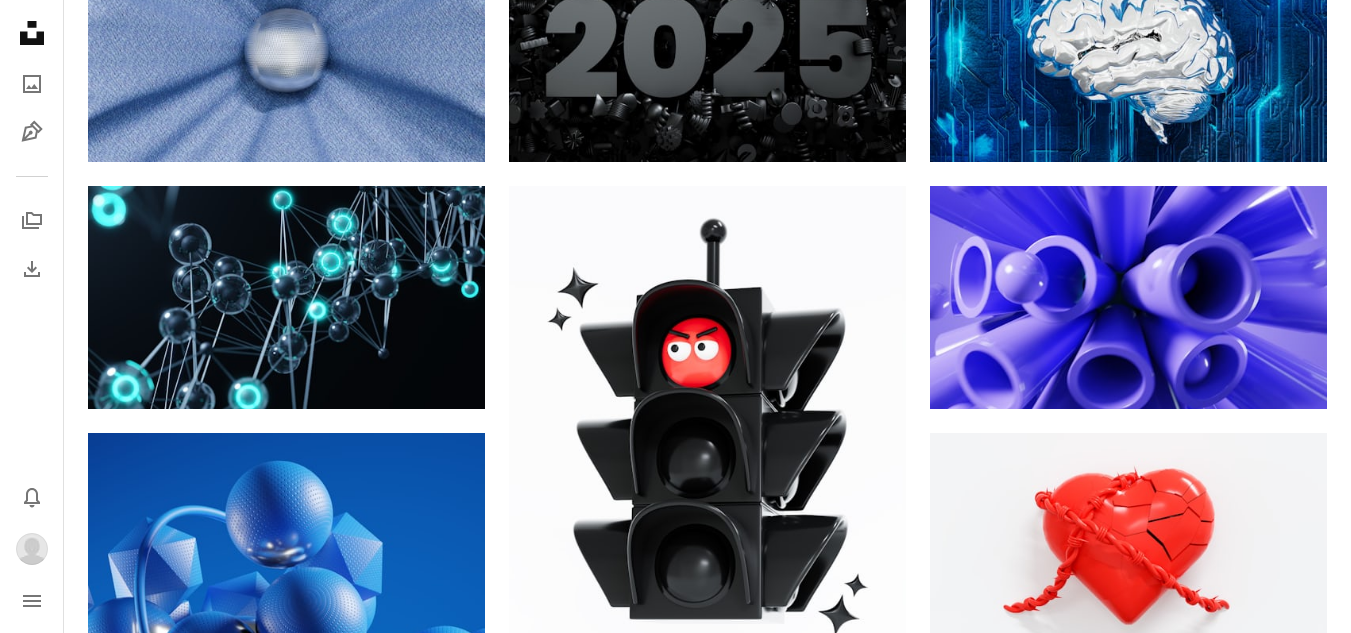 scroll, scrollTop: 760, scrollLeft: 0, axis: vertical 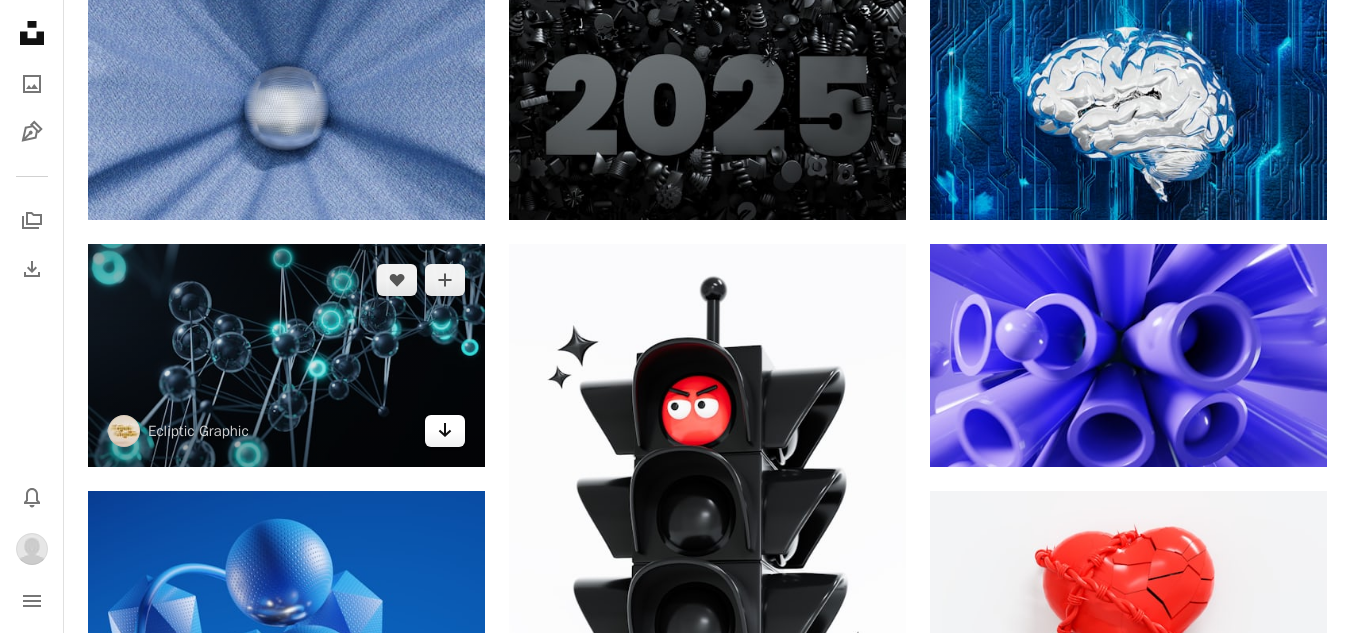 click on "Arrow pointing down" 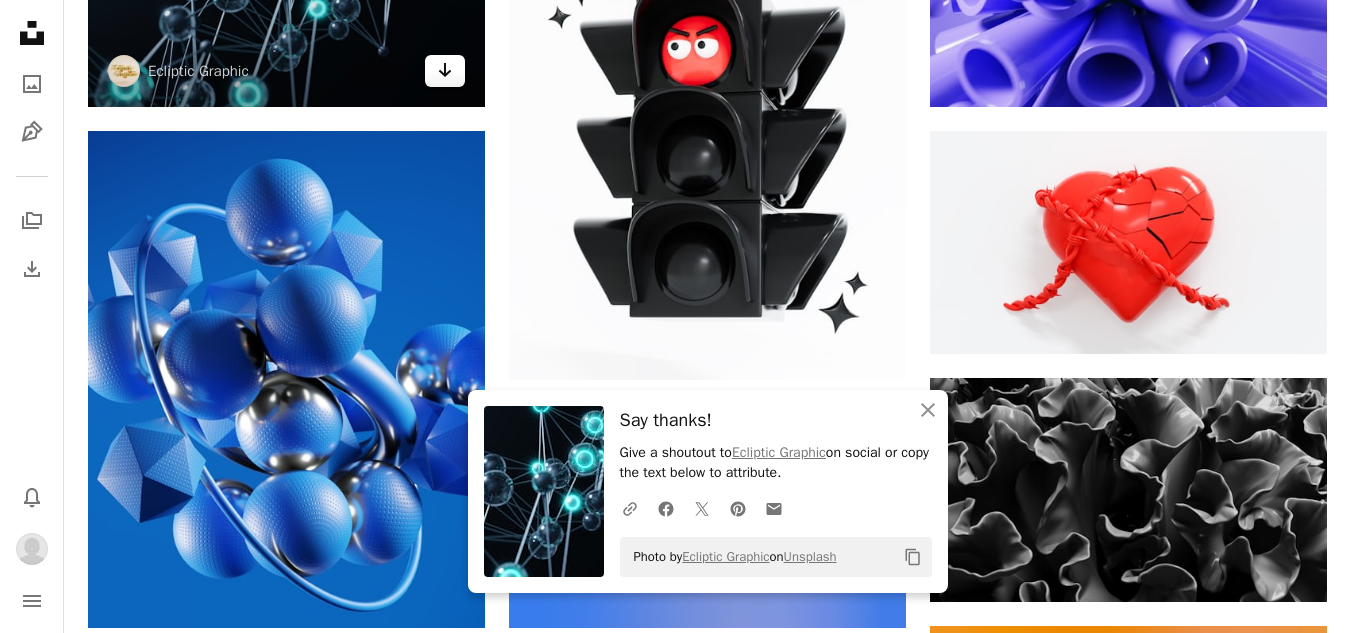 scroll, scrollTop: 1160, scrollLeft: 0, axis: vertical 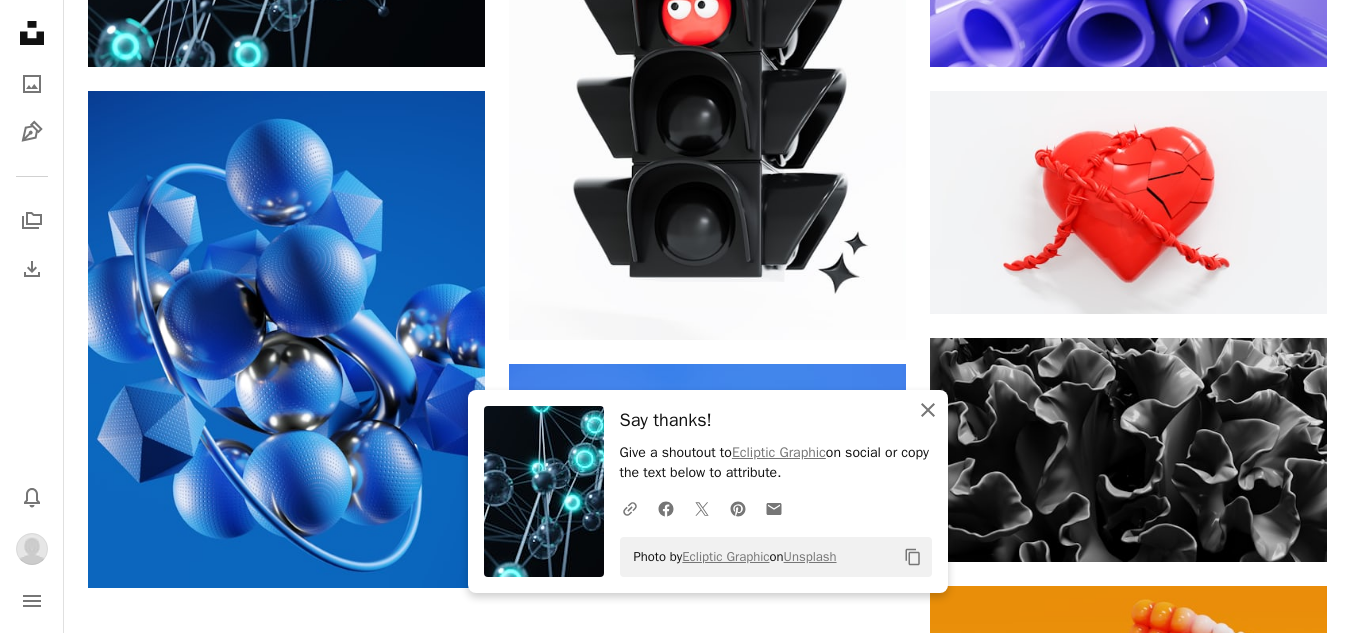 click on "An X shape" 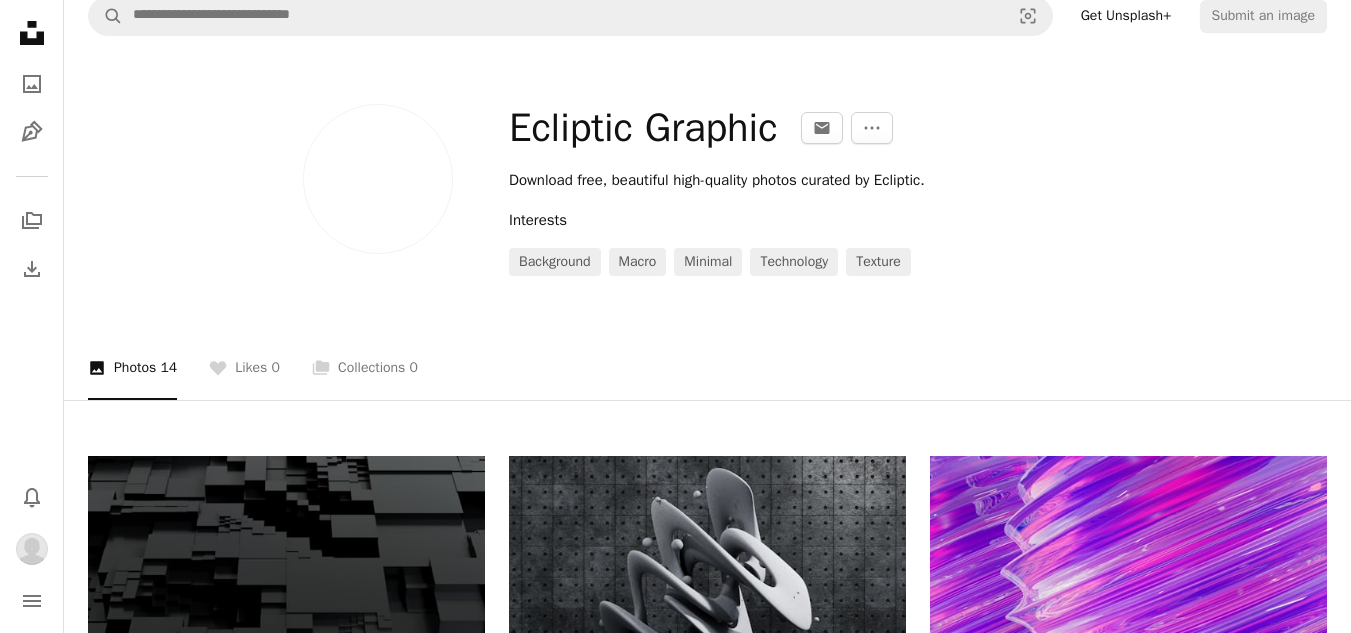 scroll, scrollTop: 0, scrollLeft: 0, axis: both 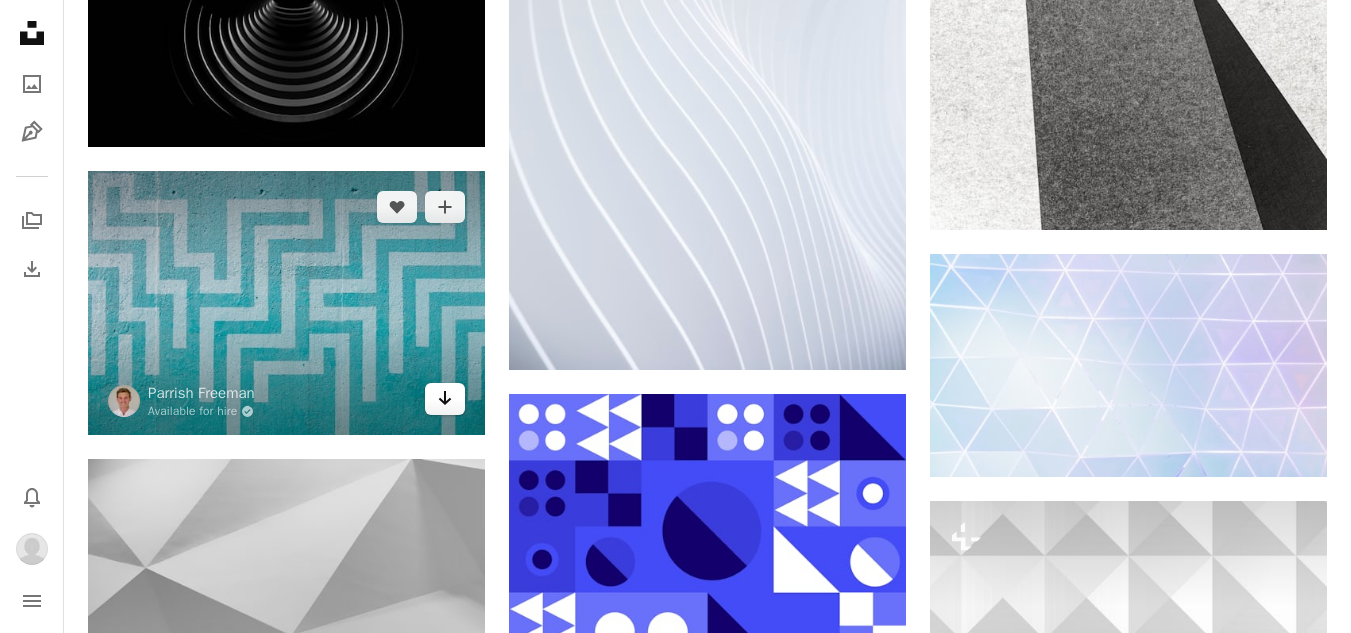 click on "Arrow pointing down" 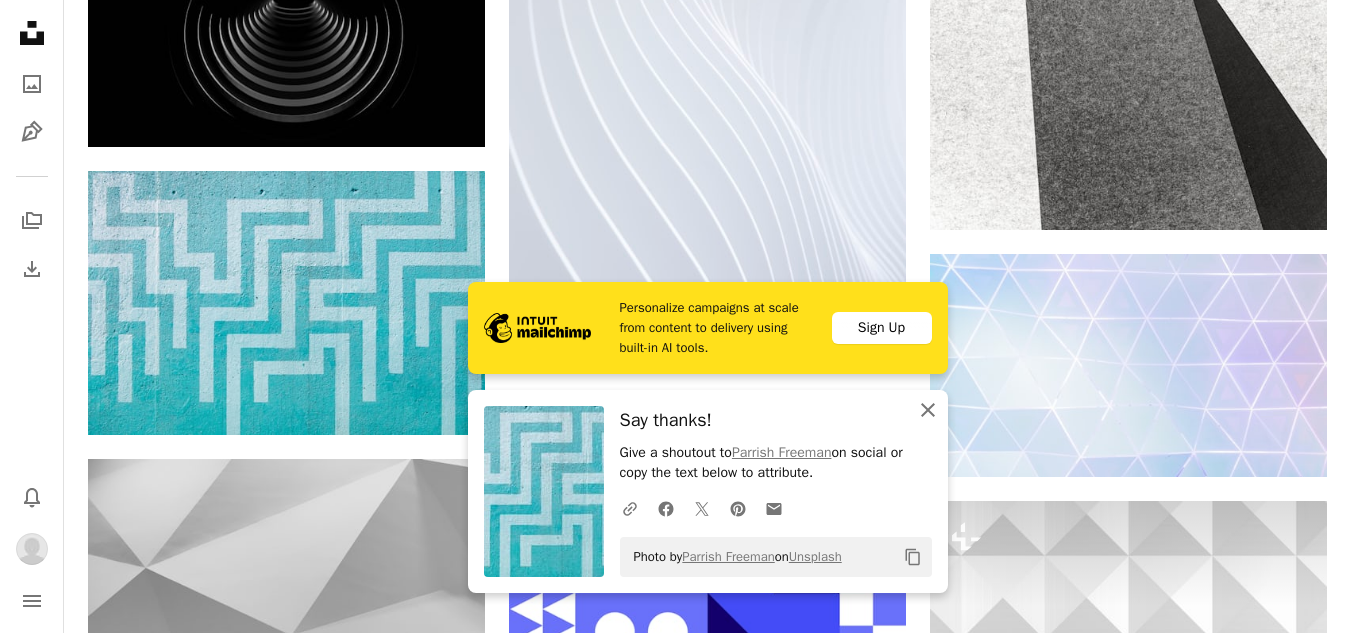 click 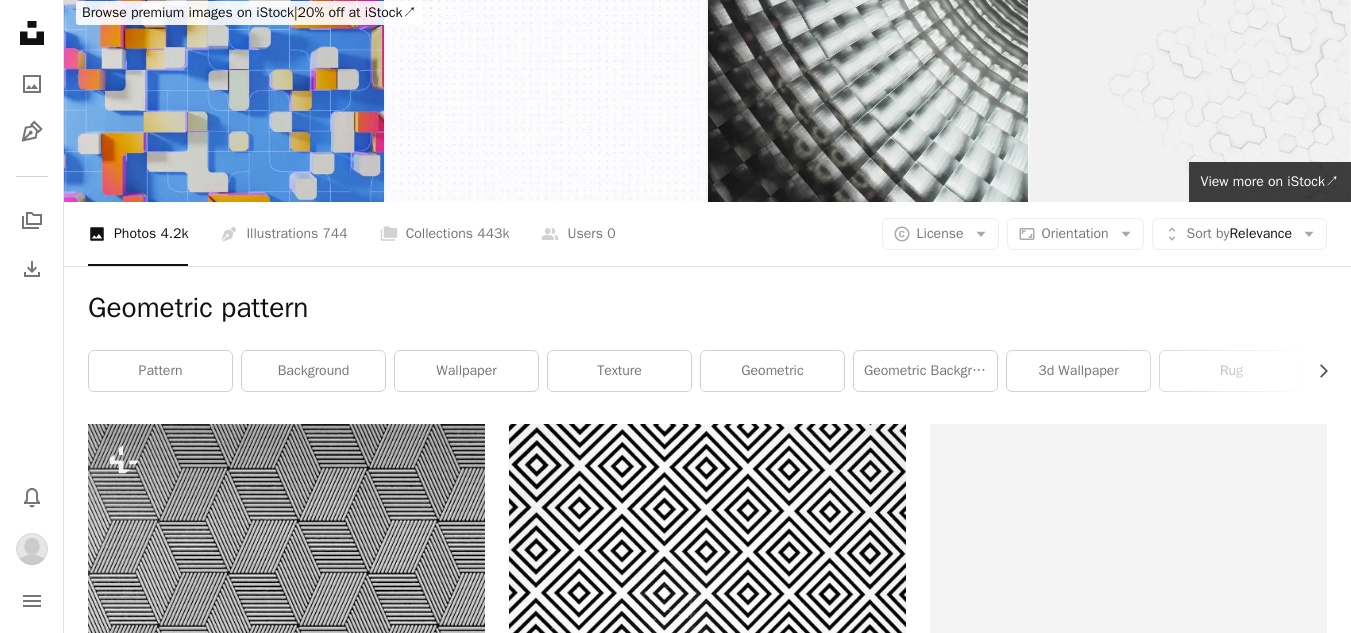 scroll, scrollTop: 0, scrollLeft: 0, axis: both 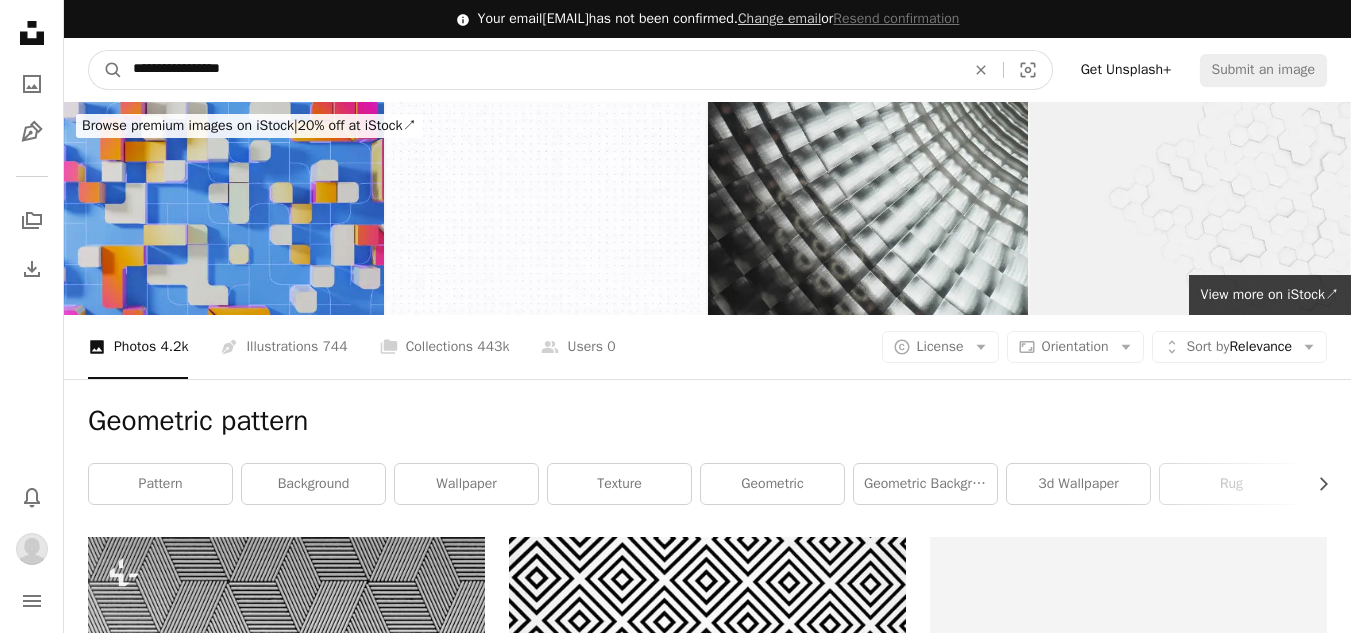 click on "**********" at bounding box center [541, 70] 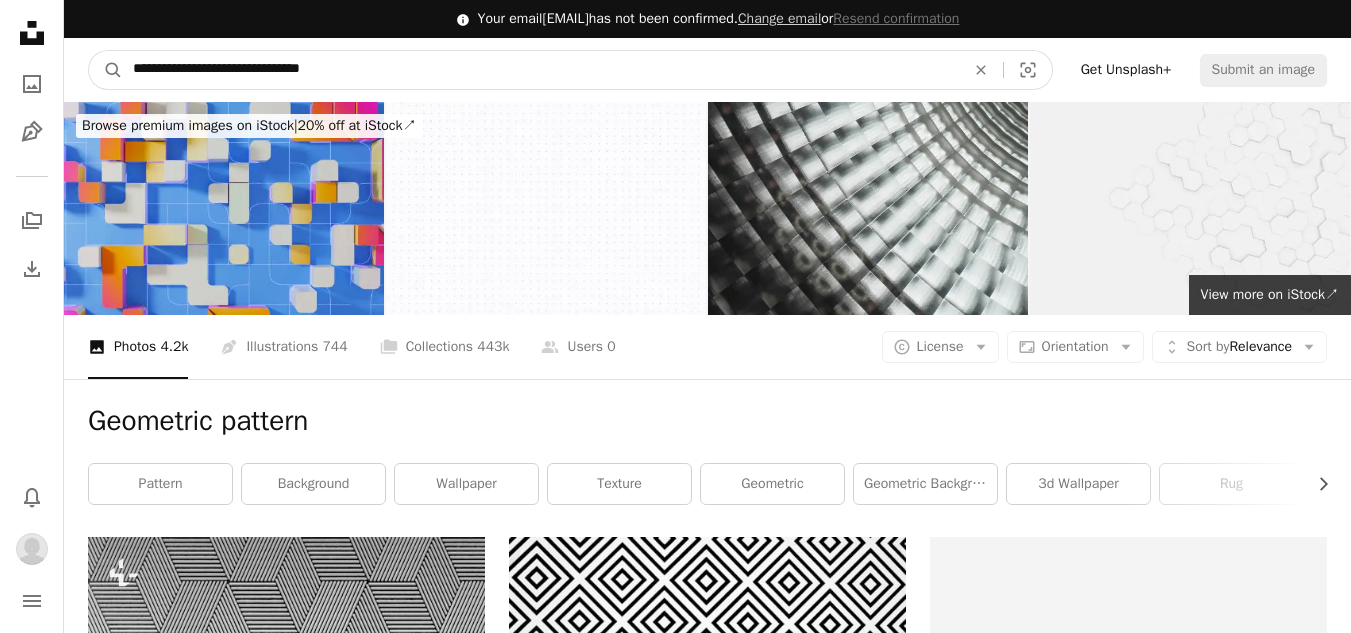 type on "**********" 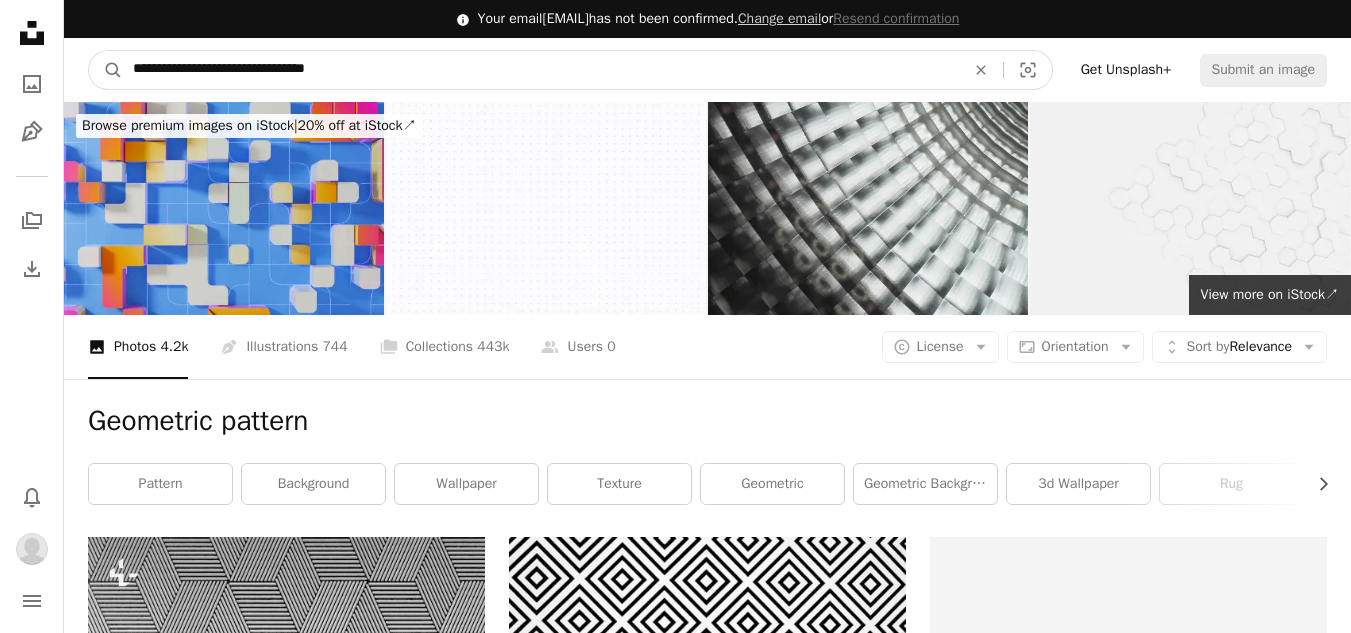 click on "A magnifying glass" at bounding box center (106, 70) 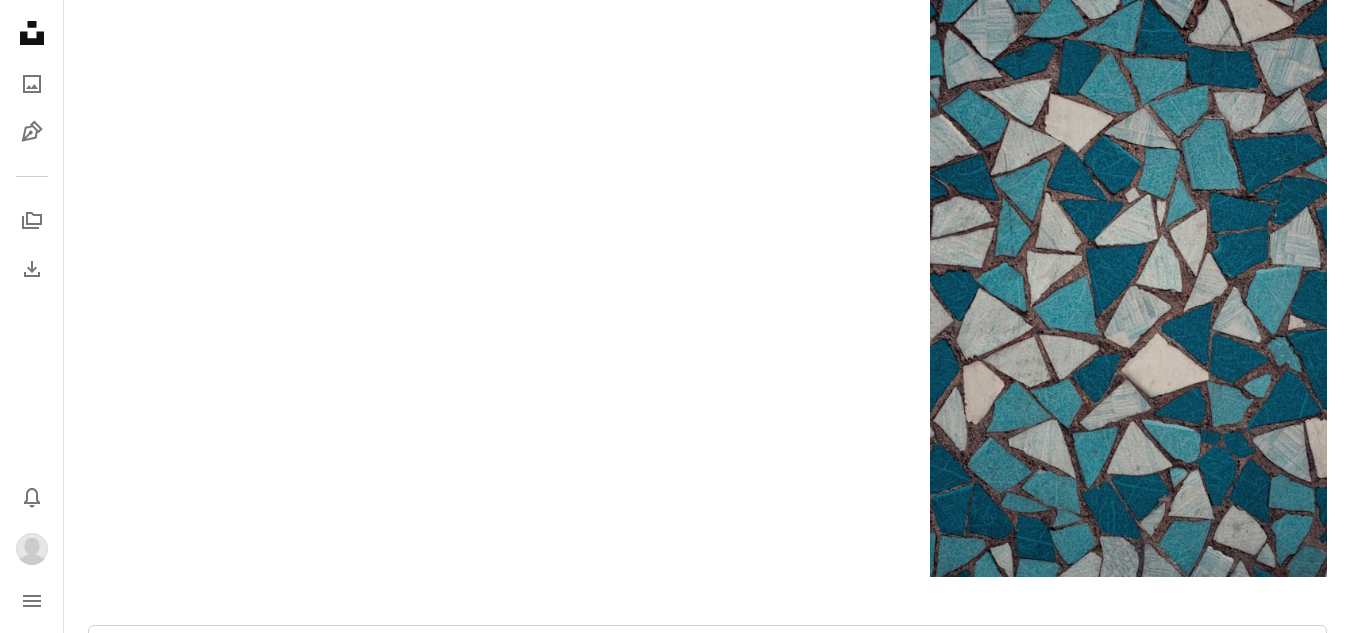 scroll, scrollTop: 3920, scrollLeft: 0, axis: vertical 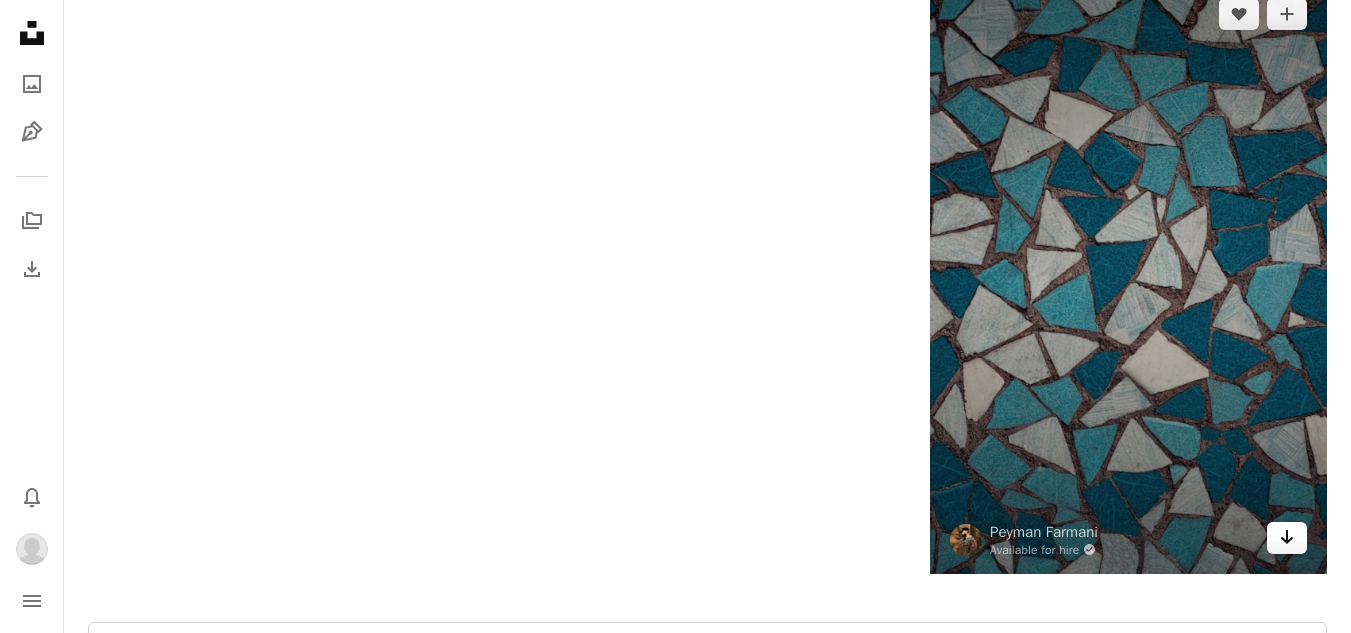 click 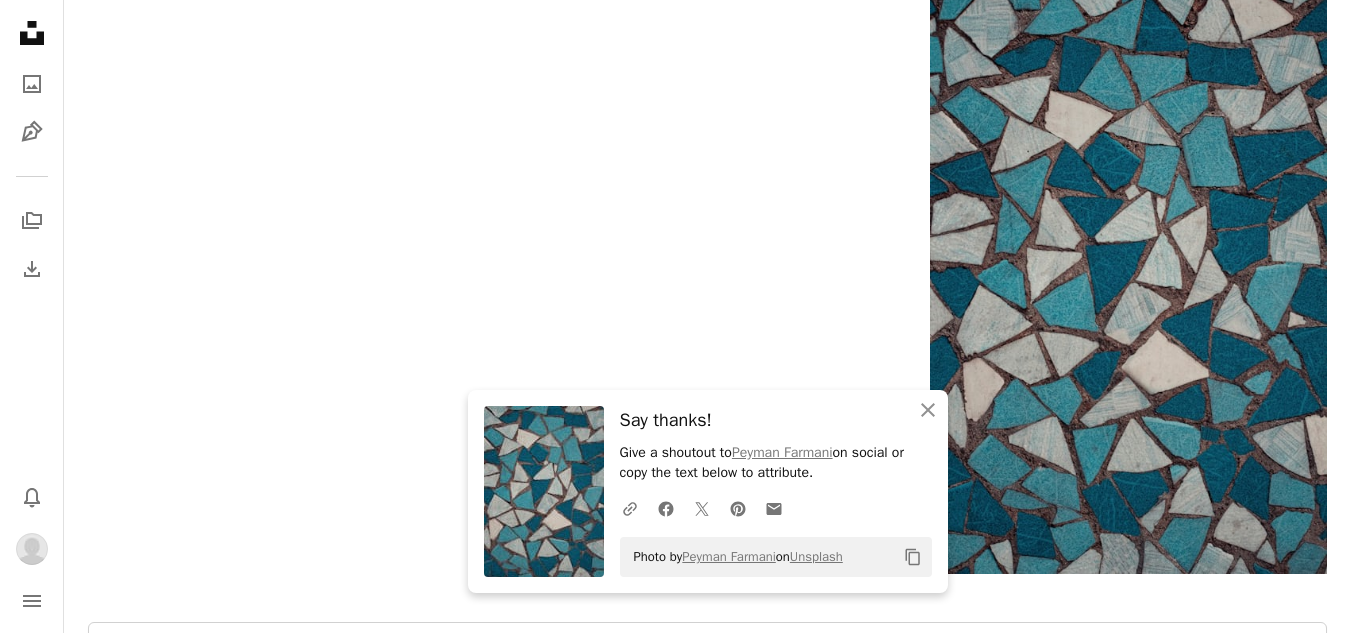click on "Plus sign for Unsplash+ A heart A plus sign [FIRST] [LAST] For Unsplash+ A lock Download Plus sign for Unsplash+ A heart A plus sign [FIRST] [LAST] For Unsplash+ A lock Download Plus sign for Unsplash+ A heart A plus sign [FIRST] [LAST] For Unsplash+ A lock Download A heart A plus sign [FIRST] [LAST] Arrow pointing down A heart A plus sign [FIRST] [LAST] Available for hire A checkmark inside of a circle Arrow pointing down A heart A plus sign [FIRST] [LAST] Arrow pointing down A heart A plus sign [FIRST] Available for hire A checkmark inside of a circle Arrow pointing down Plus sign for Unsplash+ A heart A plus sign [FIRST] [LAST] For Unsplash+ A lock Download Plus sign for Unsplash+ A heart A plus sign Planet Volumes For Unsplash+ A lock Download A heart A plus sign [FIRST] Arrow pointing down –– ––– ––– – ––– – – ––– –– –– –––– –– Learn More A heart A heart" at bounding box center [707, -1405] 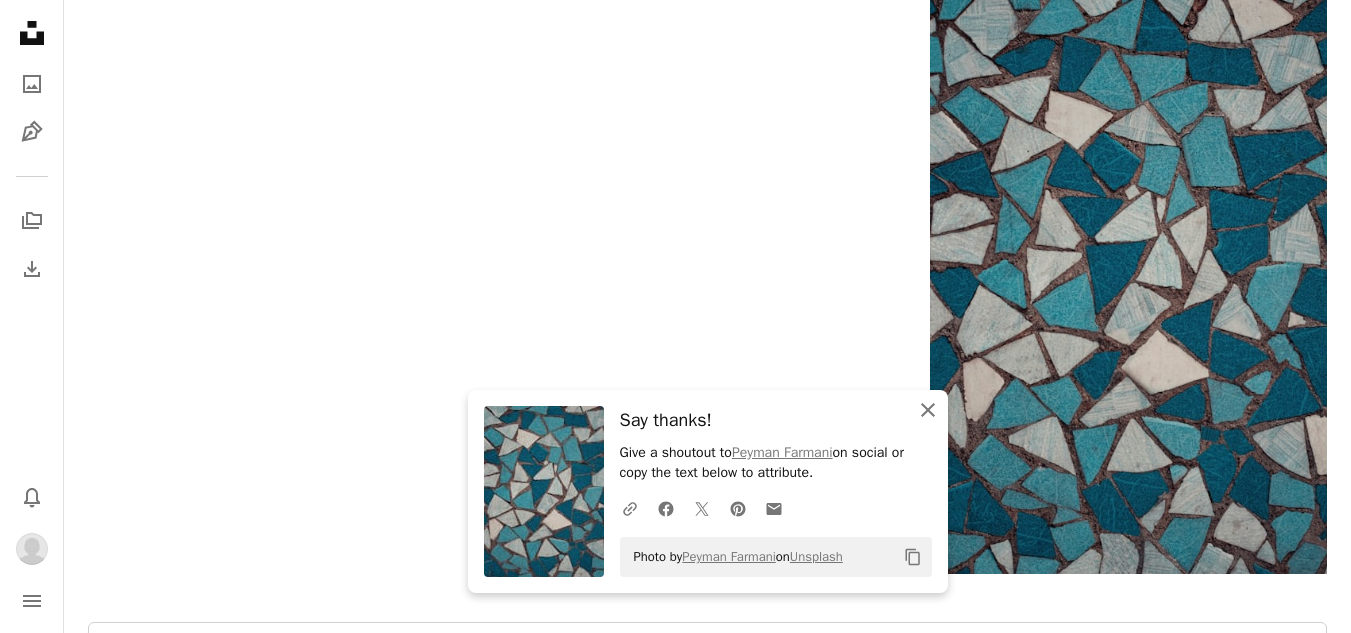 click 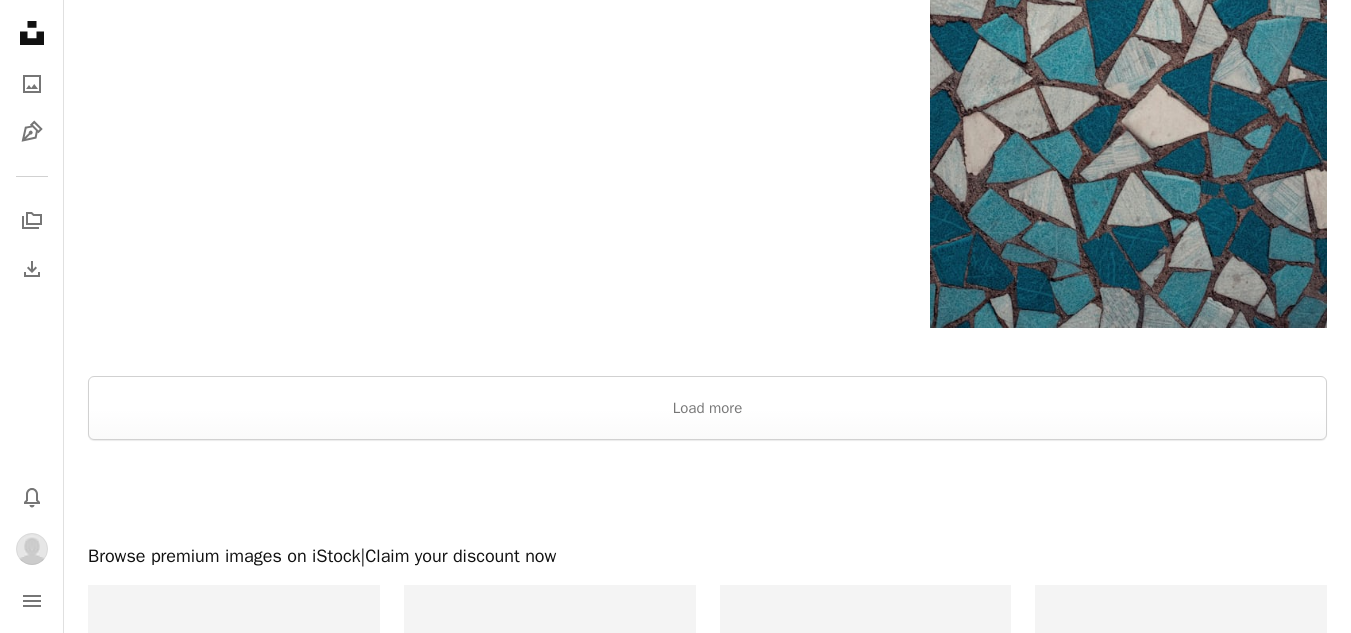 scroll, scrollTop: 4280, scrollLeft: 0, axis: vertical 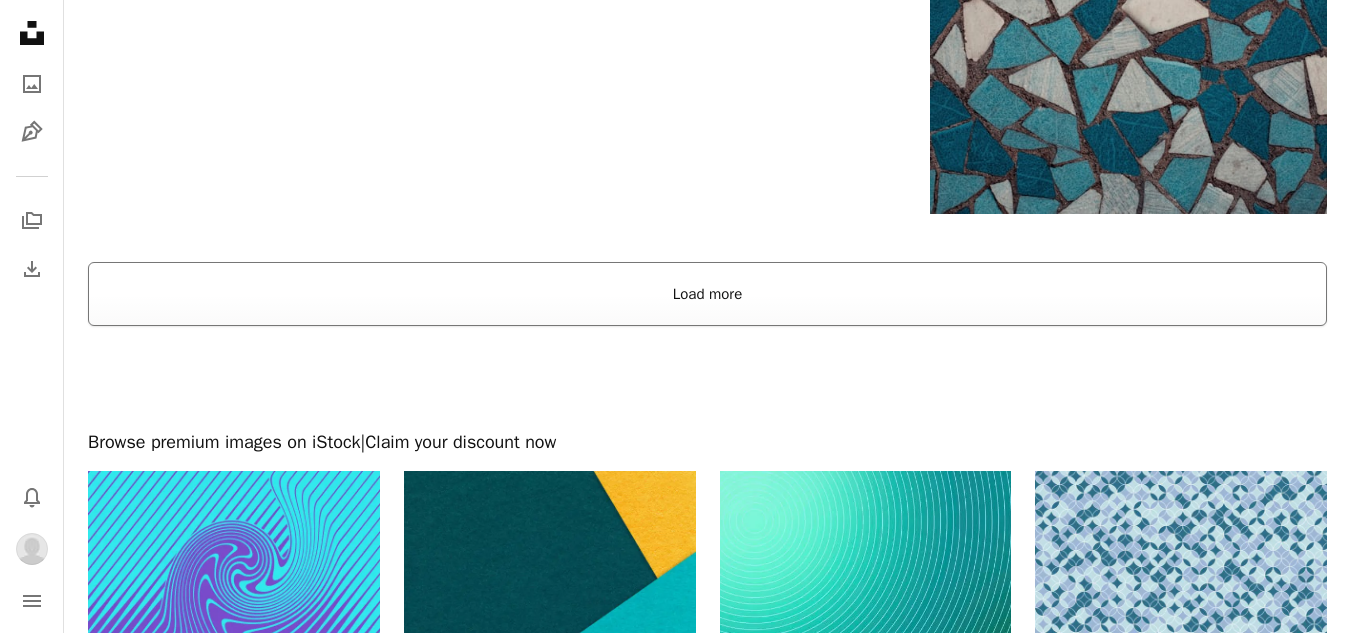 click on "Load more" at bounding box center (707, 294) 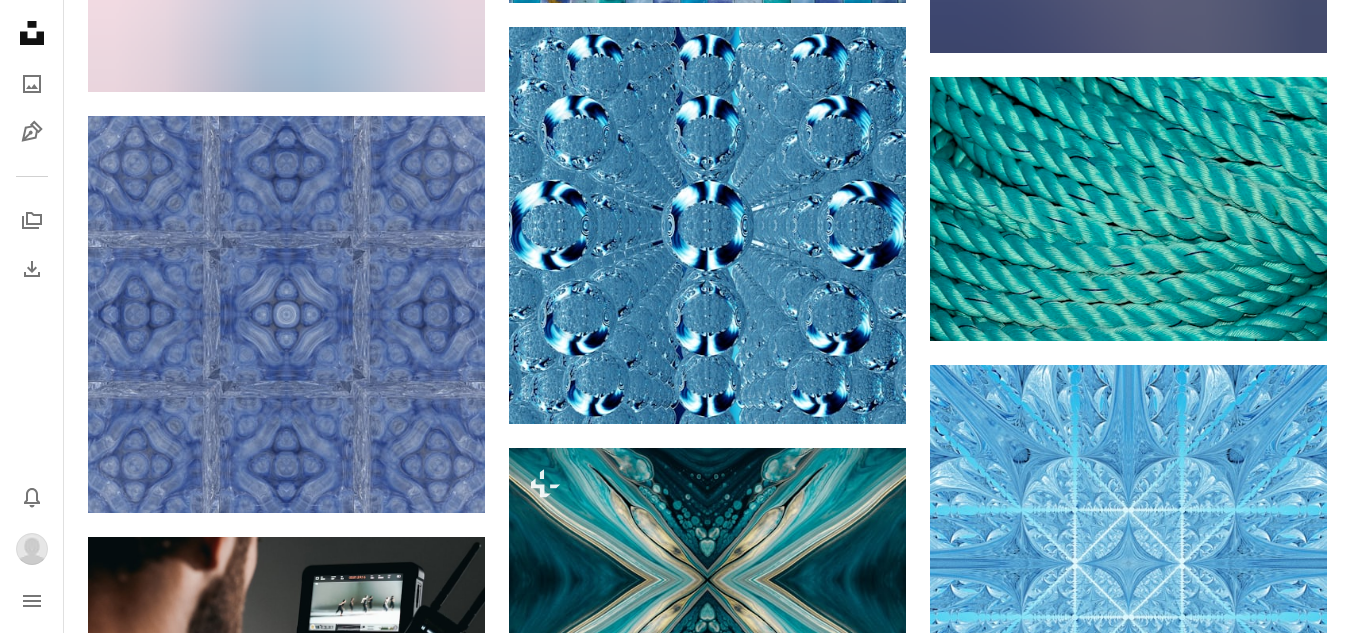 scroll, scrollTop: 4680, scrollLeft: 0, axis: vertical 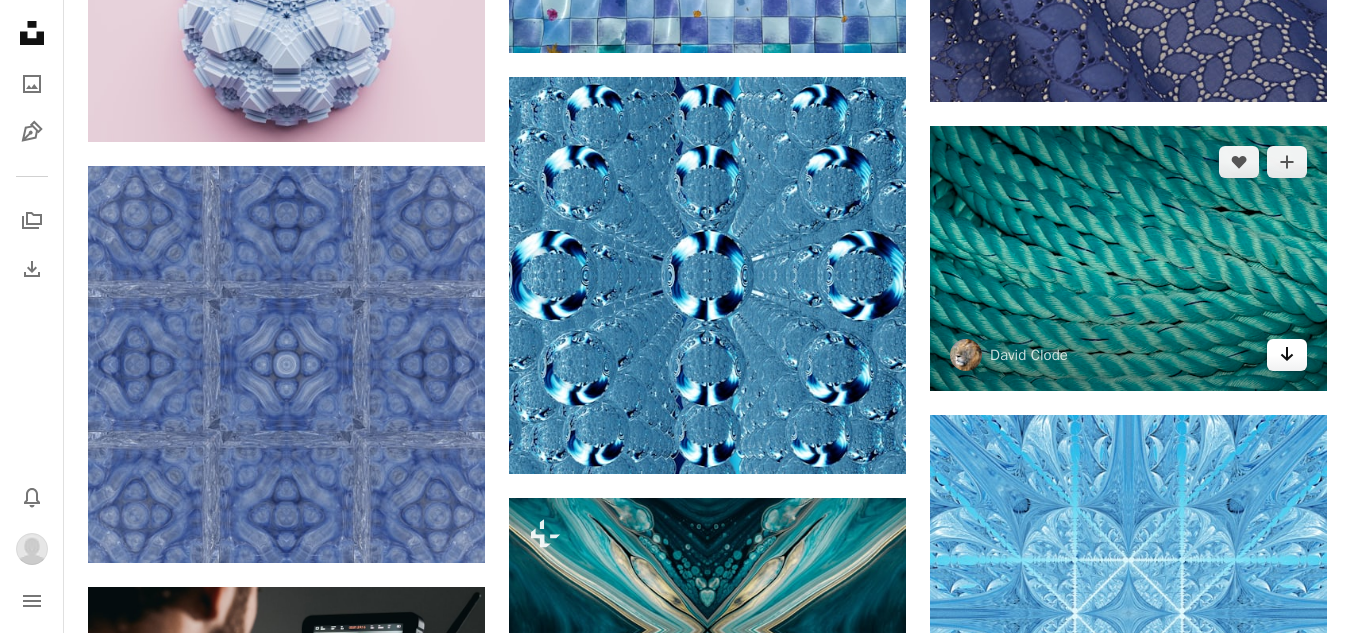 click on "Arrow pointing down" 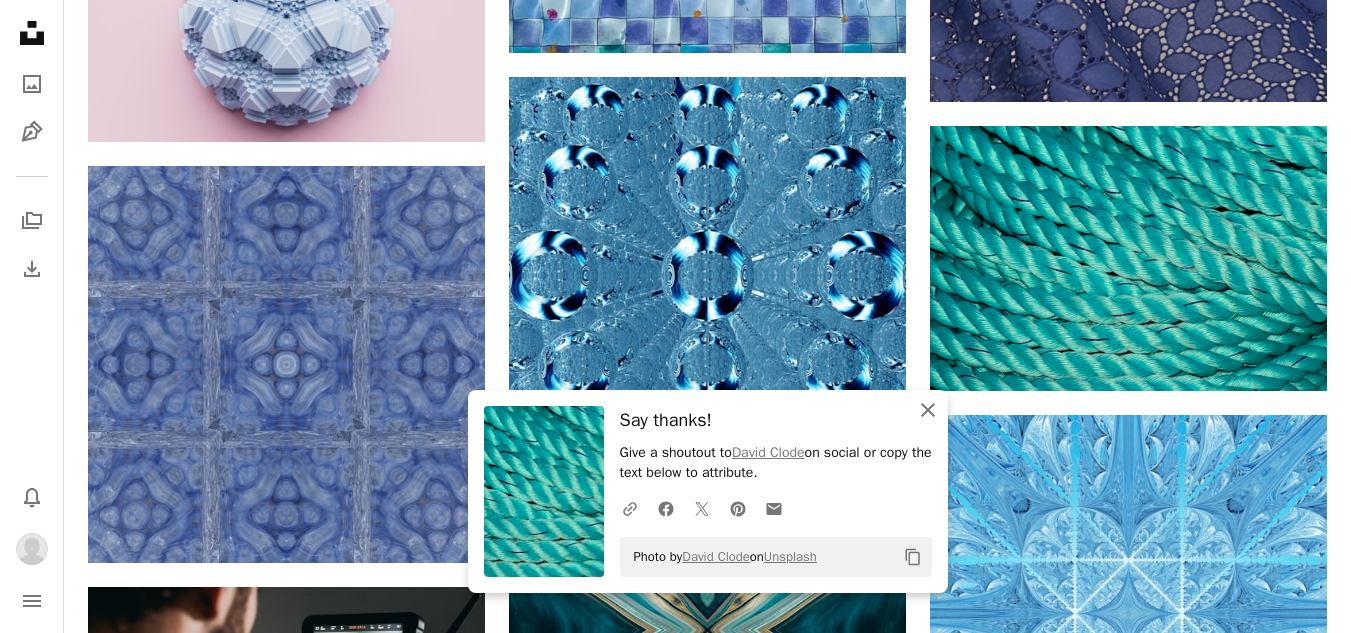 click on "An X shape" 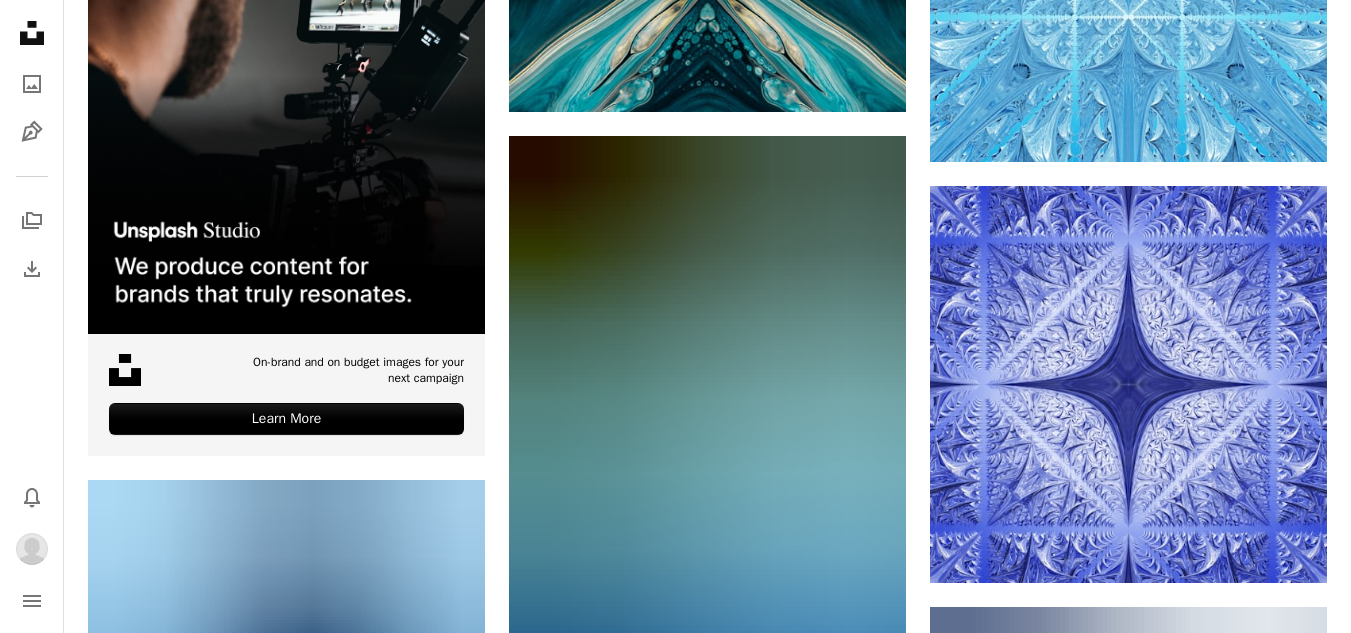 scroll, scrollTop: 5440, scrollLeft: 0, axis: vertical 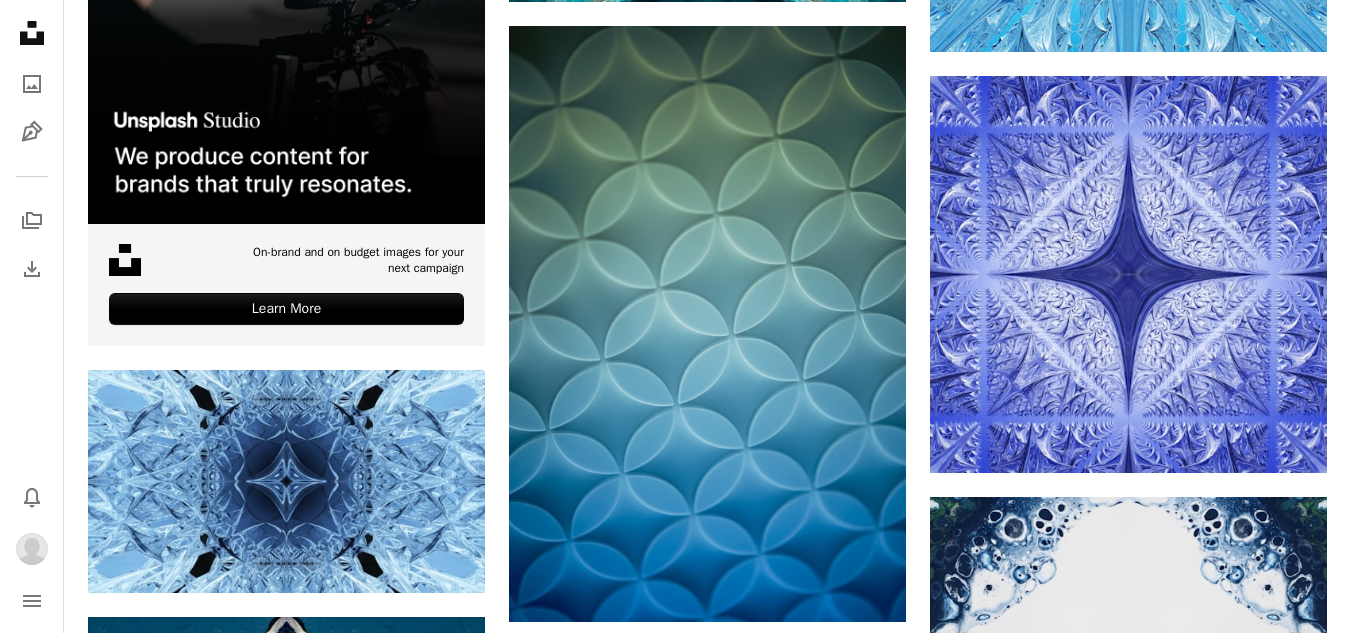 click on "Plus sign for Unsplash+ A heart A plus sign [FIRST] [LAST] For Unsplash+ A lock Download Plus sign for Unsplash+ A heart A plus sign [FIRST] [LAST] For Unsplash+ A lock Download Plus sign for Unsplash+ A heart A plus sign [FIRST] [LAST] For Unsplash+ A lock Download A heart A plus sign [FIRST] [LAST] Arrow pointing down A heart A plus sign [FIRST] [LAST] Available for hire A checkmark inside of a circle Arrow pointing down A heart A plus sign [FIRST] [LAST] Arrow pointing down A heart A plus sign [FIRST] Available for hire A checkmark inside of a circle Arrow pointing down Plus sign for Unsplash+ A heart A plus sign [FIRST] [LAST] For Unsplash+ A lock Download Plus sign for Unsplash+ A heart A plus sign Planet Volumes For Unsplash+ A lock Download A heart A plus sign [FIRST] Arrow pointing down –– ––– ––– – ––– – – ––– –– –– –––– –– Learn More A heart A heart" at bounding box center (707, -42) 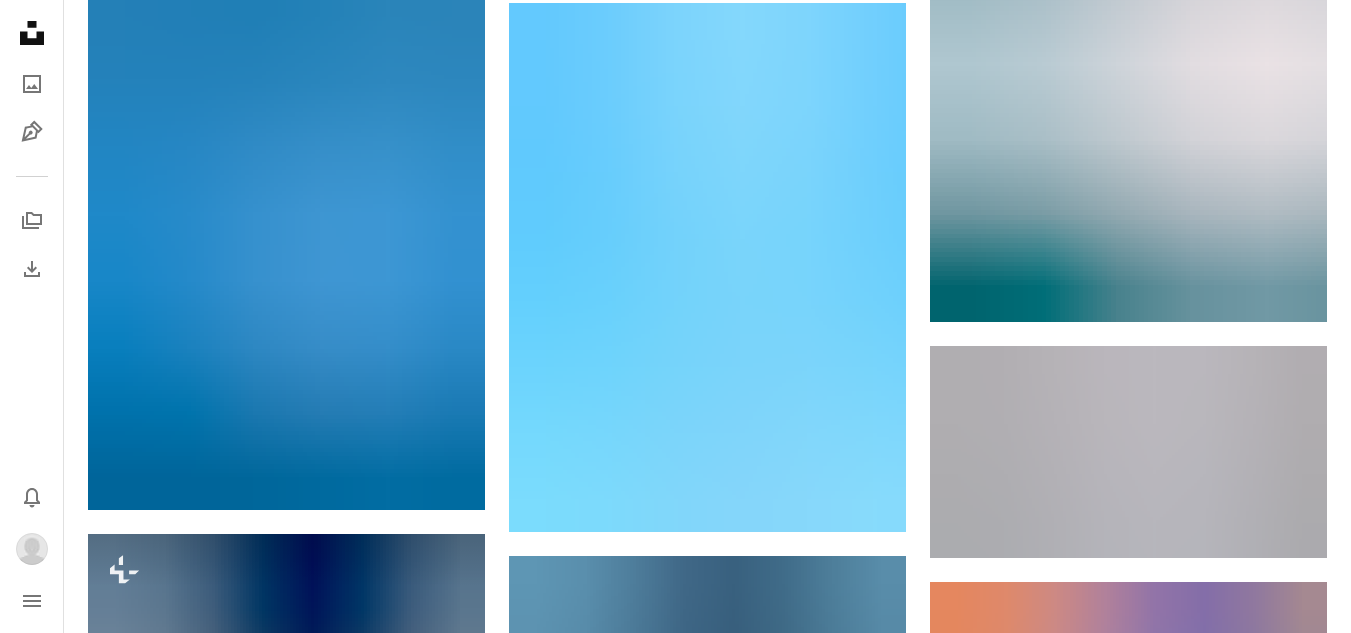 scroll, scrollTop: 7120, scrollLeft: 0, axis: vertical 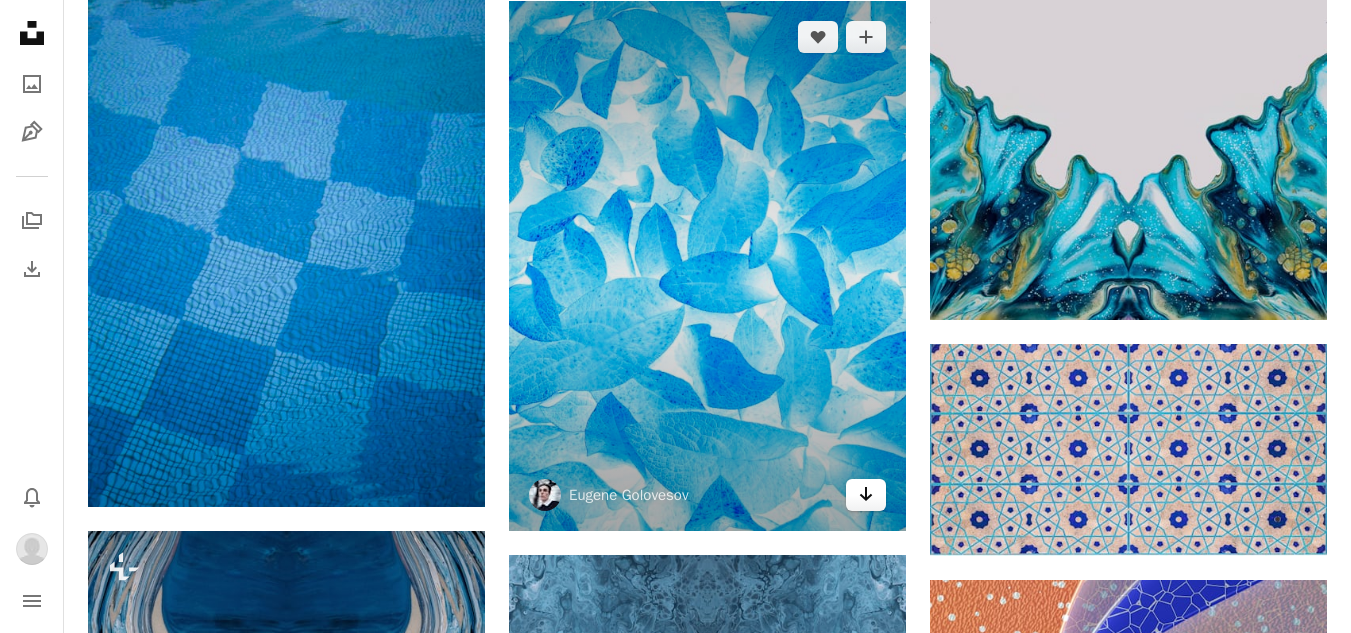 click on "Arrow pointing down" 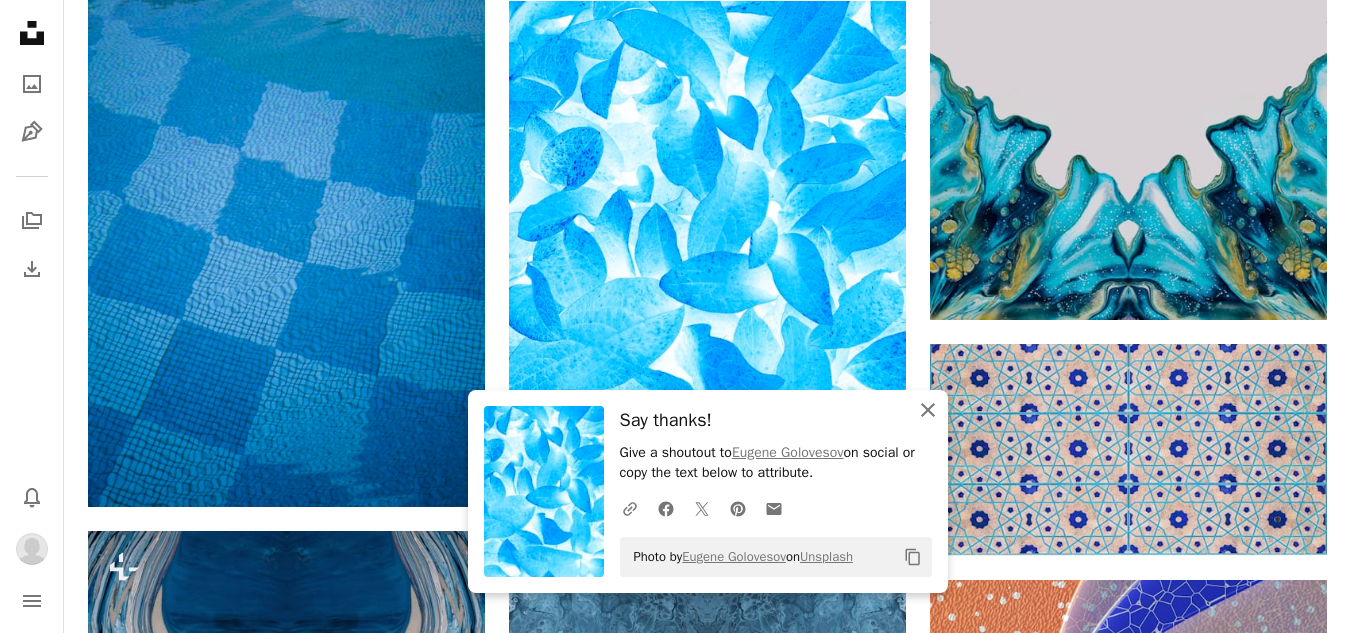 click on "An X shape" 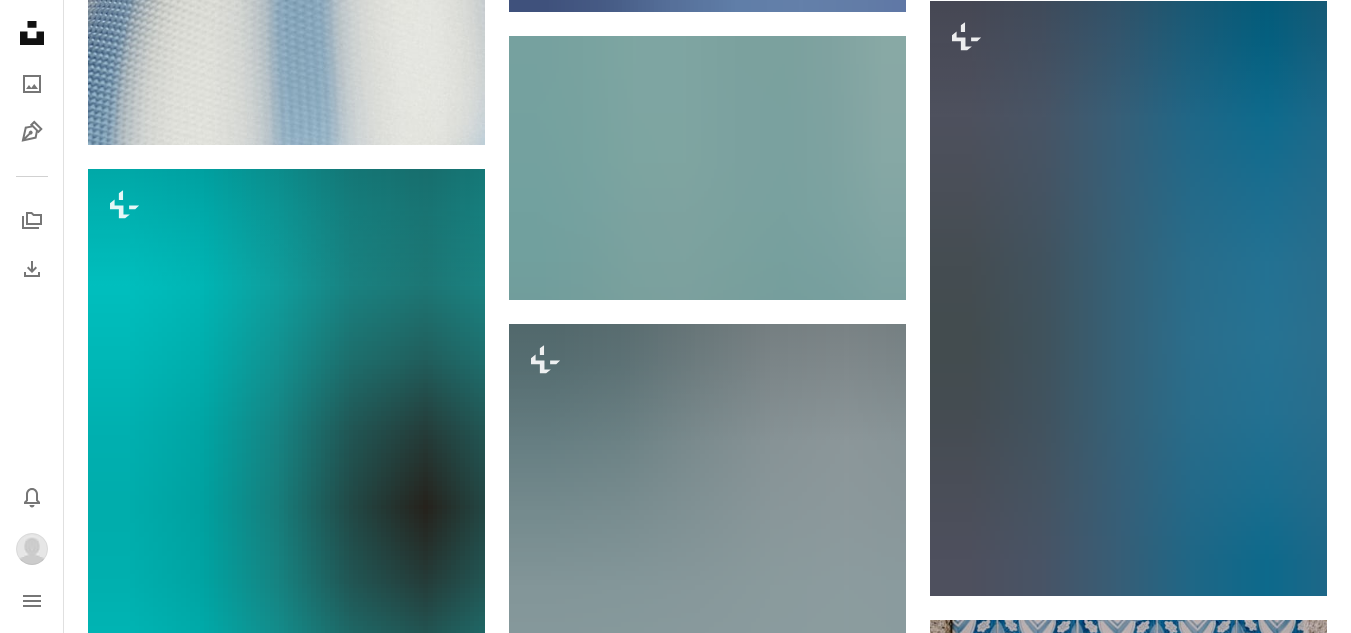 scroll, scrollTop: 12680, scrollLeft: 0, axis: vertical 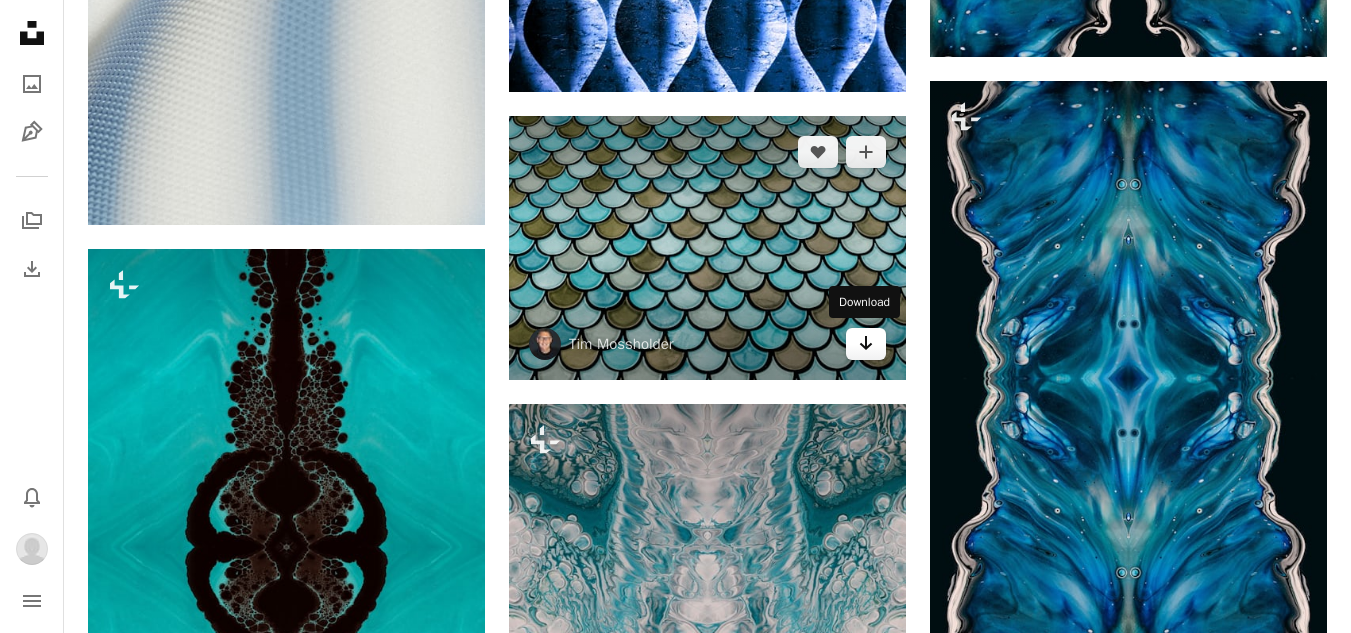click on "Arrow pointing down" 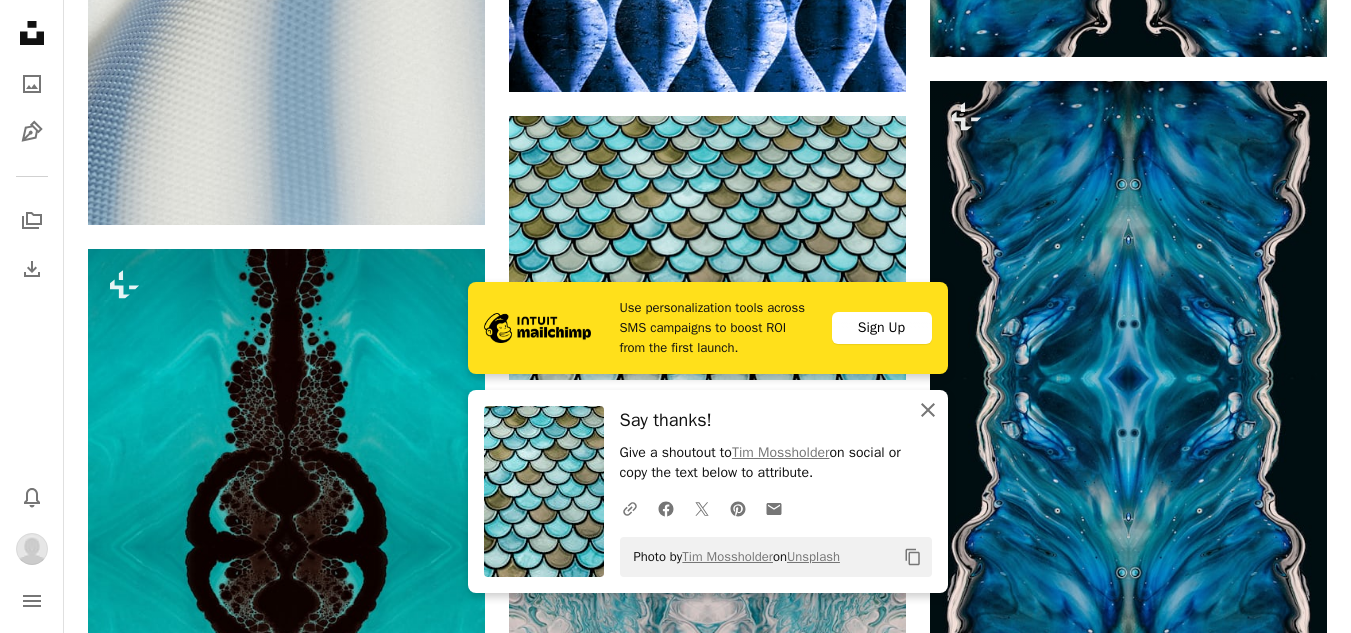click on "An X shape" 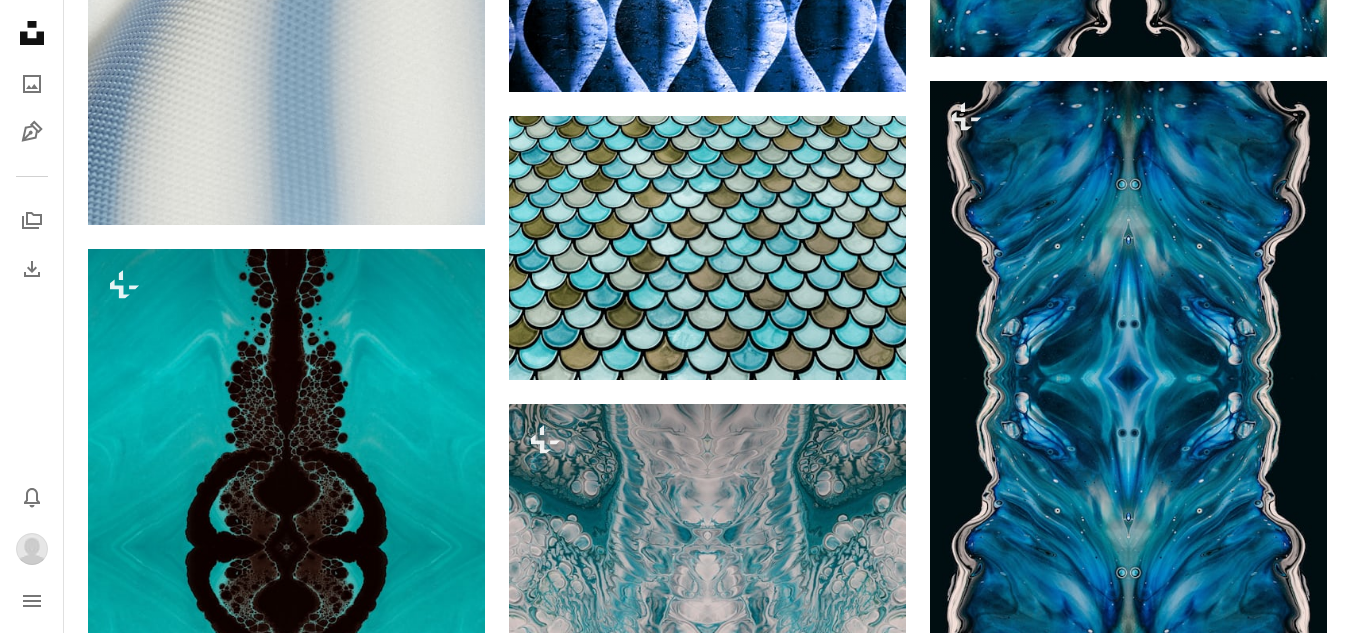 click on "Plus sign for Unsplash+ A heart A plus sign [FIRST] [LAST] For Unsplash+ A lock Download Plus sign for Unsplash+ A heart A plus sign [FIRST] [LAST] For Unsplash+ A lock Download Plus sign for Unsplash+ A heart A plus sign [FIRST] [LAST] For Unsplash+ A lock Download A heart A plus sign [FIRST] [LAST] Arrow pointing down A heart A plus sign [FIRST] [LAST] Available for hire A checkmark inside of a circle Arrow pointing down A heart A plus sign [FIRST] [LAST] Arrow pointing down A heart A plus sign [FIRST] Available for hire A checkmark inside of a circle Arrow pointing down Plus sign for Unsplash+ A heart A plus sign [FIRST] [LAST] For Unsplash+ A lock Download Plus sign for Unsplash+ A heart A plus sign Planet Volumes For Unsplash+ A lock Download A heart A plus sign [FIRST] Arrow pointing down –– ––– ––– – ––– – – ––– –– –– –––– –– Learn More A heart A heart" at bounding box center (707, -3770) 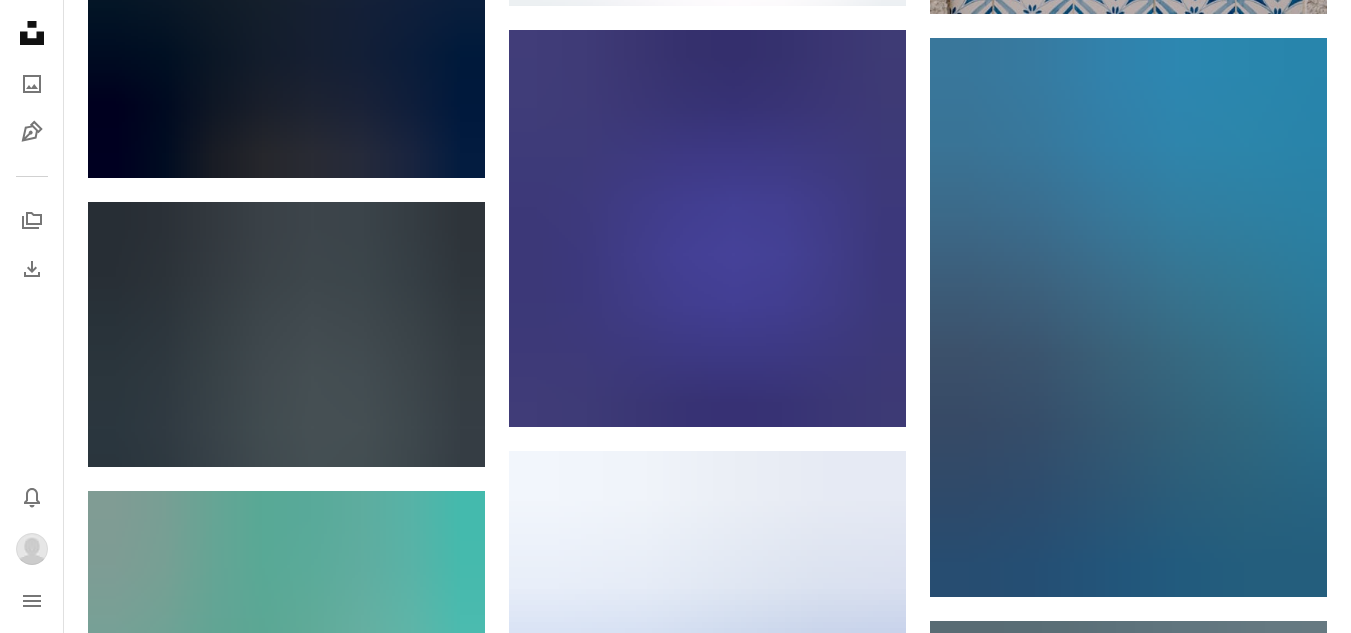 scroll, scrollTop: 13960, scrollLeft: 0, axis: vertical 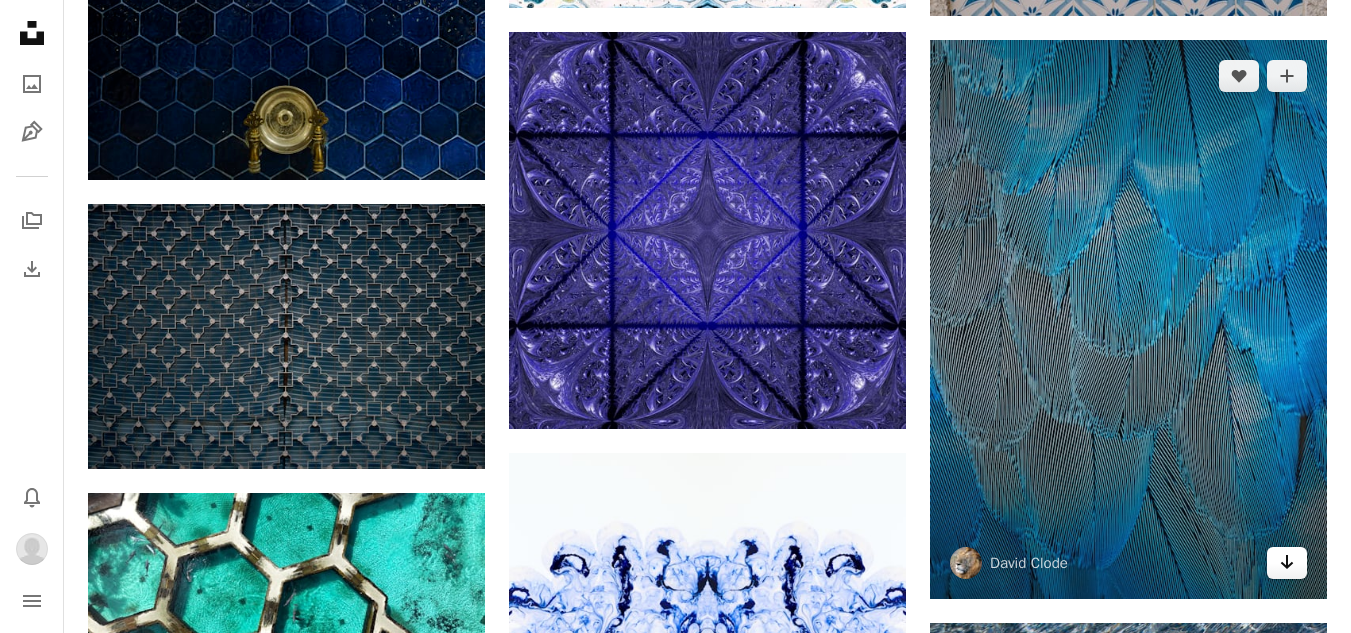 click on "Arrow pointing down" 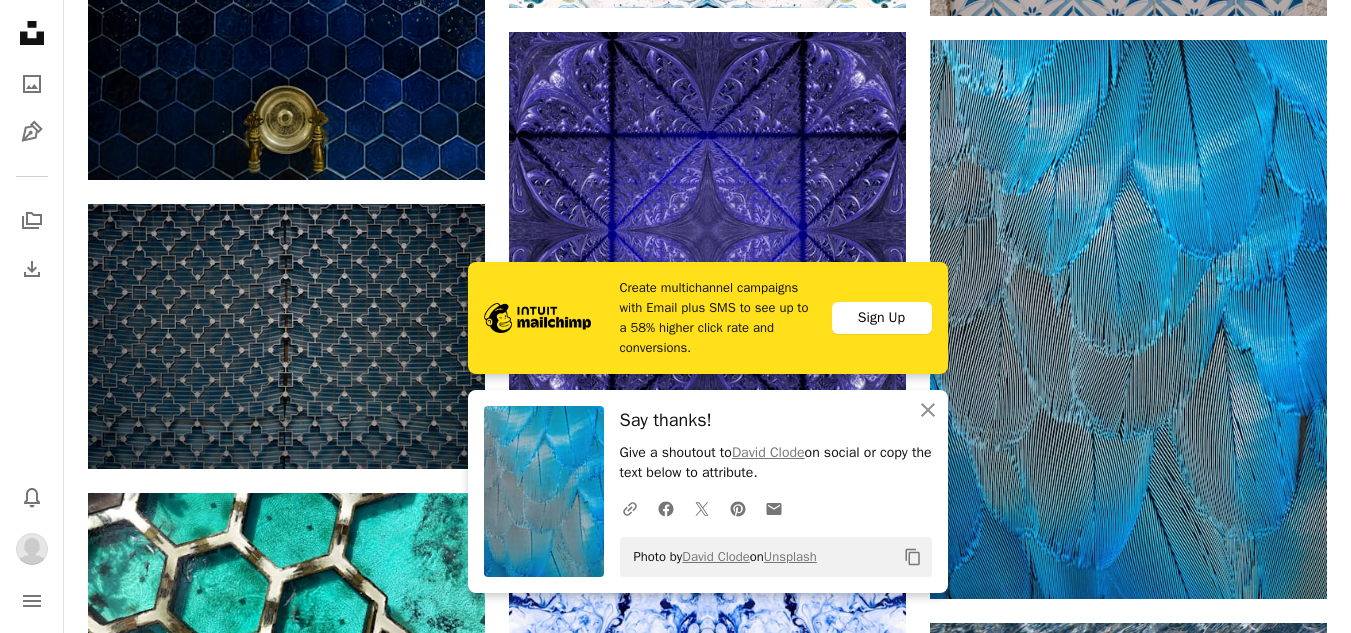 click on "Plus sign for Unsplash+ A heart A plus sign [FIRST] [LAST] For Unsplash+ A lock Download Plus sign for Unsplash+ A heart A plus sign [FIRST] [LAST] For Unsplash+ A lock Download Plus sign for Unsplash+ A heart A plus sign [FIRST] [LAST] For Unsplash+ A lock Download A heart A plus sign [FIRST] [LAST] Arrow pointing down A heart A plus sign [FIRST] [LAST] Available for hire A checkmark inside of a circle Arrow pointing down A heart A plus sign [FIRST] [LAST] Arrow pointing down A heart A plus sign [FIRST] Available for hire A checkmark inside of a circle Arrow pointing down Plus sign for Unsplash+ A heart A plus sign [FIRST] [LAST] For Unsplash+ A lock Download Plus sign for Unsplash+ A heart A plus sign Planet Volumes For Unsplash+ A lock Download A heart A plus sign [FIRST] Arrow pointing down –– ––– ––– – ––– – – ––– –– –– –––– –– Learn More A heart A heart" at bounding box center [707, -5050] 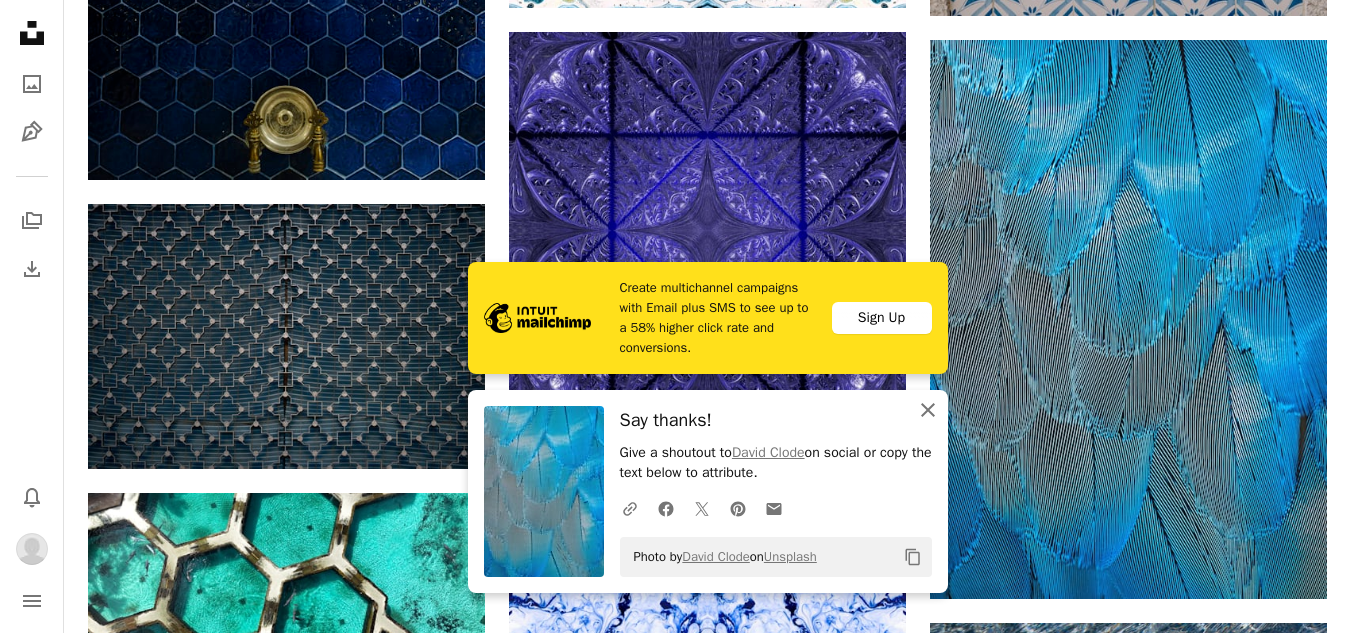 click on "An X shape" 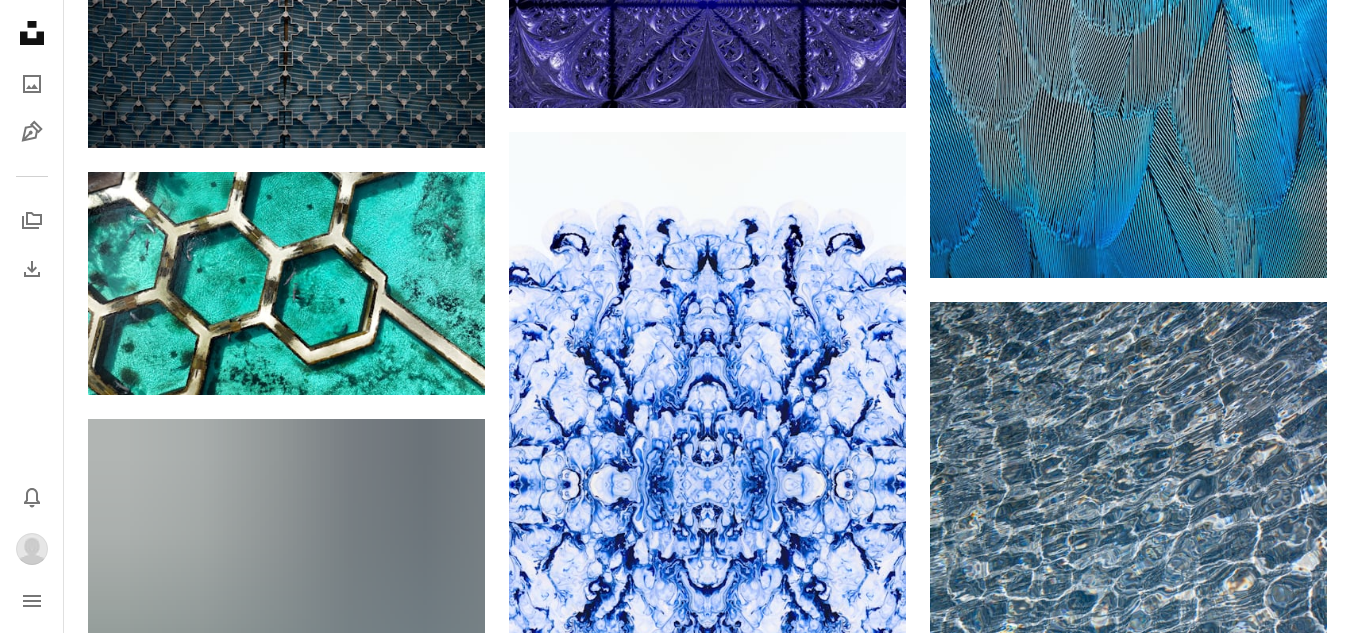 scroll, scrollTop: 14280, scrollLeft: 0, axis: vertical 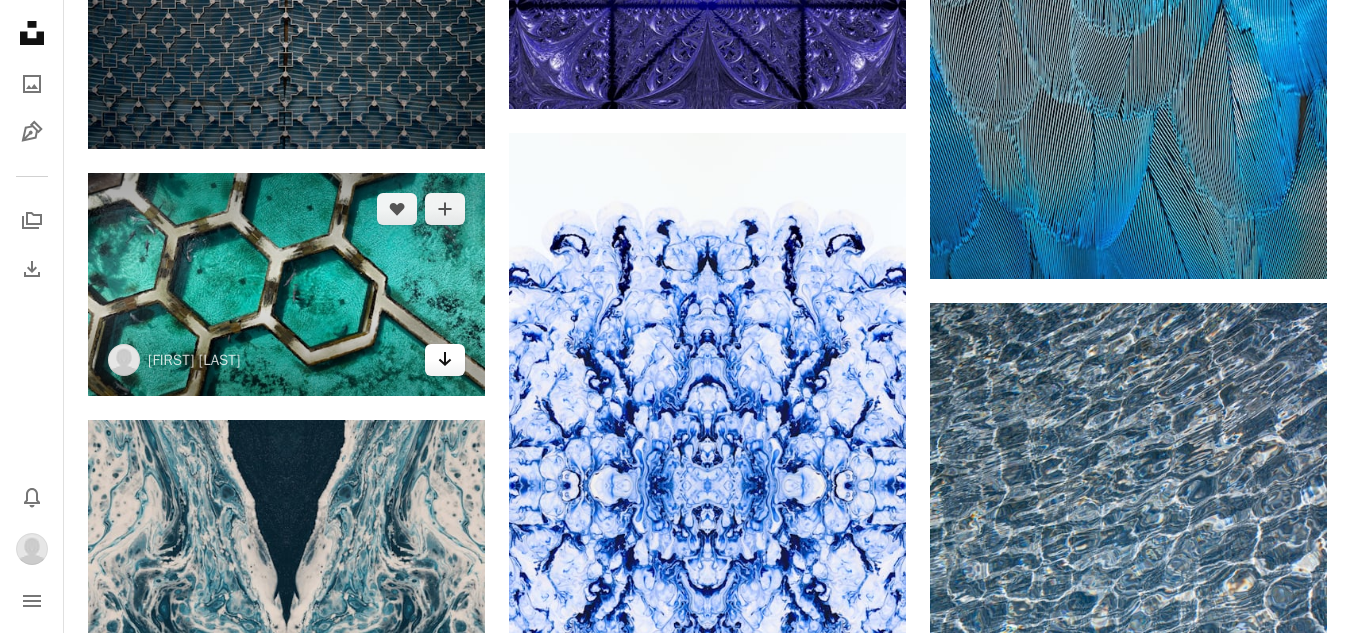 click on "Arrow pointing down" 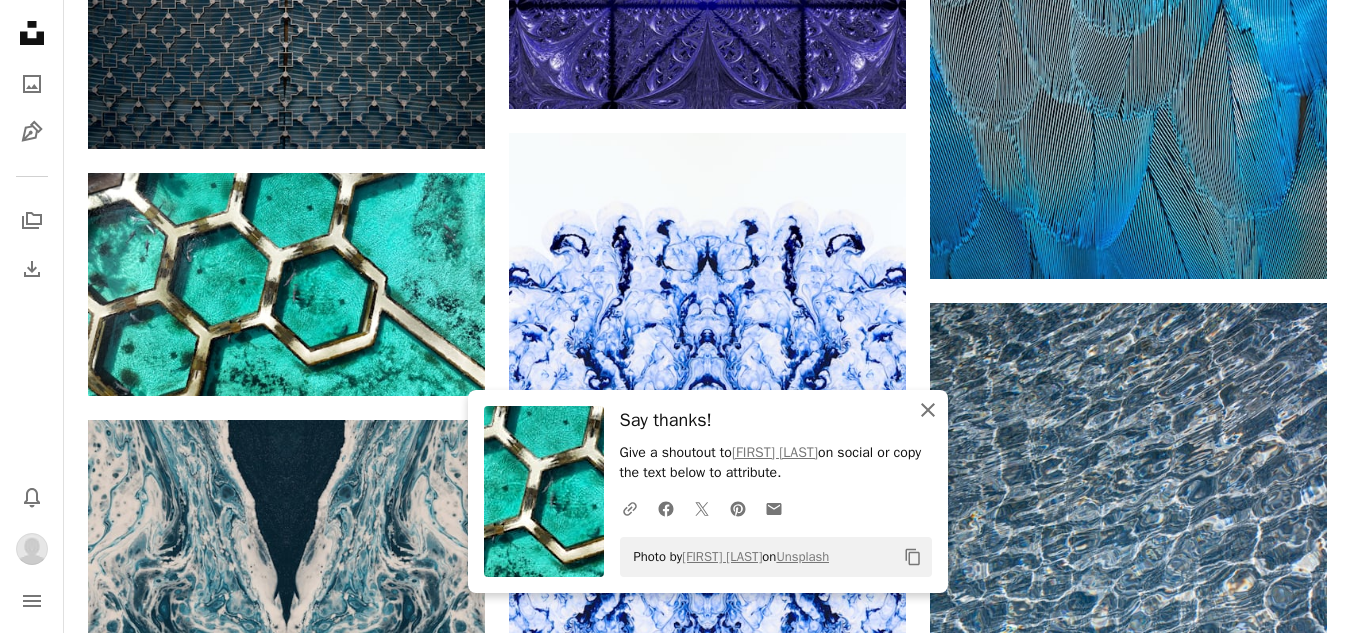 click on "An X shape" 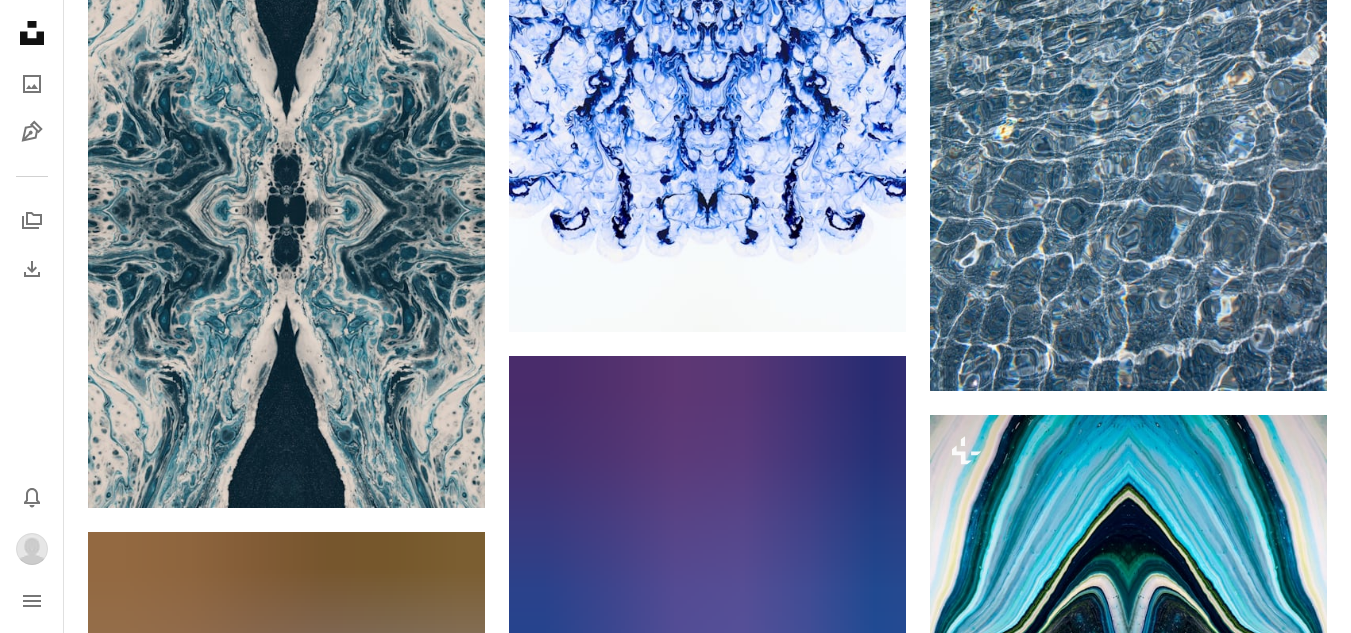 scroll, scrollTop: 14840, scrollLeft: 0, axis: vertical 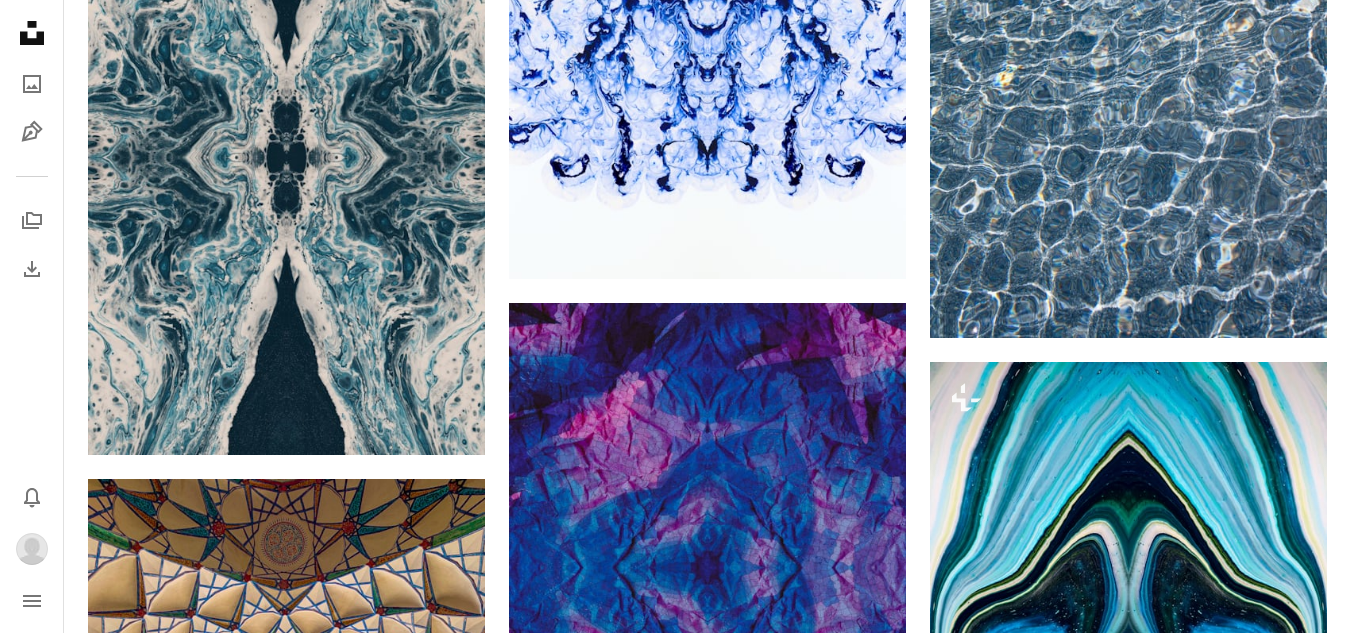 click on "Plus sign for Unsplash+ A heart A plus sign [FIRST] [LAST] For Unsplash+ A lock Download Plus sign for Unsplash+ A heart A plus sign [FIRST] [LAST] For Unsplash+ A lock Download Plus sign for Unsplash+ A heart A plus sign [FIRST] [LAST] For Unsplash+ A lock Download A heart A plus sign [FIRST] [LAST] Arrow pointing down A heart A plus sign [FIRST] [LAST] Available for hire A checkmark inside of a circle Arrow pointing down A heart A plus sign [FIRST] [LAST] Arrow pointing down A heart A plus sign [FIRST] Available for hire A checkmark inside of a circle Arrow pointing down Plus sign for Unsplash+ A heart A plus sign [FIRST] [LAST] For Unsplash+ A lock Download Plus sign for Unsplash+ A heart A plus sign Planet Volumes For Unsplash+ A lock Download A heart A plus sign [FIRST] Arrow pointing down –– ––– ––– – ––– – – ––– –– –– –––– –– Learn More A heart A heart" at bounding box center [707, -5930] 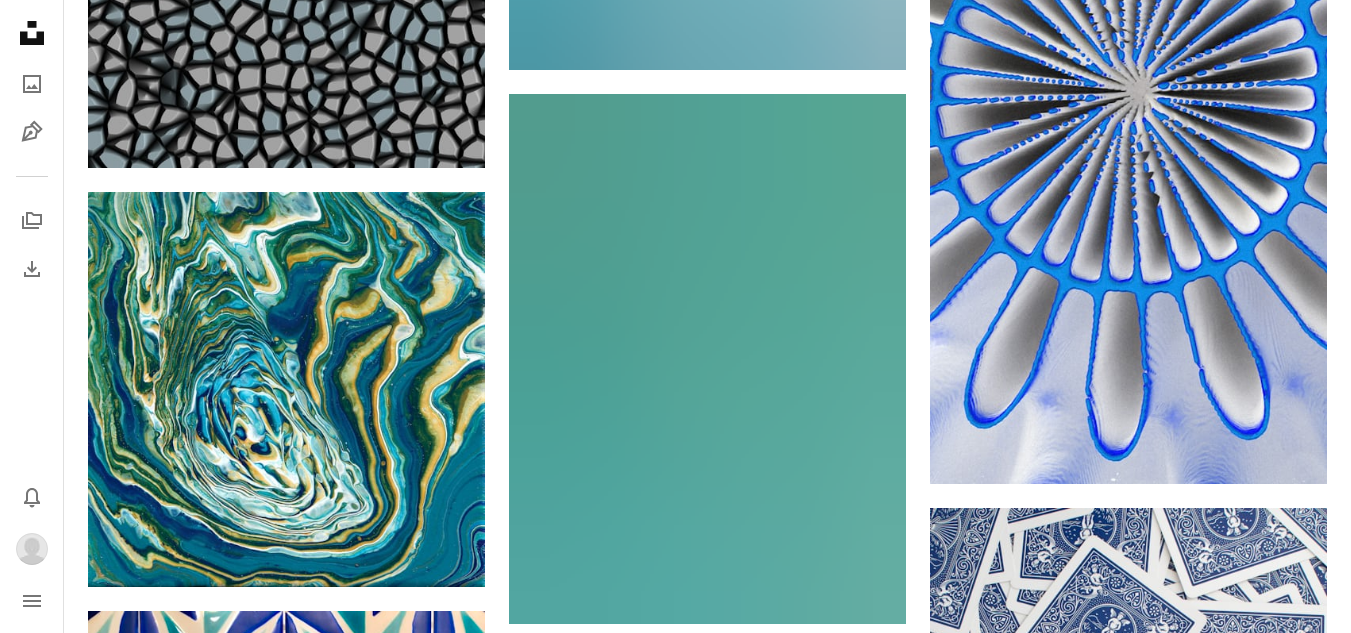 scroll, scrollTop: 18040, scrollLeft: 0, axis: vertical 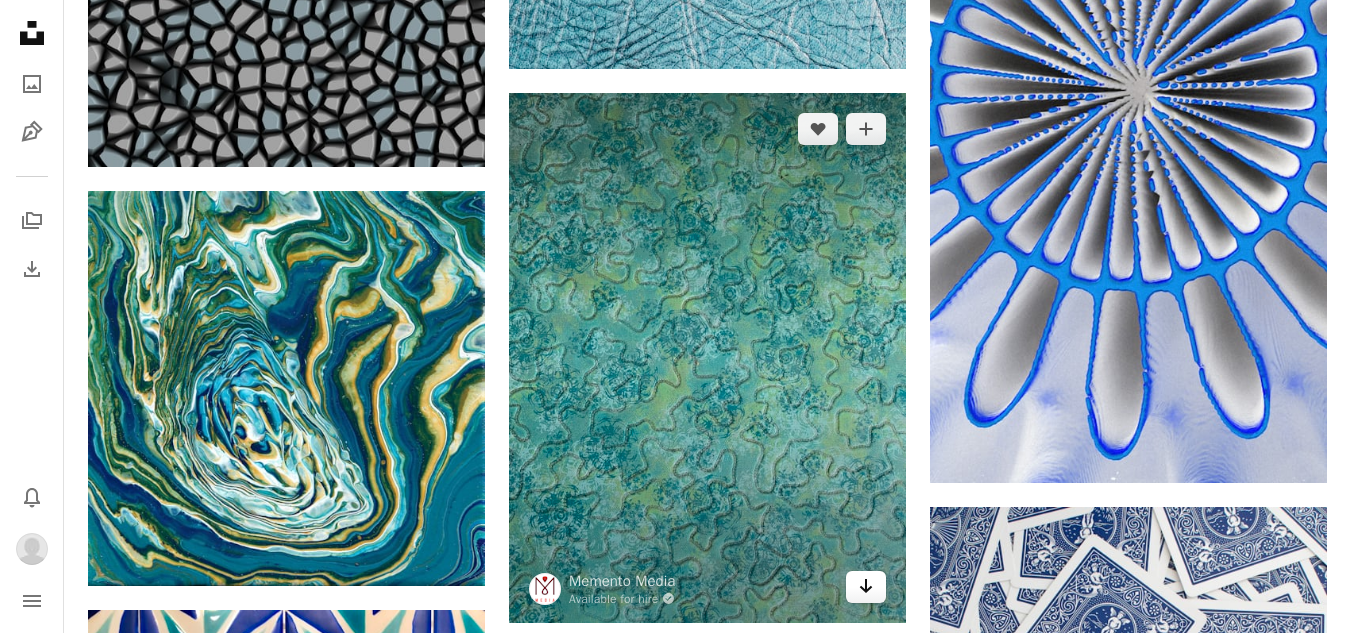 click 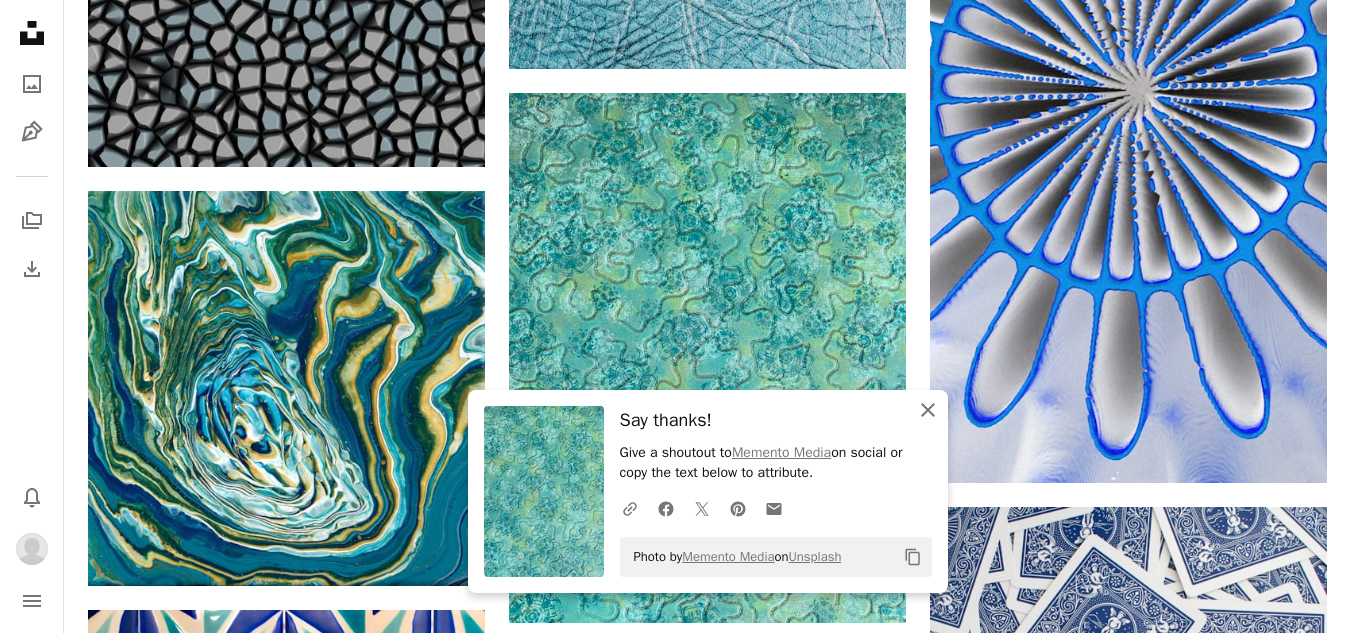 click on "An X shape" 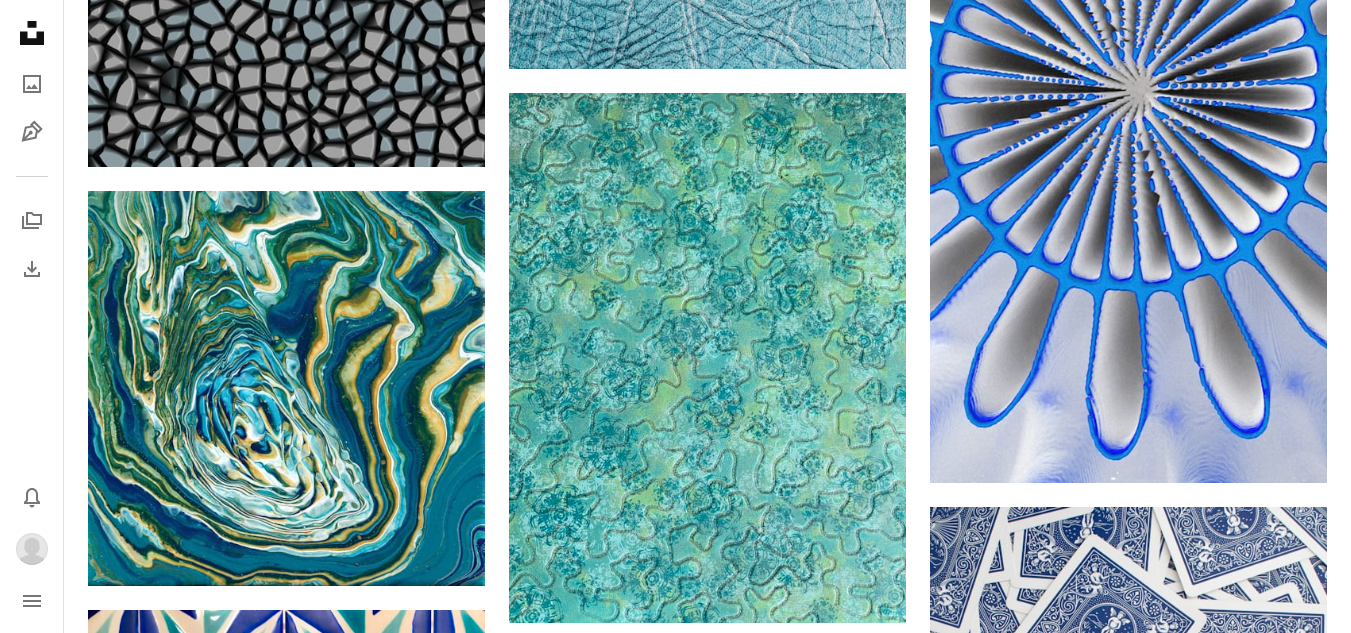 click on "Plus sign for Unsplash+ A heart A plus sign [FIRST] [LAST] For Unsplash+ A lock Download Plus sign for Unsplash+ A heart A plus sign [FIRST] [LAST] For Unsplash+ A lock Download Plus sign for Unsplash+ A heart A plus sign [FIRST] [LAST] For Unsplash+ A lock Download A heart A plus sign [FIRST] [LAST] Arrow pointing down A heart A plus sign [FIRST] [LAST] Available for hire A checkmark inside of a circle Arrow pointing down A heart A plus sign [FIRST] [LAST] Arrow pointing down A heart A plus sign [FIRST] Available for hire A checkmark inside of a circle Arrow pointing down Plus sign for Unsplash+ A heart A plus sign [FIRST] [LAST] For Unsplash+ A lock Download Plus sign for Unsplash+ A heart A plus sign Planet Volumes For Unsplash+ A lock Download A heart A plus sign [FIRST] Arrow pointing down –– ––– ––– – ––– – – ––– –– –– –––– –– Learn More A heart A heart" at bounding box center [707, -7293] 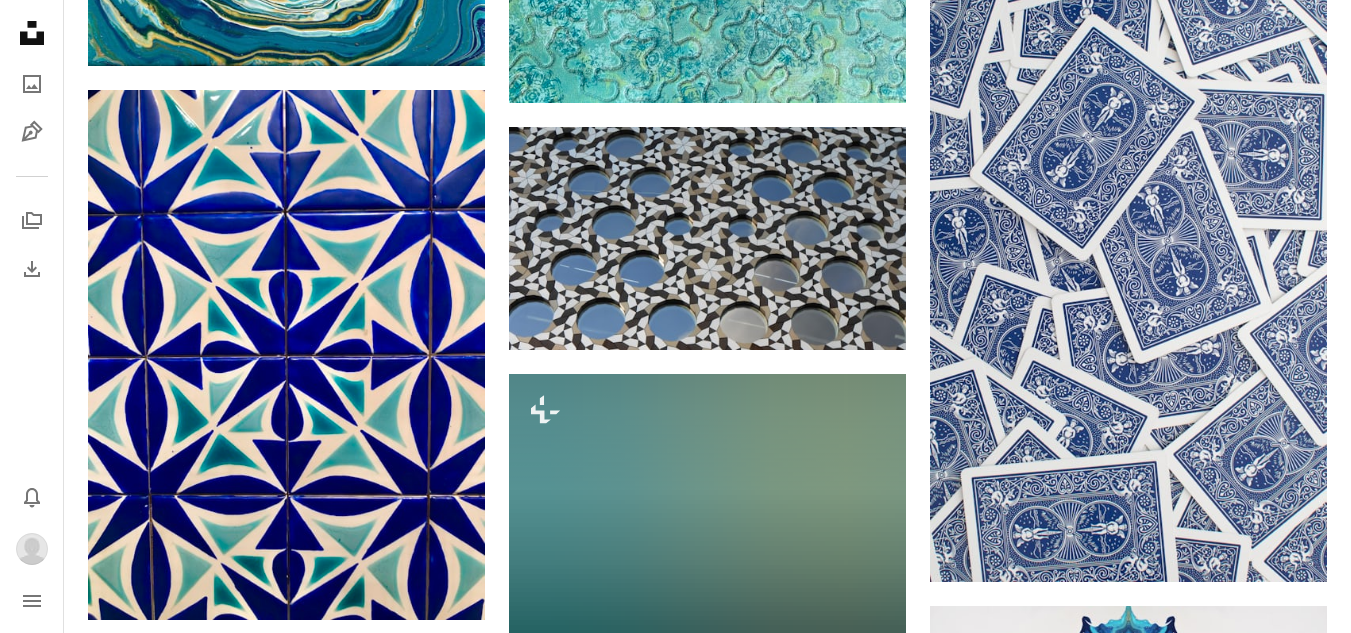 scroll, scrollTop: 18520, scrollLeft: 0, axis: vertical 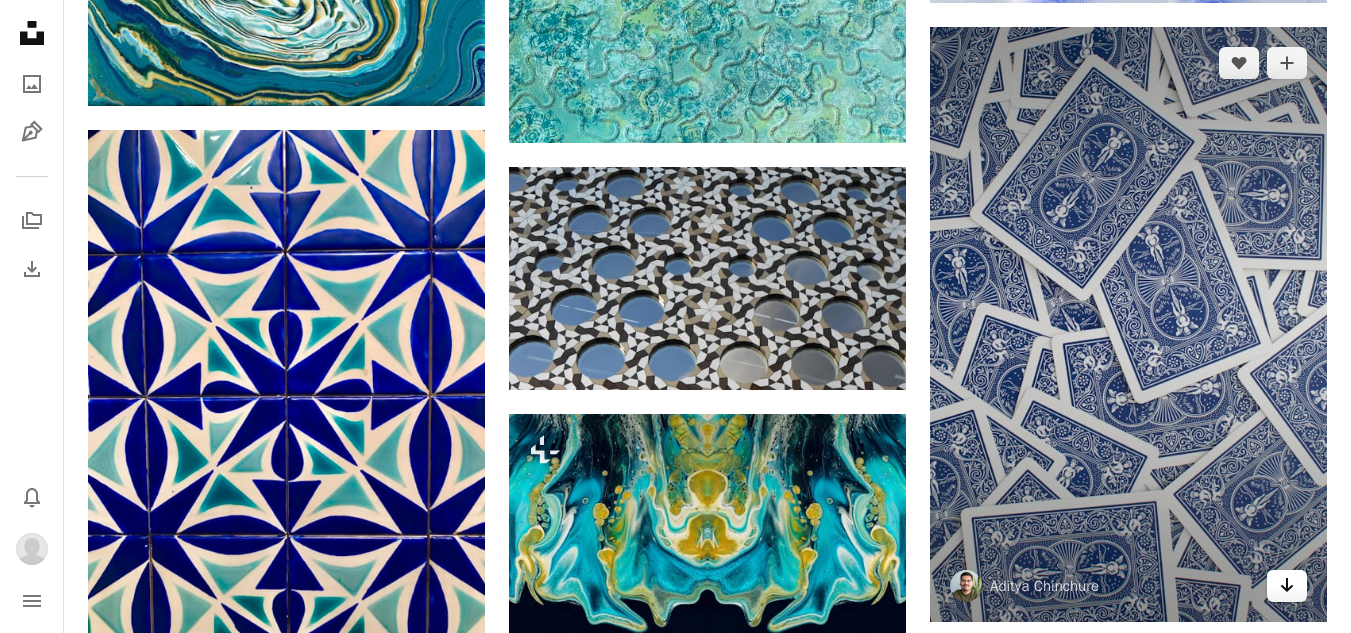 click 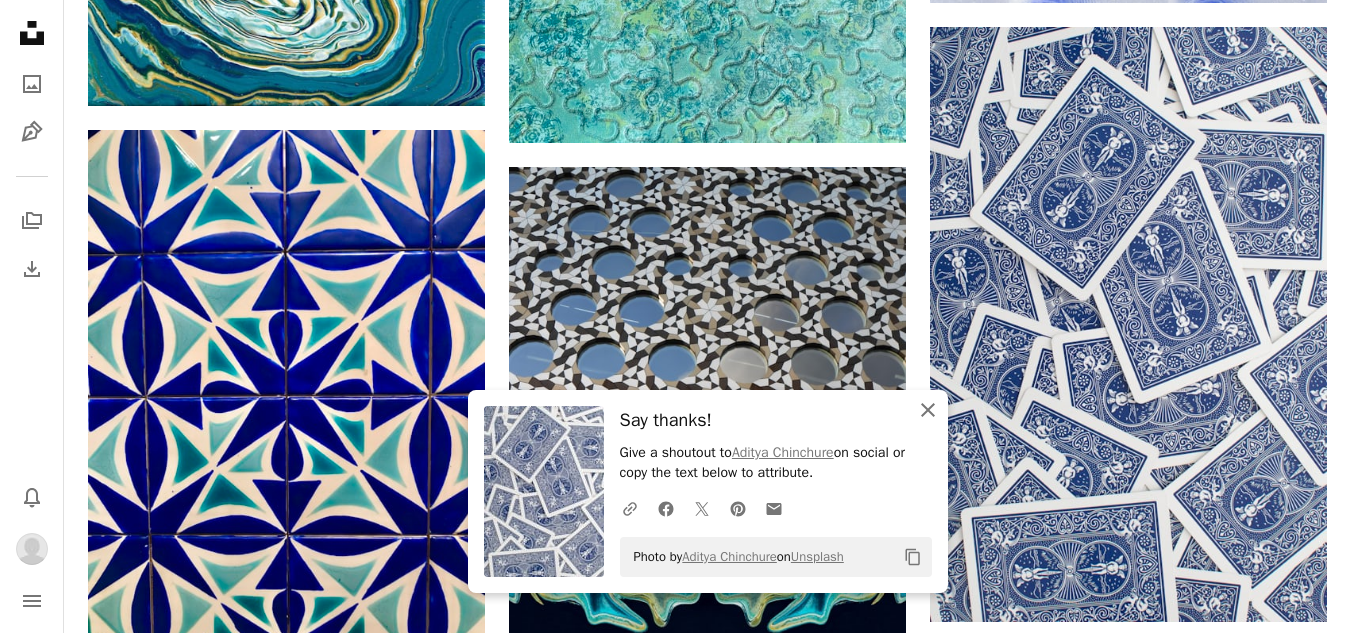 click on "An X shape" 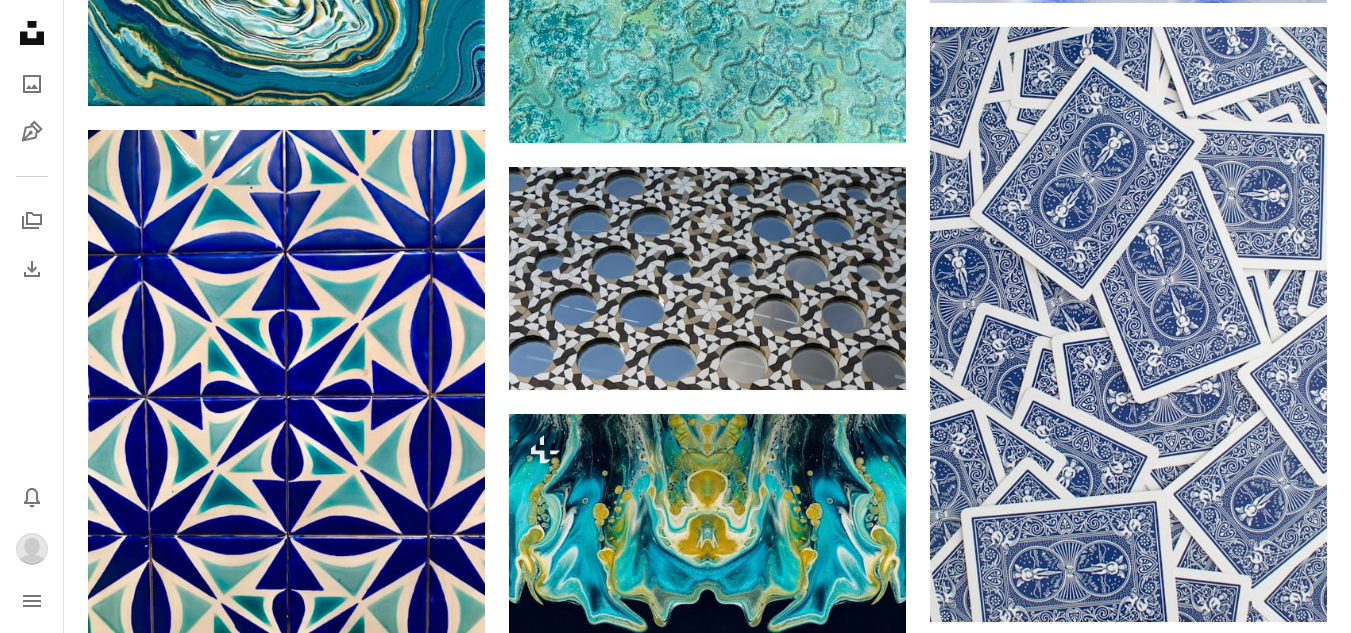 click on "Plus sign for Unsplash+ A heart A plus sign [FIRST] [LAST] For Unsplash+ A lock Download Plus sign for Unsplash+ A heart A plus sign [FIRST] [LAST] For Unsplash+ A lock Download Plus sign for Unsplash+ A heart A plus sign [FIRST] [LAST] For Unsplash+ A lock Download A heart A plus sign [FIRST] [LAST] Arrow pointing down A heart A plus sign [FIRST] [LAST] Available for hire A checkmark inside of a circle Arrow pointing down A heart A plus sign [FIRST] [LAST] Arrow pointing down A heart A plus sign [FIRST] Available for hire A checkmark inside of a circle Arrow pointing down Plus sign for Unsplash+ A heart A plus sign [FIRST] [LAST] For Unsplash+ A lock Download Plus sign for Unsplash+ A heart A plus sign Planet Volumes For Unsplash+ A lock Download A heart A plus sign [FIRST] Arrow pointing down –– ––– ––– – ––– – – ––– –– –– –––– –– Learn More A heart A heart" at bounding box center [707, -6245] 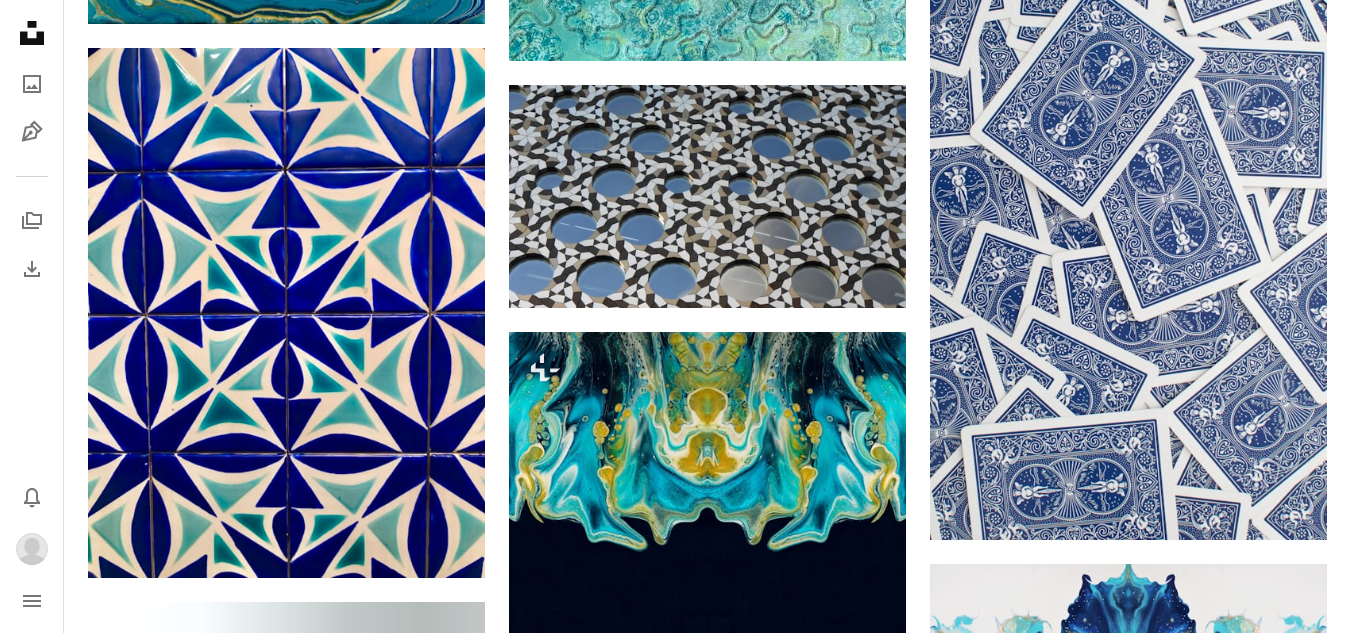 scroll, scrollTop: 18600, scrollLeft: 0, axis: vertical 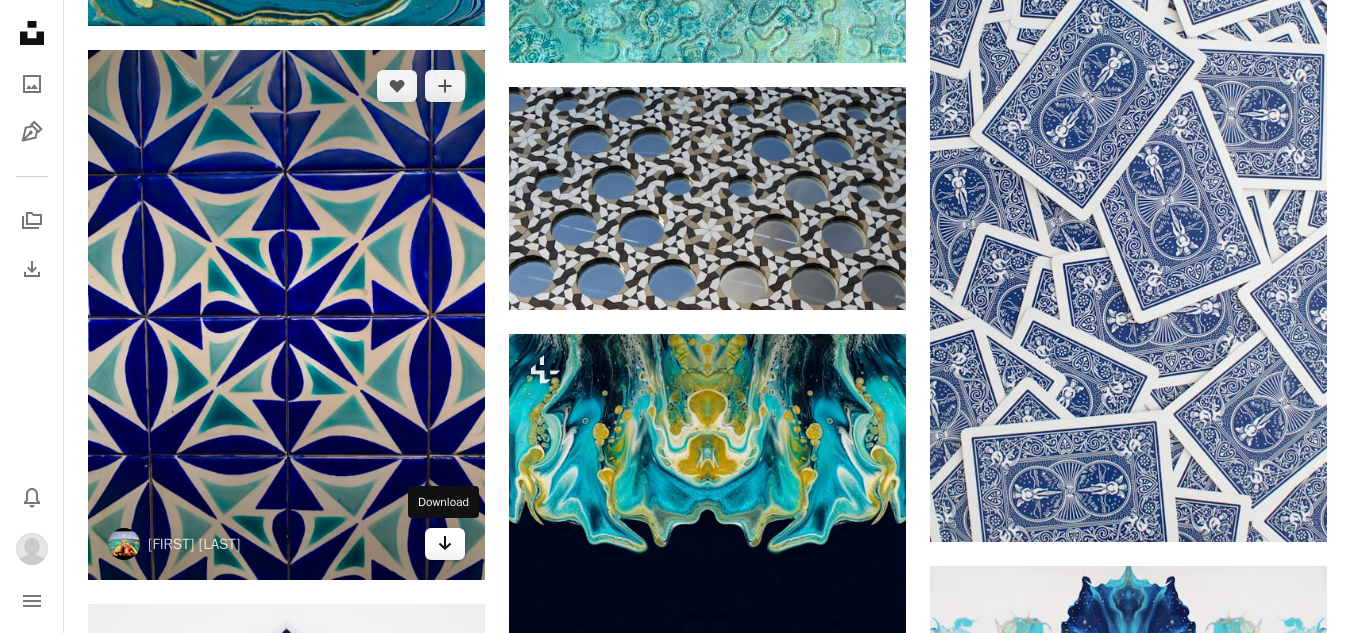 click on "Arrow pointing down" 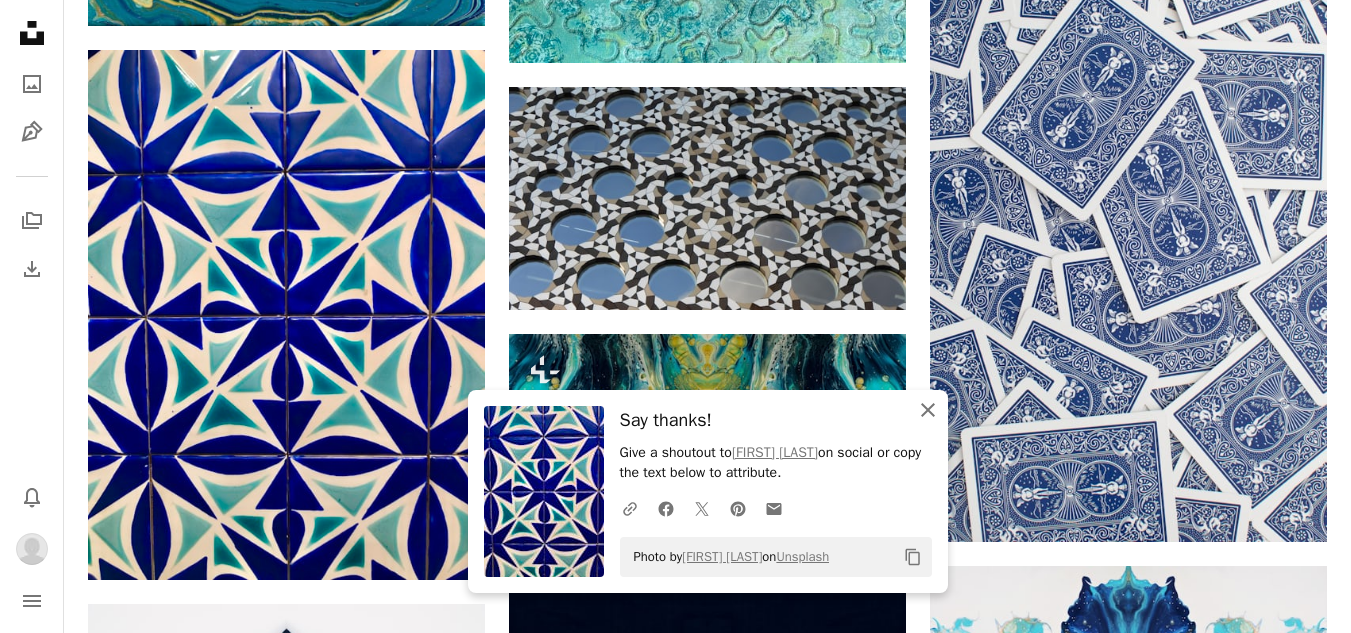 click on "An X shape" 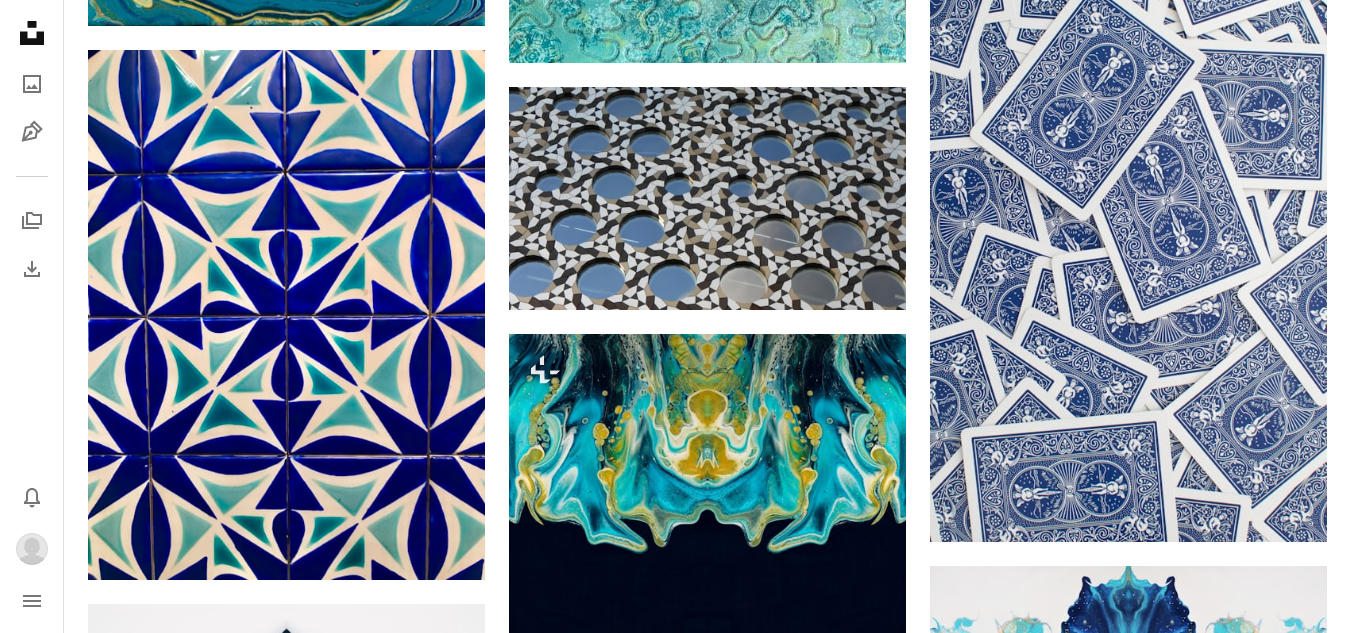 click on "Plus sign for Unsplash+ A heart A plus sign [FIRST] [LAST] For Unsplash+ A lock Download Plus sign for Unsplash+ A heart A plus sign [FIRST] [LAST] For Unsplash+ A lock Download Plus sign for Unsplash+ A heart A plus sign [FIRST] [LAST] For Unsplash+ A lock Download A heart A plus sign [FIRST] [LAST] Arrow pointing down A heart A plus sign [FIRST] [LAST] Available for hire A checkmark inside of a circle Arrow pointing down A heart A plus sign [FIRST] [LAST] Arrow pointing down A heart A plus sign [FIRST] Available for hire A checkmark inside of a circle Arrow pointing down Plus sign for Unsplash+ A heart A plus sign [FIRST] [LAST] For Unsplash+ A lock Download Plus sign for Unsplash+ A heart A plus sign Planet Volumes For Unsplash+ A lock Download A heart A plus sign [FIRST] Arrow pointing down –– ––– ––– – ––– – – ––– –– –– –––– –– Learn More A heart A heart" at bounding box center (707, -6325) 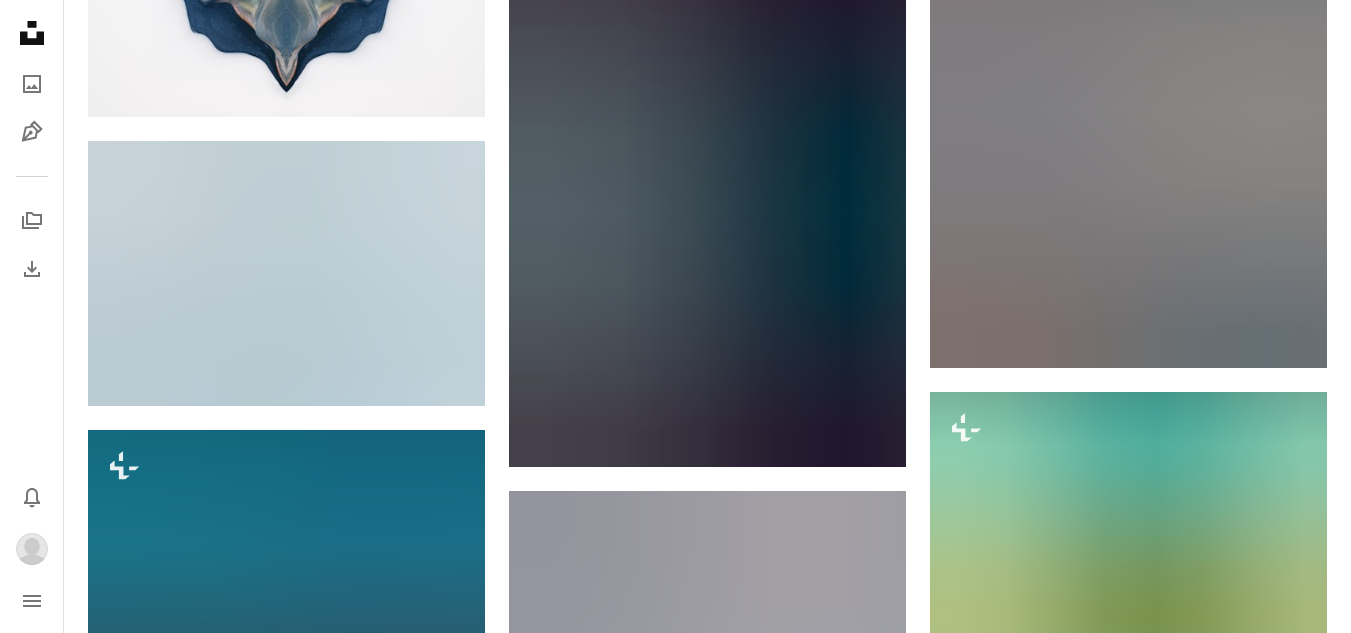 scroll, scrollTop: 19680, scrollLeft: 0, axis: vertical 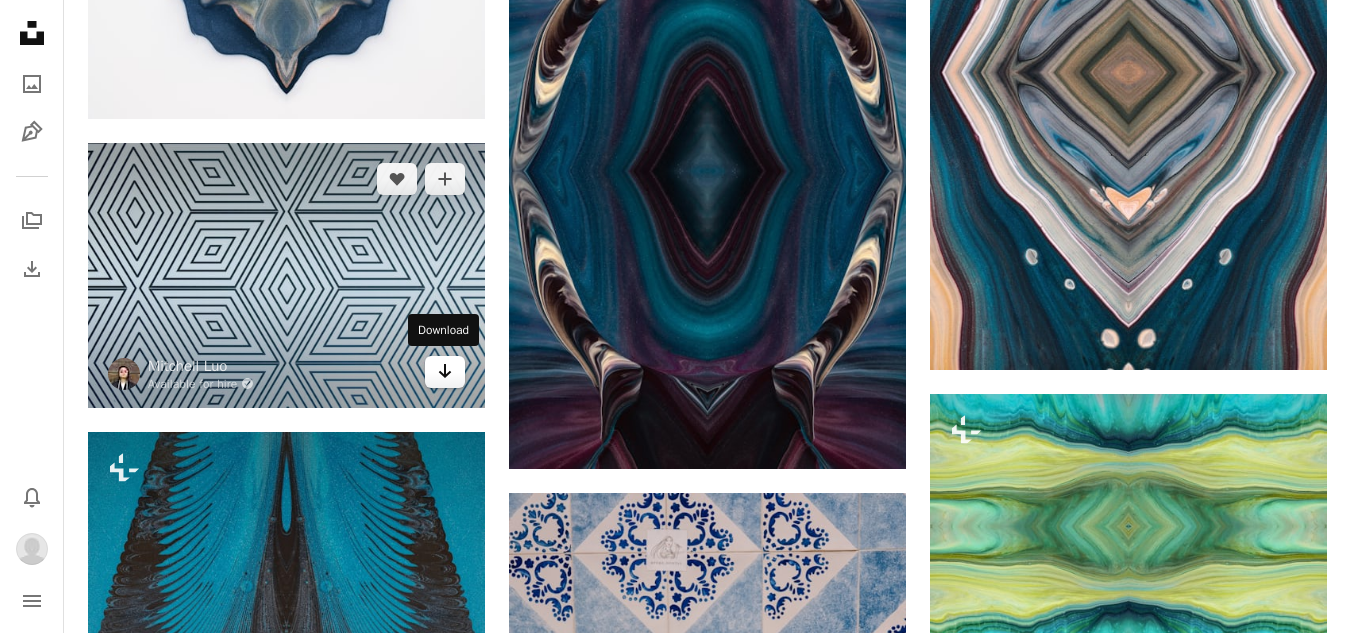 click on "Arrow pointing down" 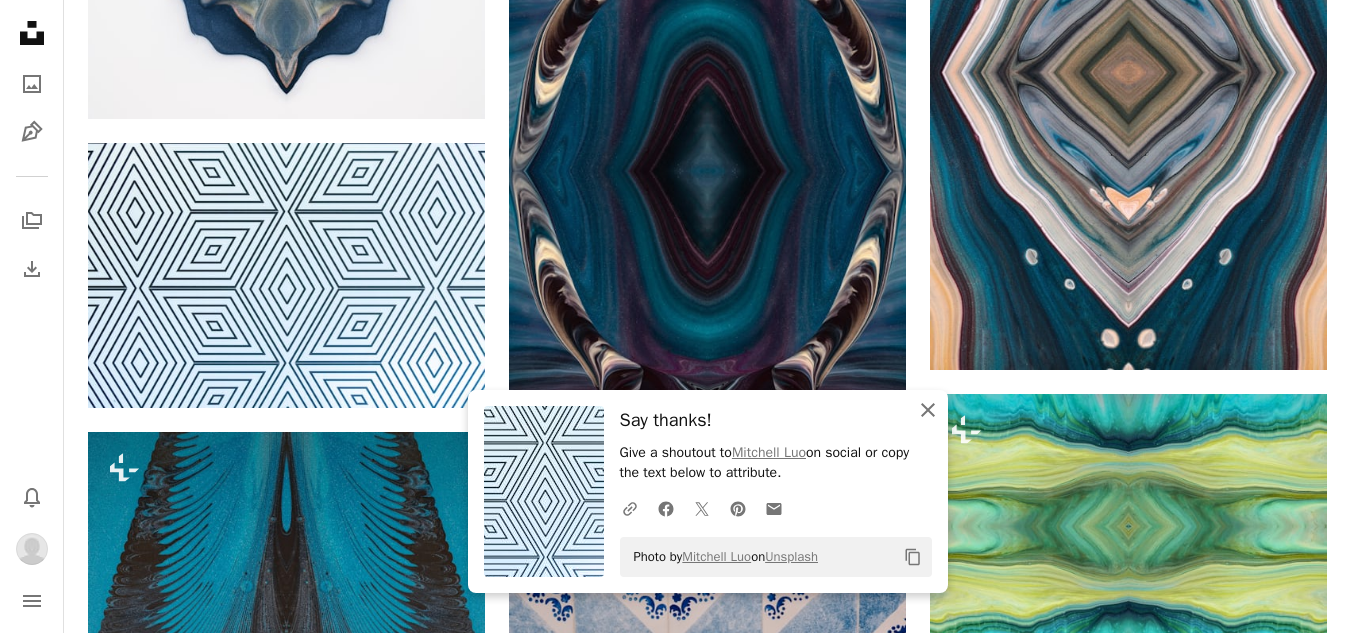 click 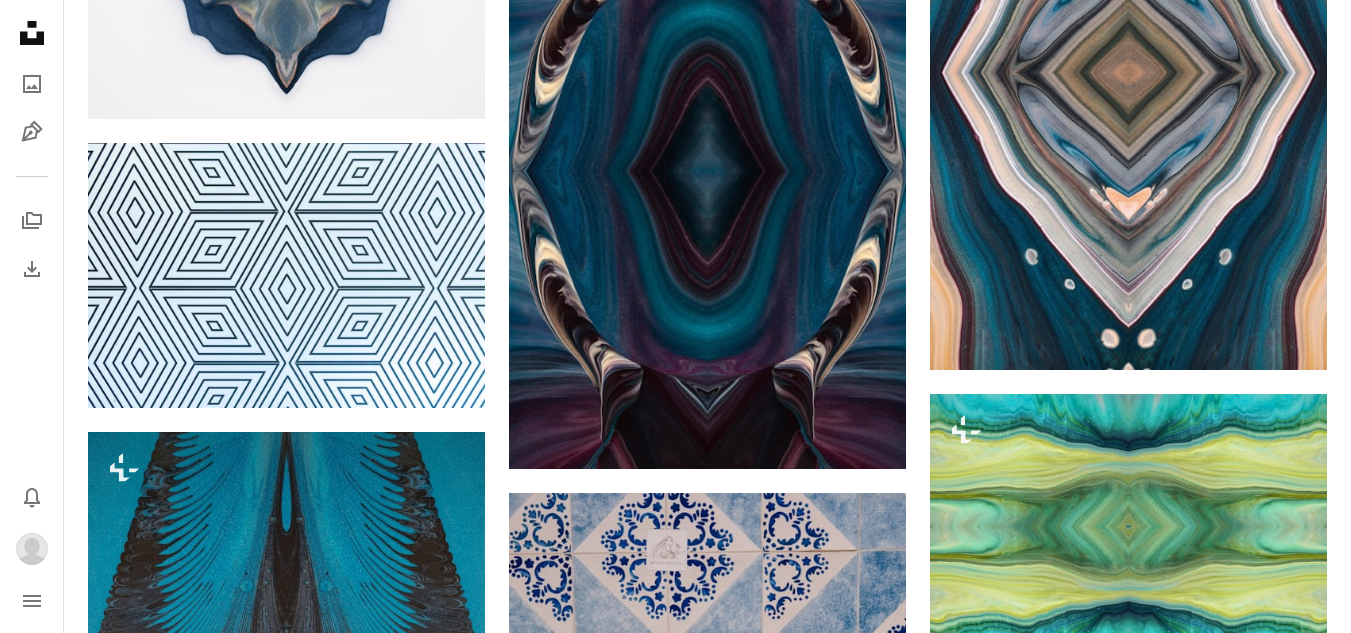 click on "Plus sign for Unsplash+ A heart A plus sign [FIRST] [LAST] For Unsplash+ A lock Download Plus sign for Unsplash+ A heart A plus sign [FIRST] [LAST] For Unsplash+ A lock Download Plus sign for Unsplash+ A heart A plus sign [FIRST] [LAST] For Unsplash+ A lock Download A heart A plus sign [FIRST] [LAST] Arrow pointing down A heart A plus sign [FIRST] [LAST] Available for hire A checkmark inside of a circle Arrow pointing down A heart A plus sign [FIRST] [LAST] Arrow pointing down A heart A plus sign [FIRST] Available for hire A checkmark inside of a circle Arrow pointing down Plus sign for Unsplash+ A heart A plus sign [FIRST] [LAST] For Unsplash+ A lock Download Plus sign for Unsplash+ A heart A plus sign Planet Volumes For Unsplash+ A lock Download A heart A plus sign [FIRST] Arrow pointing down –– ––– ––– – ––– – – ––– –– –– –––– –– Learn More A heart A heart" at bounding box center [707, -7405] 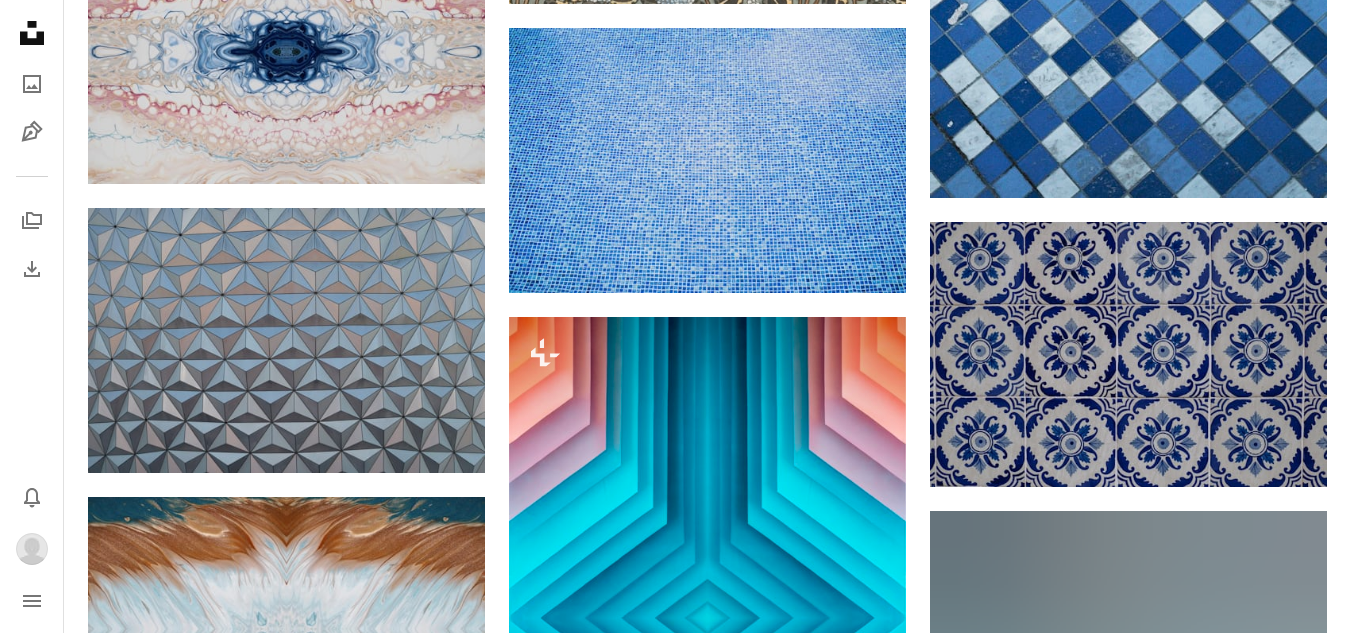 scroll, scrollTop: 23240, scrollLeft: 0, axis: vertical 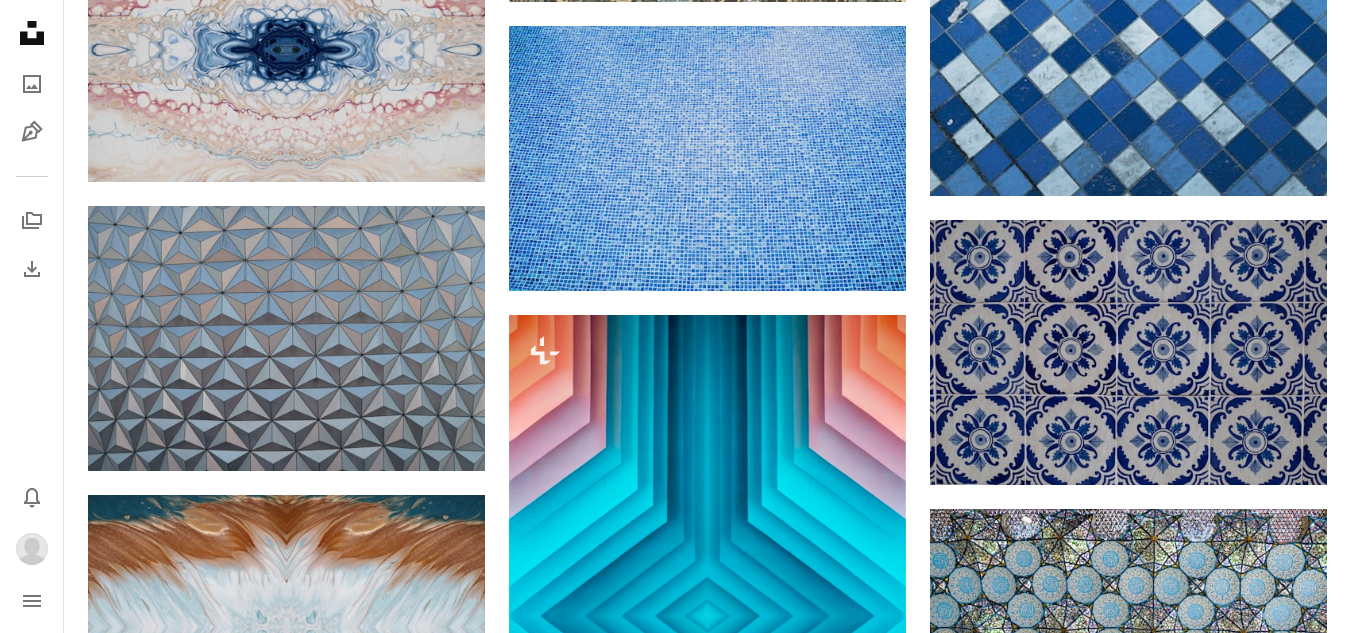 click on "Plus sign for Unsplash+ A heart A plus sign [FIRST] [LAST] For Unsplash+ A lock Download Plus sign for Unsplash+ A heart A plus sign [FIRST] [LAST] For Unsplash+ A lock Download Plus sign for Unsplash+ A heart A plus sign [FIRST] [LAST] For Unsplash+ A lock Download A heart A plus sign [FIRST] [LAST] Arrow pointing down A heart A plus sign [FIRST] [LAST] Available for hire A checkmark inside of a circle Arrow pointing down A heart A plus sign [FIRST] [LAST] Arrow pointing down A heart A plus sign [FIRST] Available for hire A checkmark inside of a circle Arrow pointing down Plus sign for Unsplash+ A heart A plus sign [FIRST] [LAST] For Unsplash+ A lock Download Plus sign for Unsplash+ A heart A plus sign Planet Volumes For Unsplash+ A lock Download A heart A plus sign [FIRST] Arrow pointing down –– ––– ––– – ––– – – ––– –– –– –––– –– Learn More A heart A heart" at bounding box center [707, -9292] 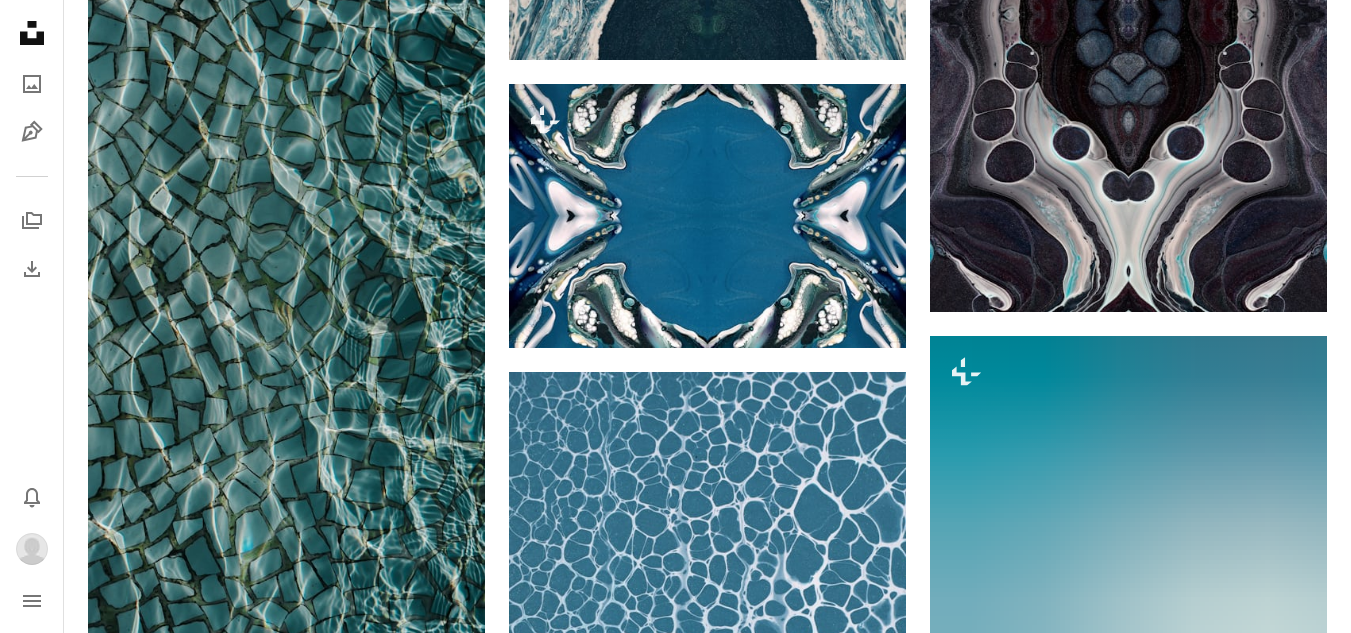 scroll, scrollTop: 25600, scrollLeft: 0, axis: vertical 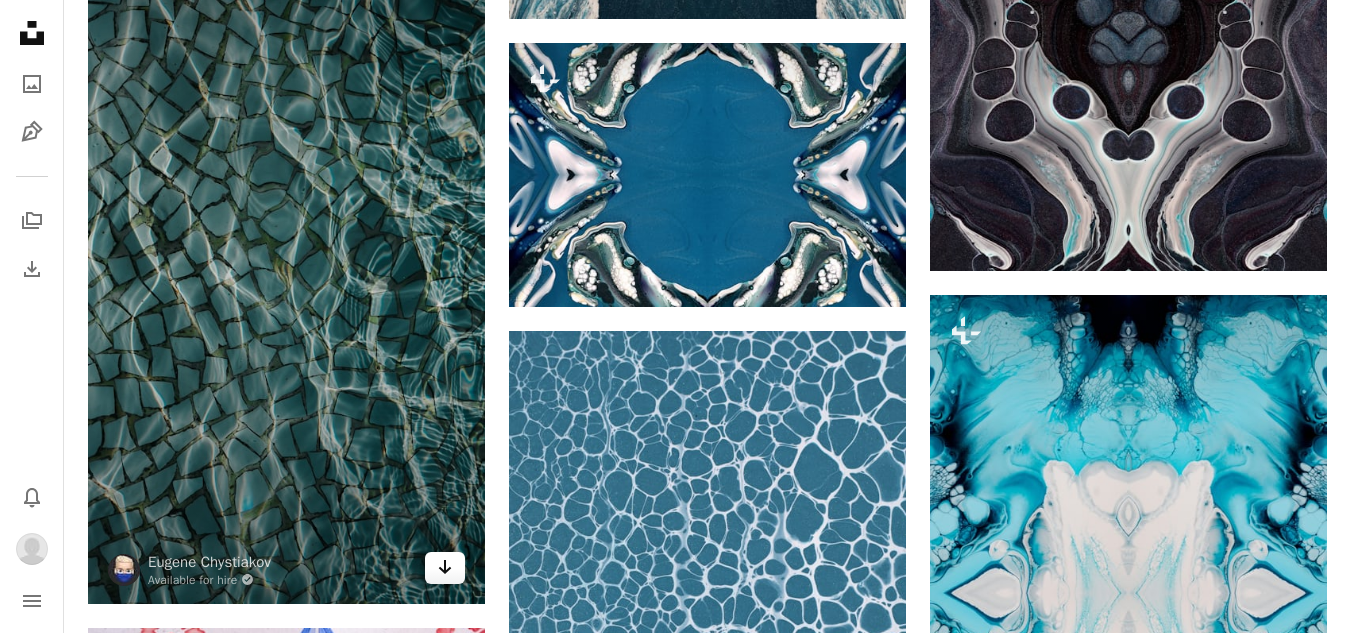 click on "Arrow pointing down" 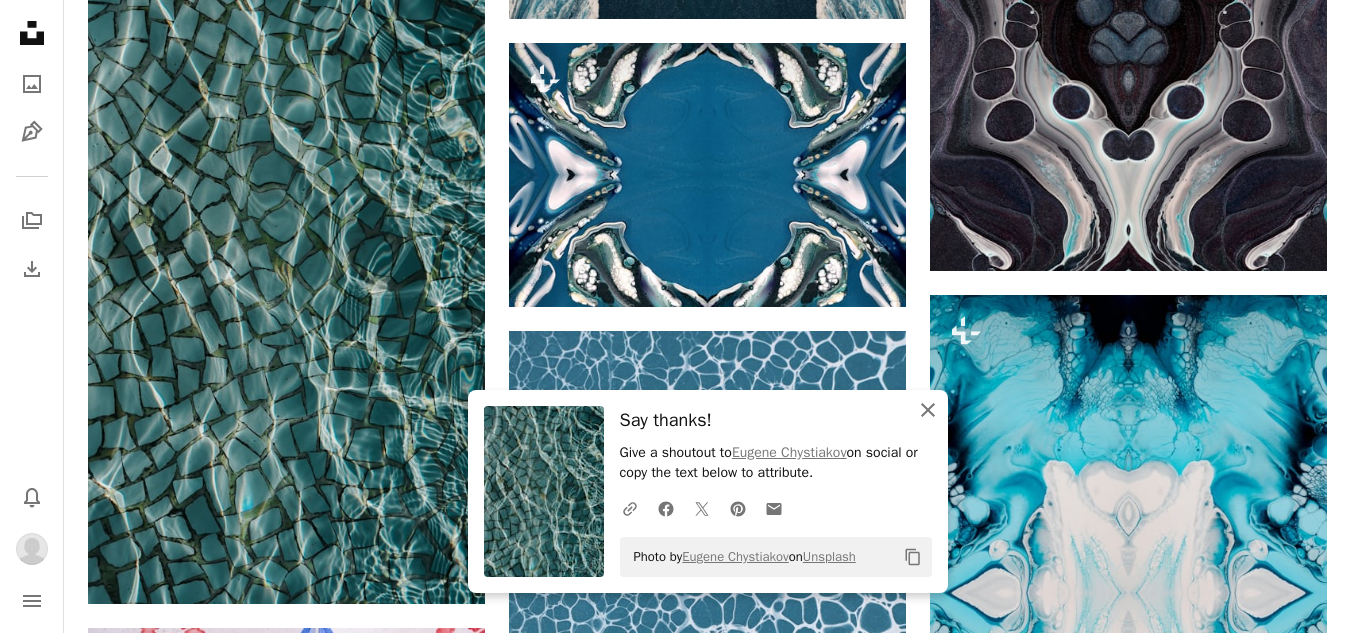 click on "An X shape" 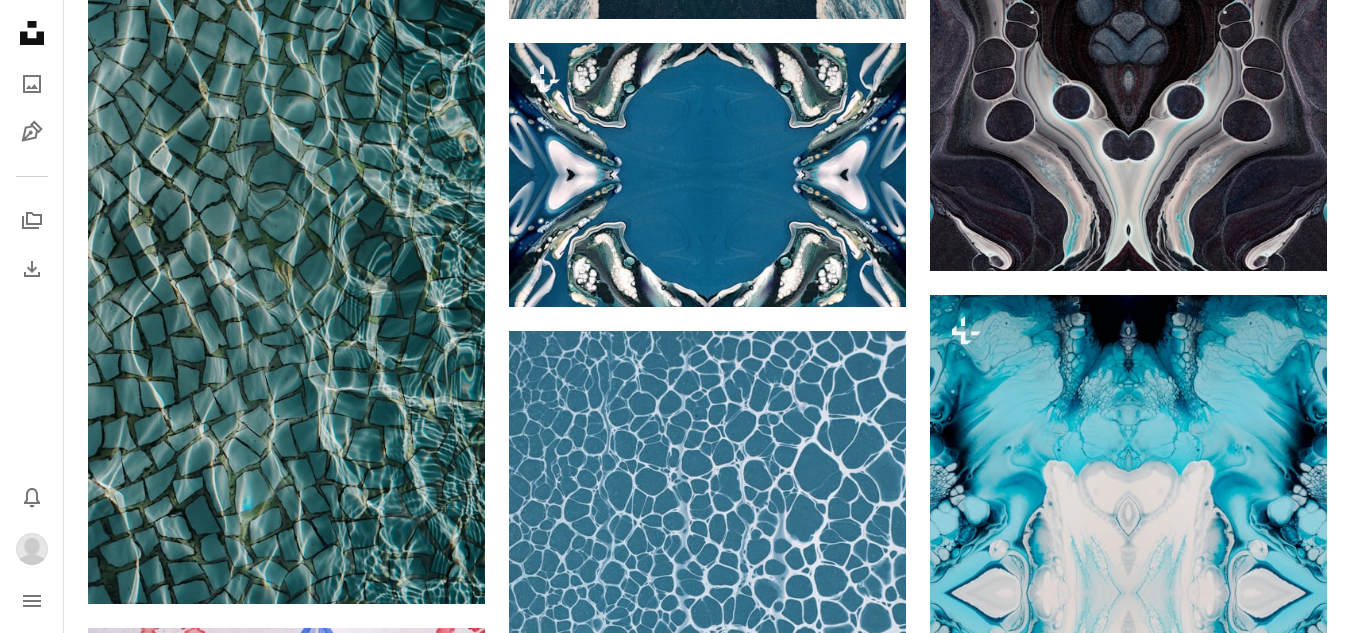 click on "Plus sign for Unsplash+ A heart A plus sign [FIRST] [LAST] For Unsplash+ A lock Download Plus sign for Unsplash+ A heart A plus sign [FIRST] [LAST] For Unsplash+ A lock Download Plus sign for Unsplash+ A heart A plus sign [FIRST] [LAST] For Unsplash+ A lock Download A heart A plus sign [FIRST] [LAST] Arrow pointing down A heart A plus sign [FIRST] [LAST] Available for hire A checkmark inside of a circle Arrow pointing down A heart A plus sign [FIRST] [LAST] Arrow pointing down A heart A plus sign [FIRST] Available for hire A checkmark inside of a circle Arrow pointing down Plus sign for Unsplash+ A heart A plus sign [FIRST] [LAST] For Unsplash+ A lock Download Plus sign for Unsplash+ A heart A plus sign Planet Volumes For Unsplash+ A lock Download A heart A plus sign [FIRST] Arrow pointing down –– ––– ––– – ––– – – ––– –– –– –––– –– Learn More A heart A heart" at bounding box center [707, -10060] 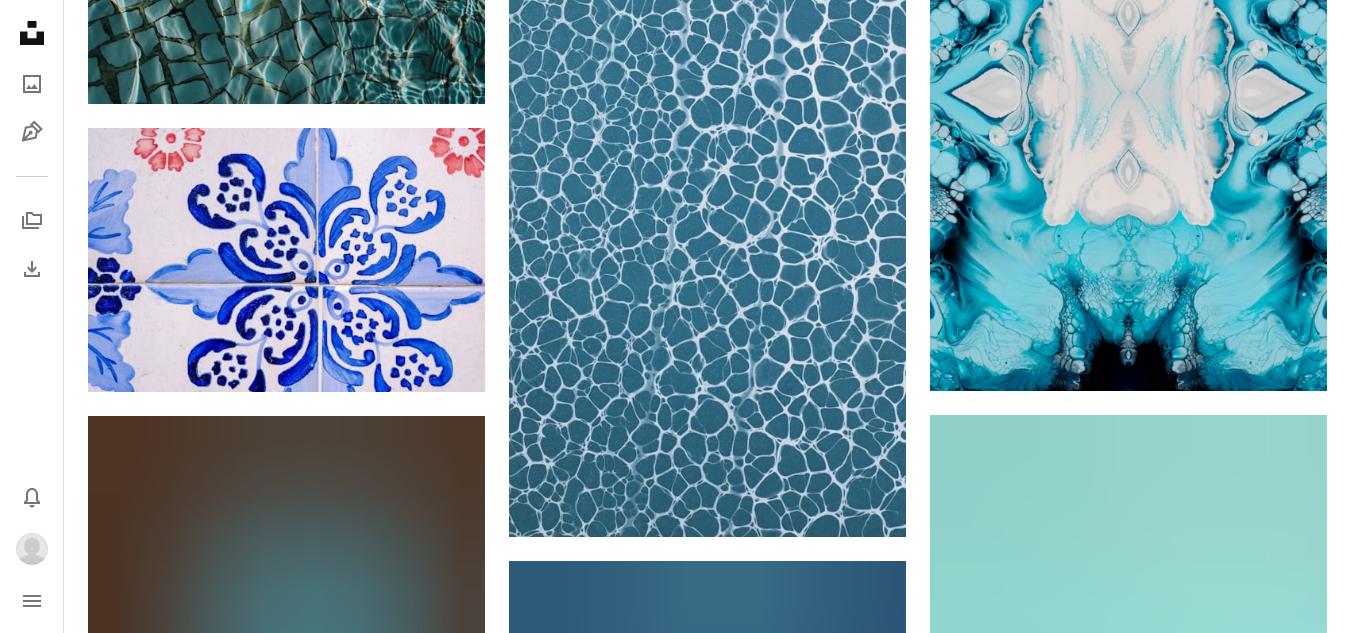 scroll, scrollTop: 26160, scrollLeft: 0, axis: vertical 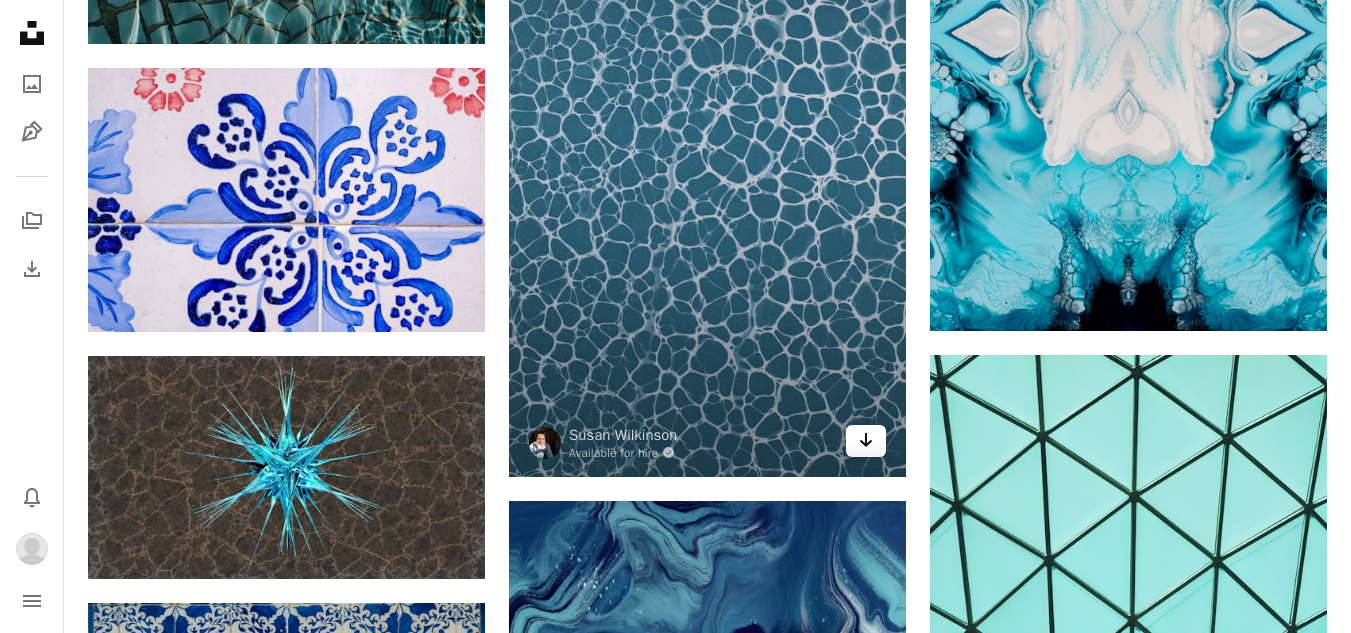 click 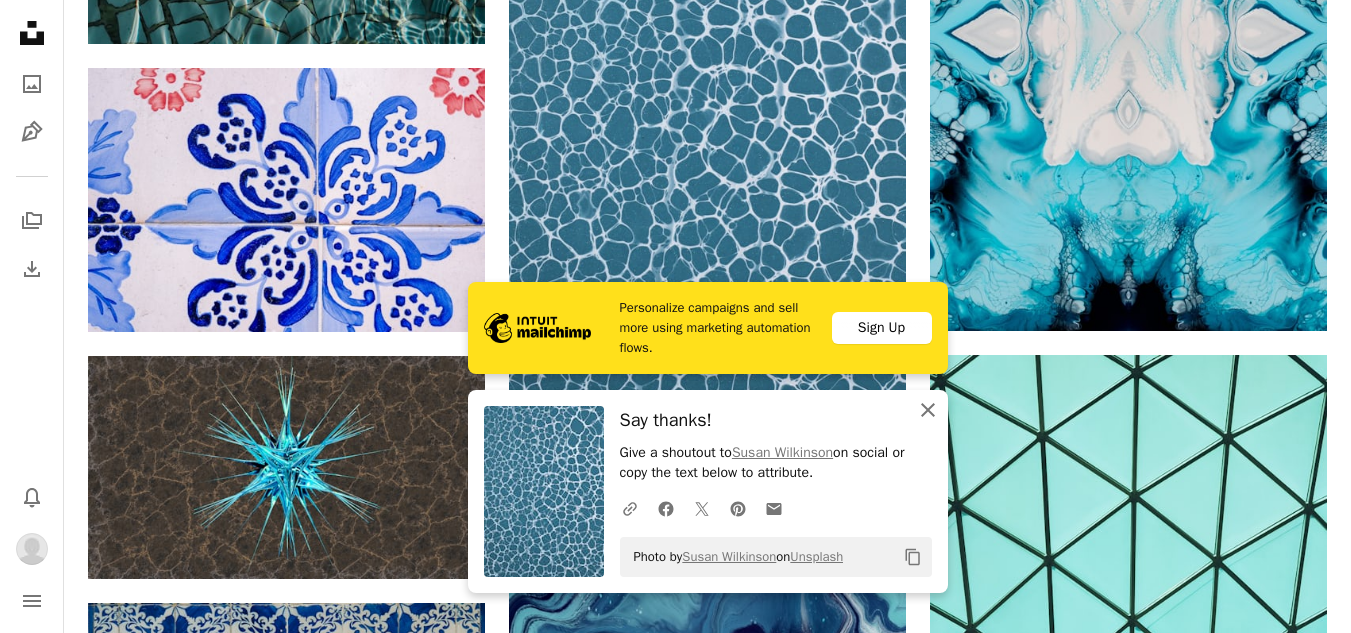 click 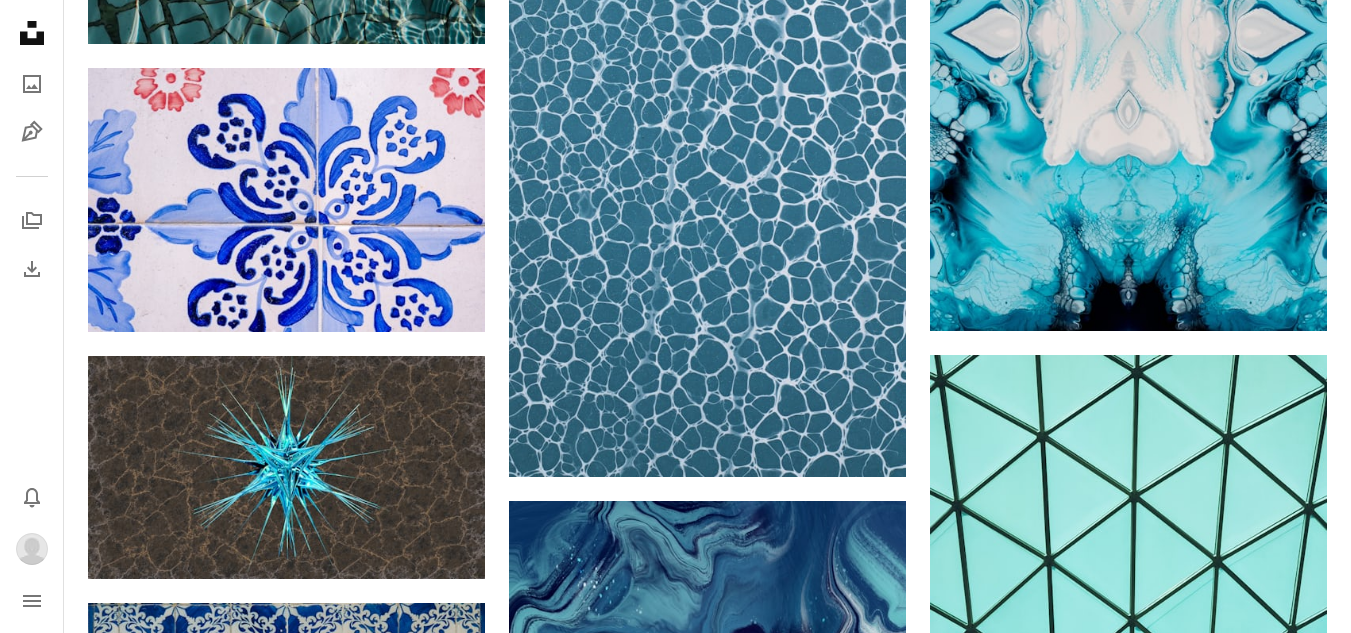 click on "Plus sign for Unsplash+ A heart A plus sign [FIRST] [LAST] For Unsplash+ A lock Download Plus sign for Unsplash+ A heart A plus sign [FIRST] [LAST] For Unsplash+ A lock Download Plus sign for Unsplash+ A heart A plus sign [FIRST] [LAST] For Unsplash+ A lock Download A heart A plus sign [FIRST] [LAST] Arrow pointing down A heart A plus sign [FIRST] [LAST] Available for hire A checkmark inside of a circle Arrow pointing down A heart A plus sign [FIRST] [LAST] Arrow pointing down A heart A plus sign [FIRST] Available for hire A checkmark inside of a circle Arrow pointing down Plus sign for Unsplash+ A heart A plus sign [FIRST] [LAST] For Unsplash+ A lock Download Plus sign for Unsplash+ A heart A plus sign Planet Volumes For Unsplash+ A lock Download A heart A plus sign [FIRST] Arrow pointing down –– ––– ––– – ––– – – ––– –– –– –––– –– Learn More A heart A heart" at bounding box center [707, -10620] 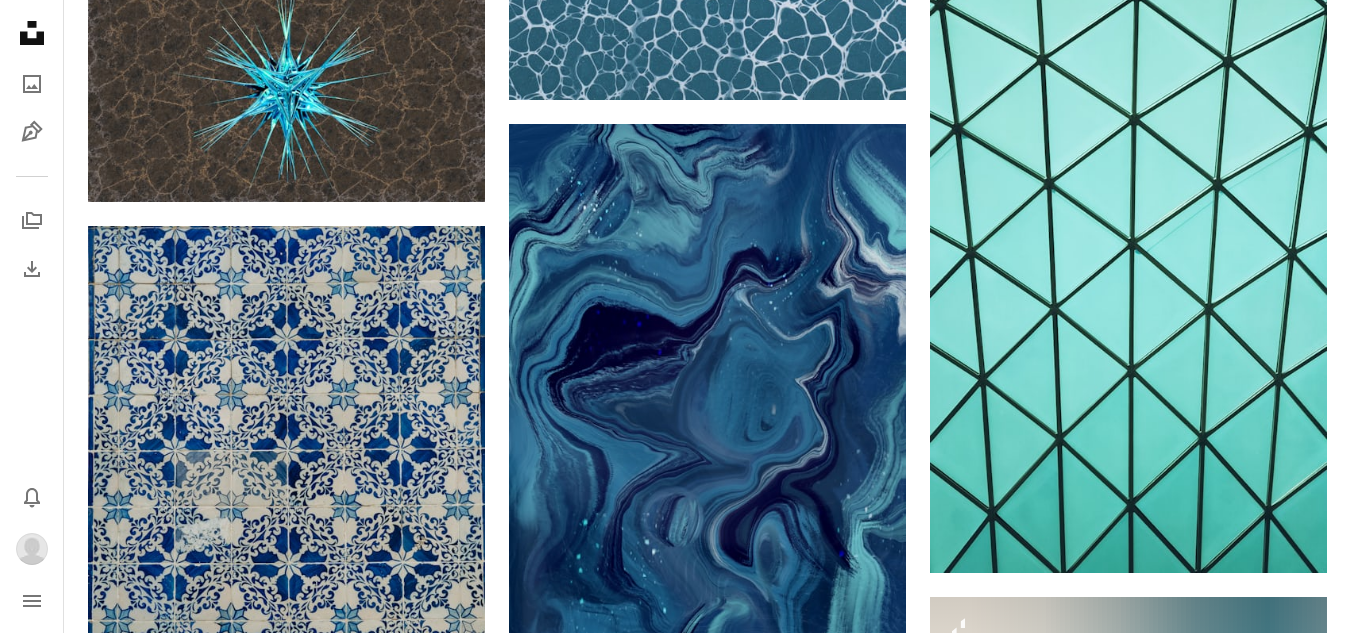 scroll, scrollTop: 26560, scrollLeft: 0, axis: vertical 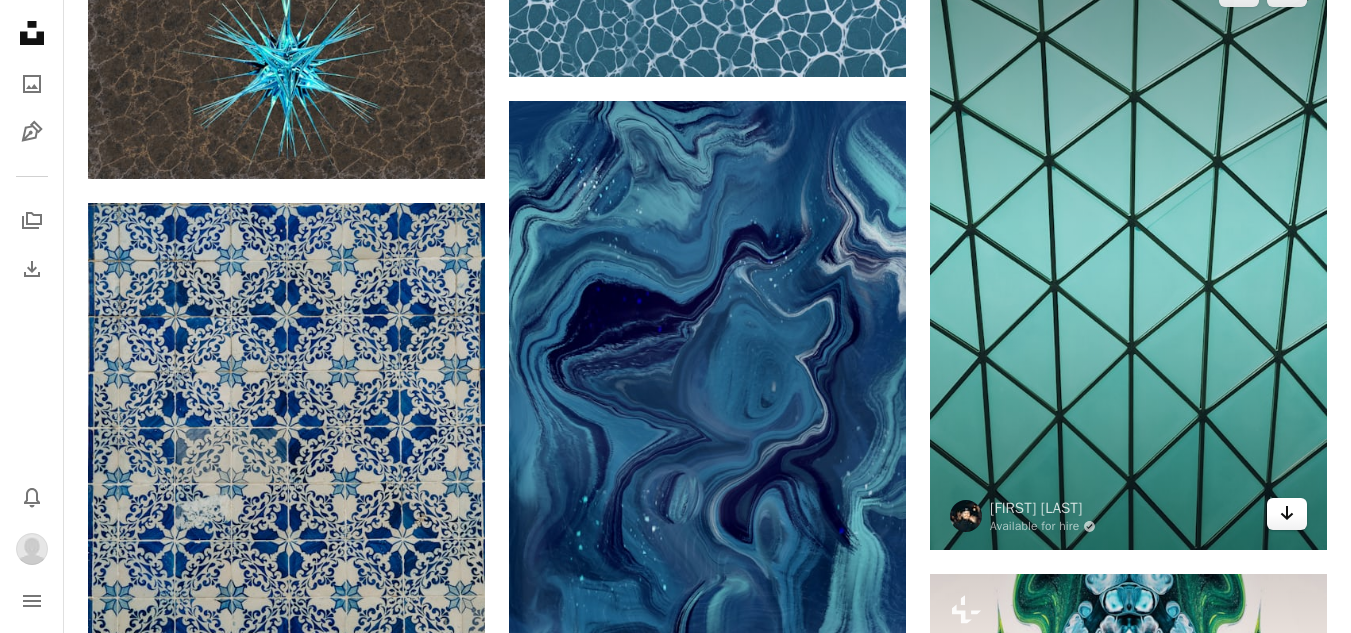 click on "Arrow pointing down" 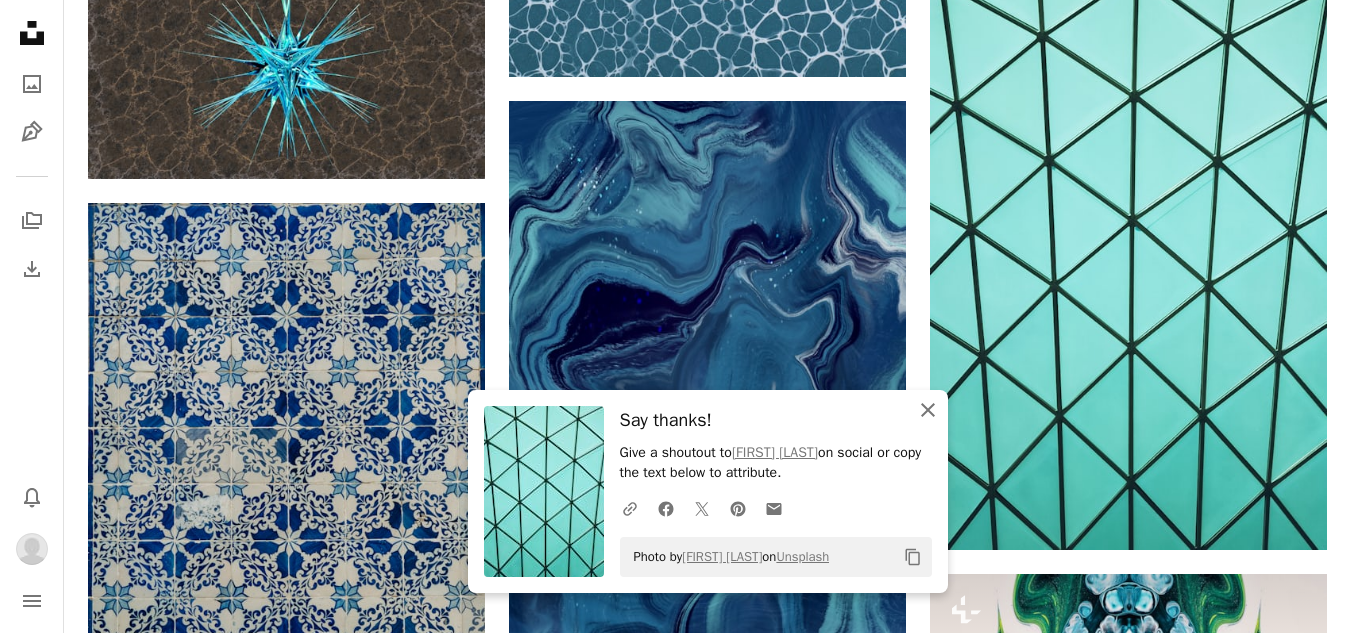 click 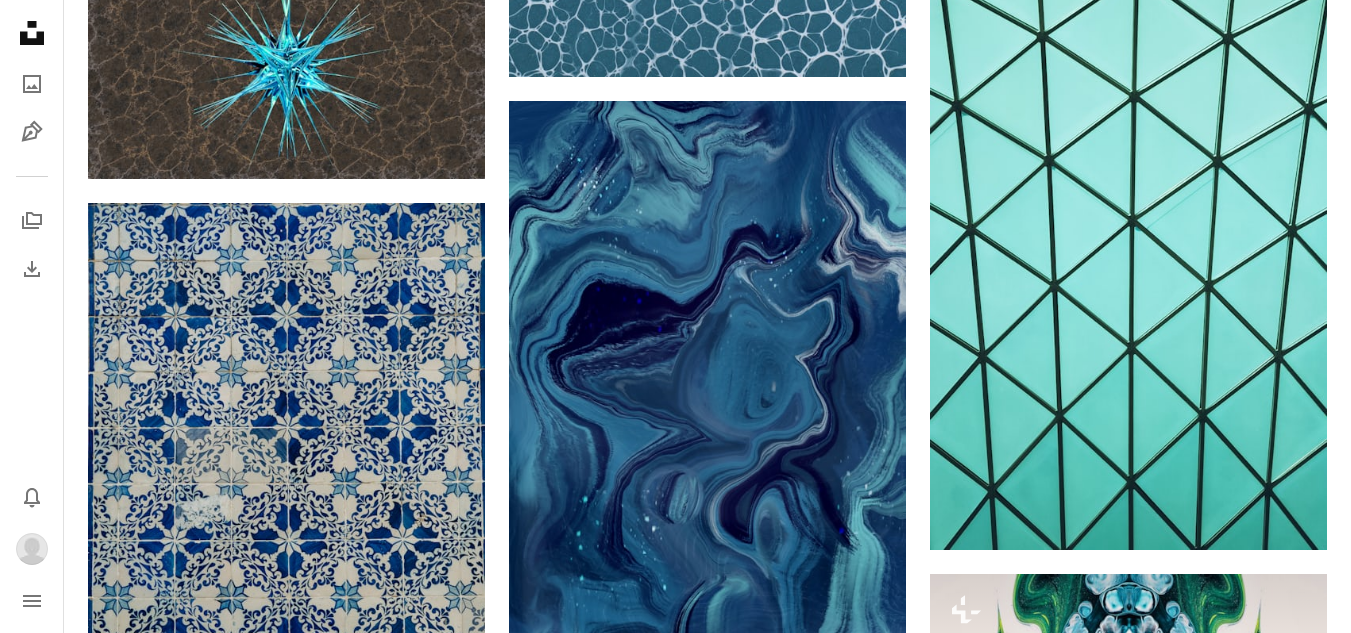 click on "Plus sign for Unsplash+ A heart A plus sign [FIRST] [LAST] For Unsplash+ A lock Download Plus sign for Unsplash+ A heart A plus sign [FIRST] [LAST] For Unsplash+ A lock Download Plus sign for Unsplash+ A heart A plus sign [FIRST] [LAST] For Unsplash+ A lock Download A heart A plus sign [FIRST] [LAST] Arrow pointing down A heart A plus sign [FIRST] [LAST] Available for hire A checkmark inside of a circle Arrow pointing down A heart A plus sign [FIRST] [LAST] Arrow pointing down A heart A plus sign [FIRST] Available for hire A checkmark inside of a circle Arrow pointing down Plus sign for Unsplash+ A heart A plus sign [FIRST] [LAST] For Unsplash+ A lock Download Plus sign for Unsplash+ A heart A plus sign Planet Volumes For Unsplash+ A lock Download A heart A plus sign [FIRST] Arrow pointing down –– ––– ––– – ––– – – ––– –– –– –––– –– Learn More A heart A heart" at bounding box center (707, -11020) 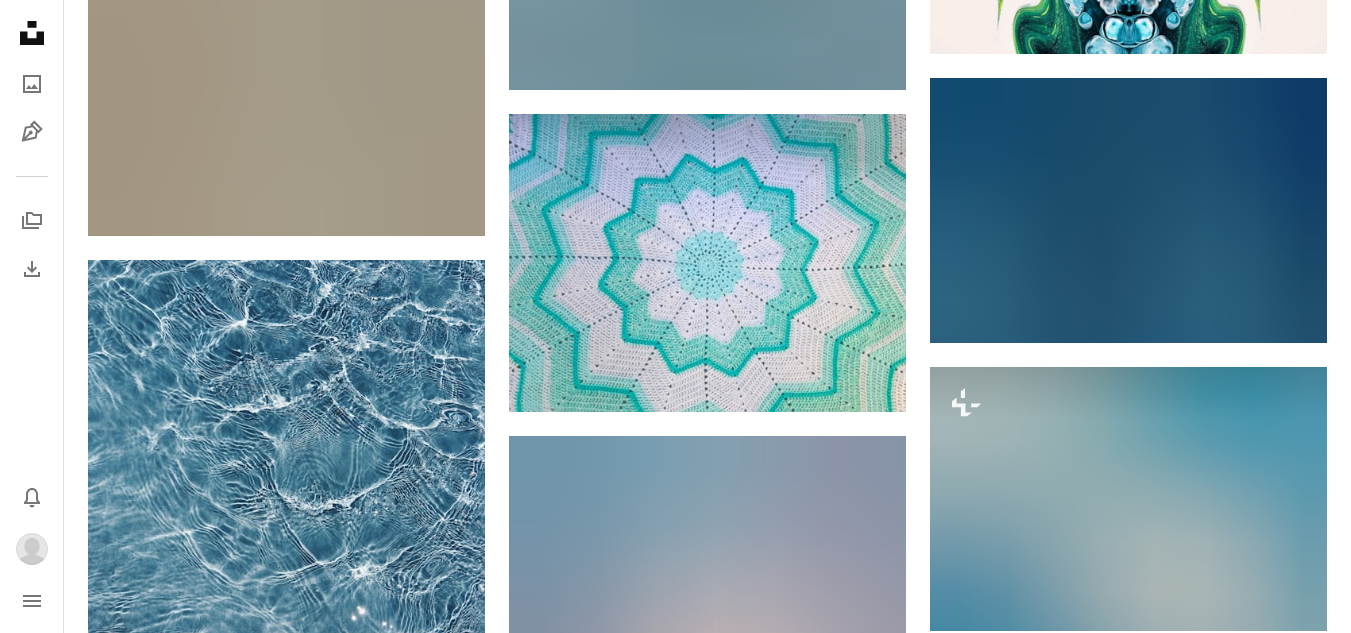 scroll, scrollTop: 27680, scrollLeft: 0, axis: vertical 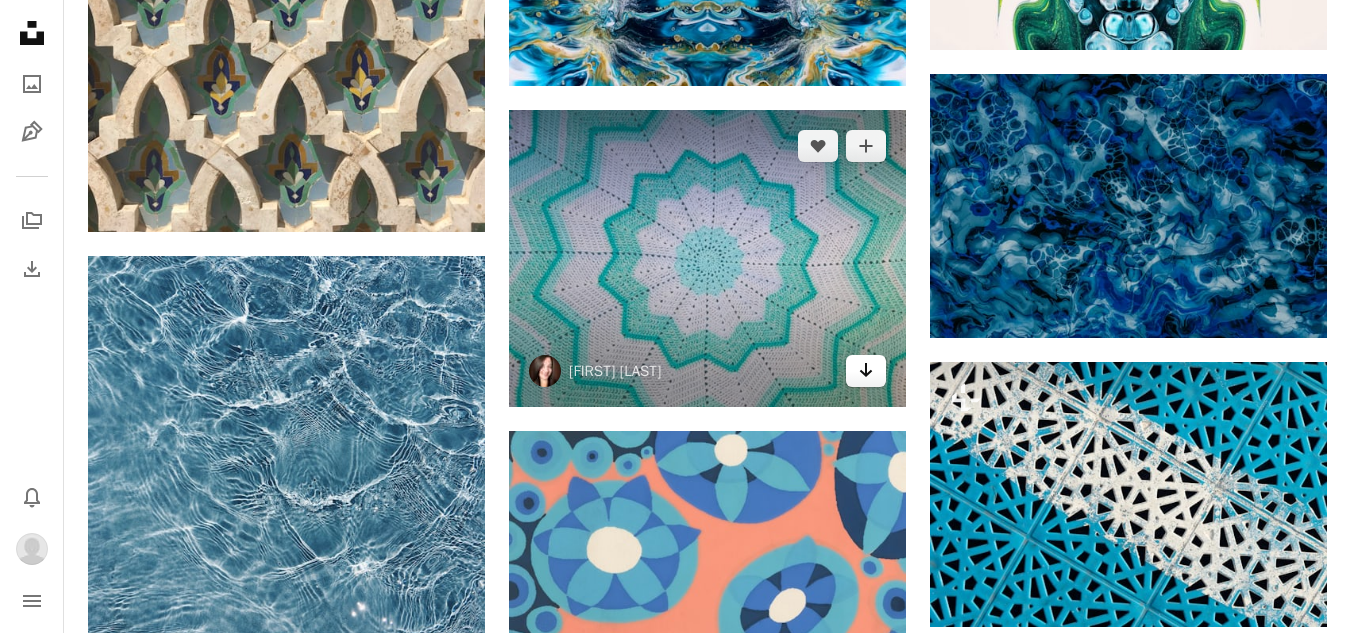 click on "Arrow pointing down" at bounding box center (866, 371) 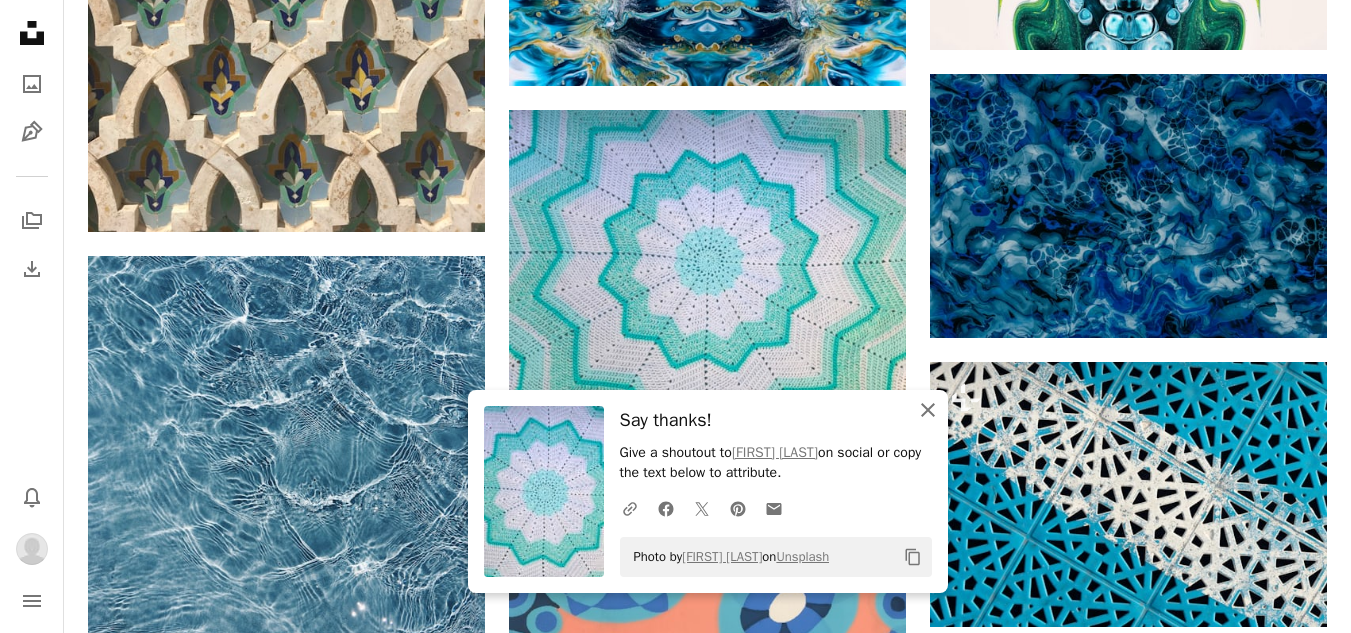 click on "An X shape" 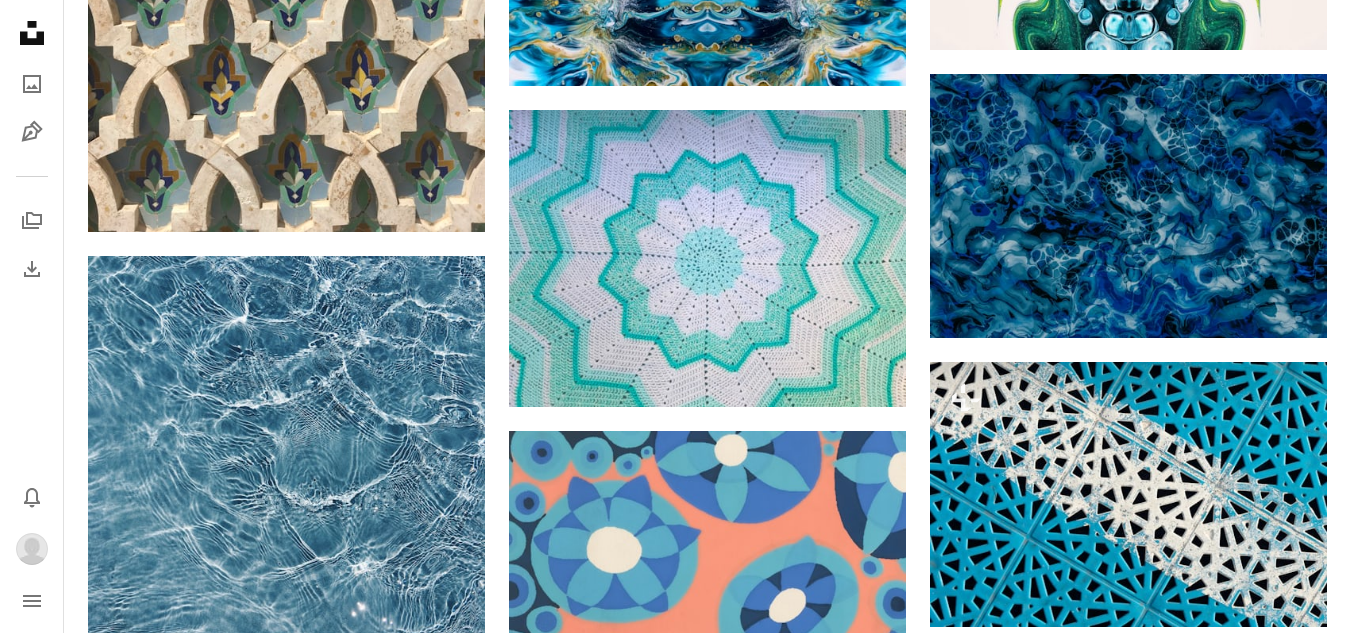 click on "Plus sign for Unsplash+ A heart A plus sign [FIRST] [LAST] For Unsplash+ A lock Download Plus sign for Unsplash+ A heart A plus sign [FIRST] [LAST] For Unsplash+ A lock Download Plus sign for Unsplash+ A heart A plus sign [FIRST] [LAST] For Unsplash+ A lock Download A heart A plus sign [FIRST] [LAST] Arrow pointing down A heart A plus sign [FIRST] [LAST] Available for hire A checkmark inside of a circle Arrow pointing down A heart A plus sign [FIRST] [LAST] Arrow pointing down A heart A plus sign [FIRST] Available for hire A checkmark inside of a circle Arrow pointing down Plus sign for Unsplash+ A heart A plus sign [FIRST] [LAST] For Unsplash+ A lock Download Plus sign for Unsplash+ A heart A plus sign Planet Volumes For Unsplash+ A lock Download A heart A plus sign [FIRST] Arrow pointing down –– ––– ––– – ––– – – ––– –– –– –––– –– Learn More A heart A heart" at bounding box center (707, -12140) 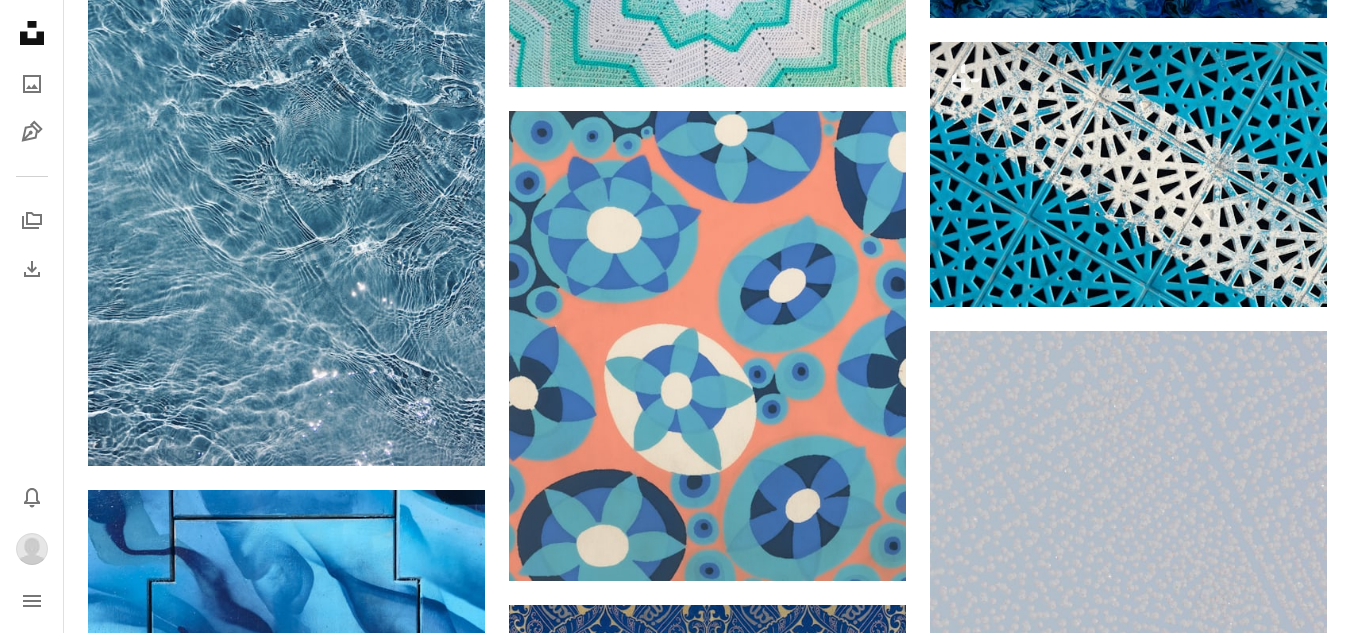 scroll, scrollTop: 27840, scrollLeft: 0, axis: vertical 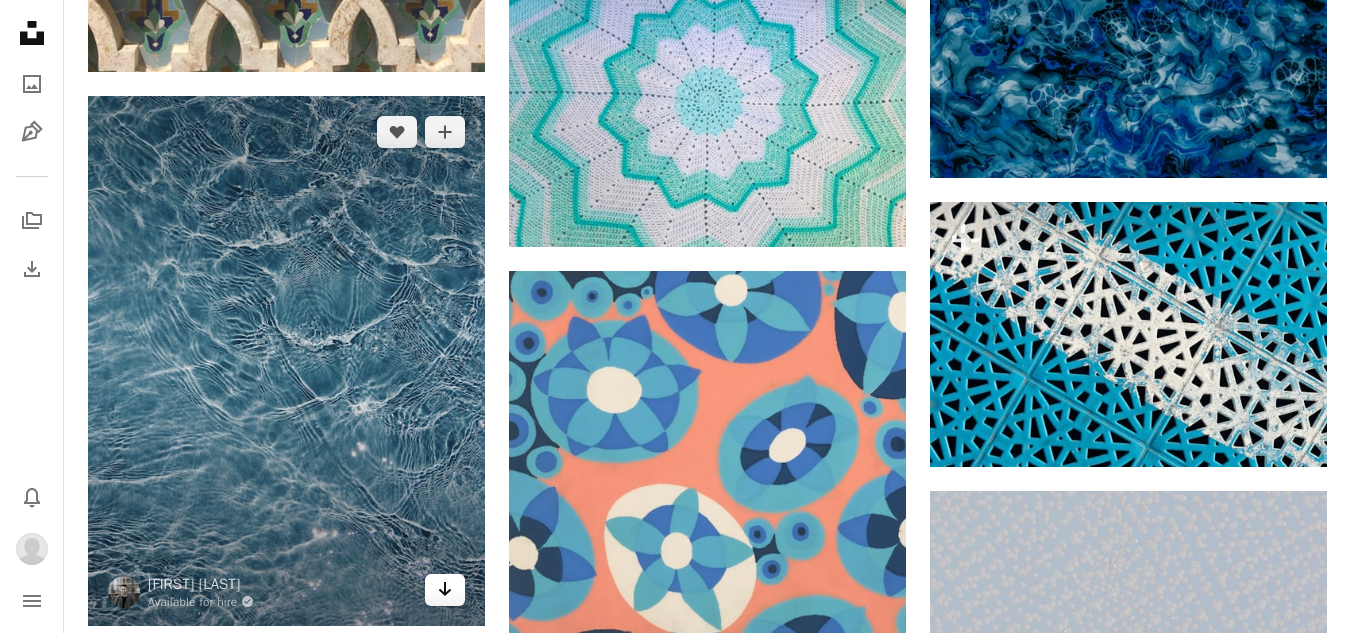 click on "Arrow pointing down" 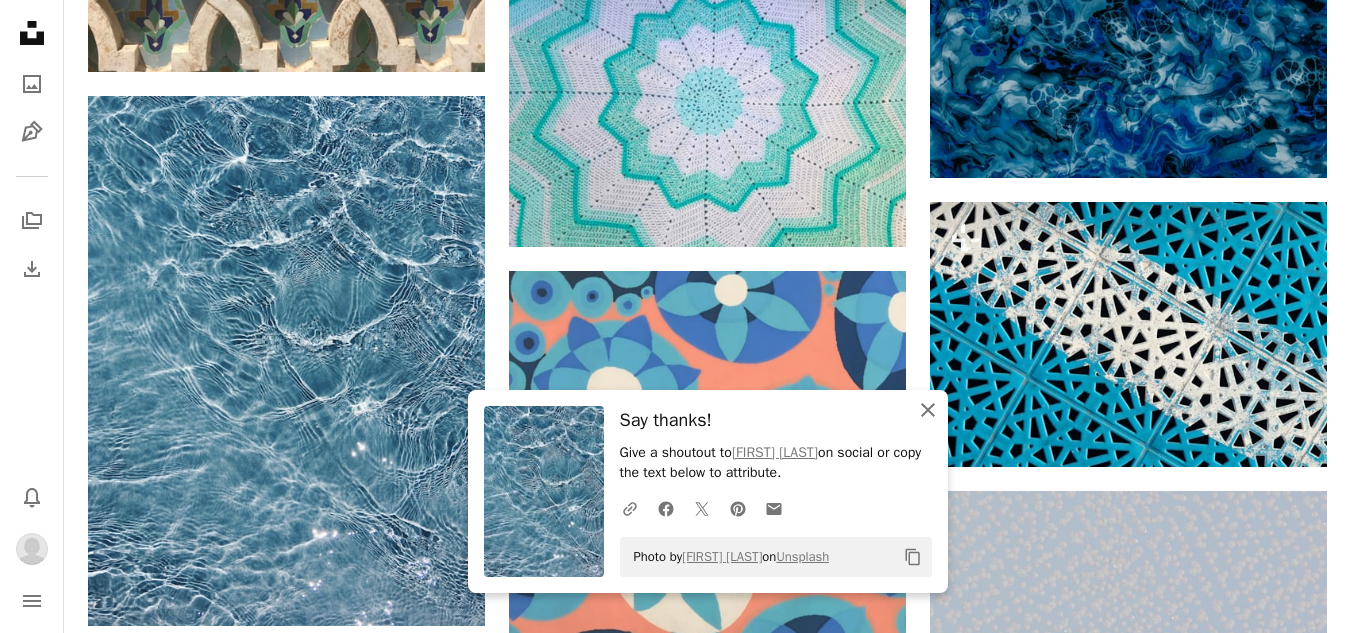 click on "An X shape" 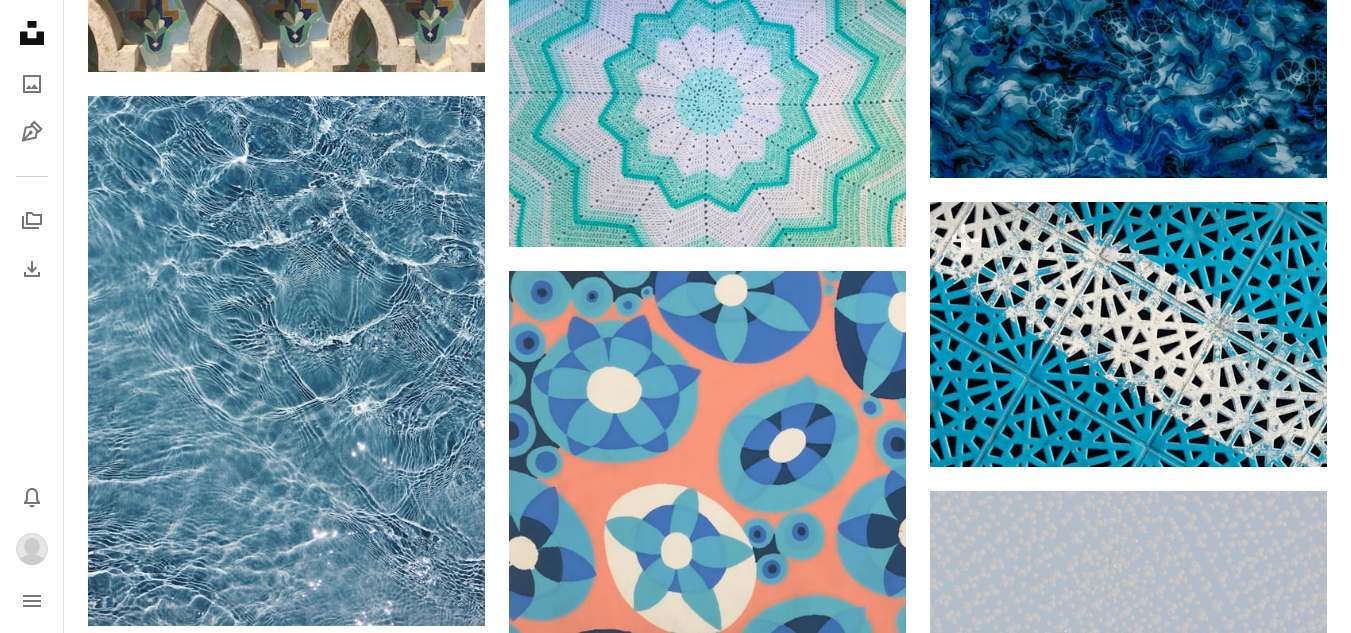 click on "Plus sign for Unsplash+ A heart A plus sign [FIRST] [LAST] For Unsplash+ A lock Download Plus sign for Unsplash+ A heart A plus sign [FIRST] [LAST] For Unsplash+ A lock Download Plus sign for Unsplash+ A heart A plus sign [FIRST] [LAST] For Unsplash+ A lock Download A heart A plus sign [FIRST] [LAST] Arrow pointing down A heart A plus sign [FIRST] [LAST] Available for hire A checkmark inside of a circle Arrow pointing down A heart A plus sign [FIRST] [LAST] Arrow pointing down A heart A plus sign [FIRST] Available for hire A checkmark inside of a circle Arrow pointing down Plus sign for Unsplash+ A heart A plus sign [FIRST] [LAST] For Unsplash+ A lock Download Plus sign for Unsplash+ A heart A plus sign Planet Volumes For Unsplash+ A lock Download A heart A plus sign [FIRST] Arrow pointing down –– ––– ––– – ––– – – ––– –– –– –––– –– Learn More A heart A heart" at bounding box center [707, -10824] 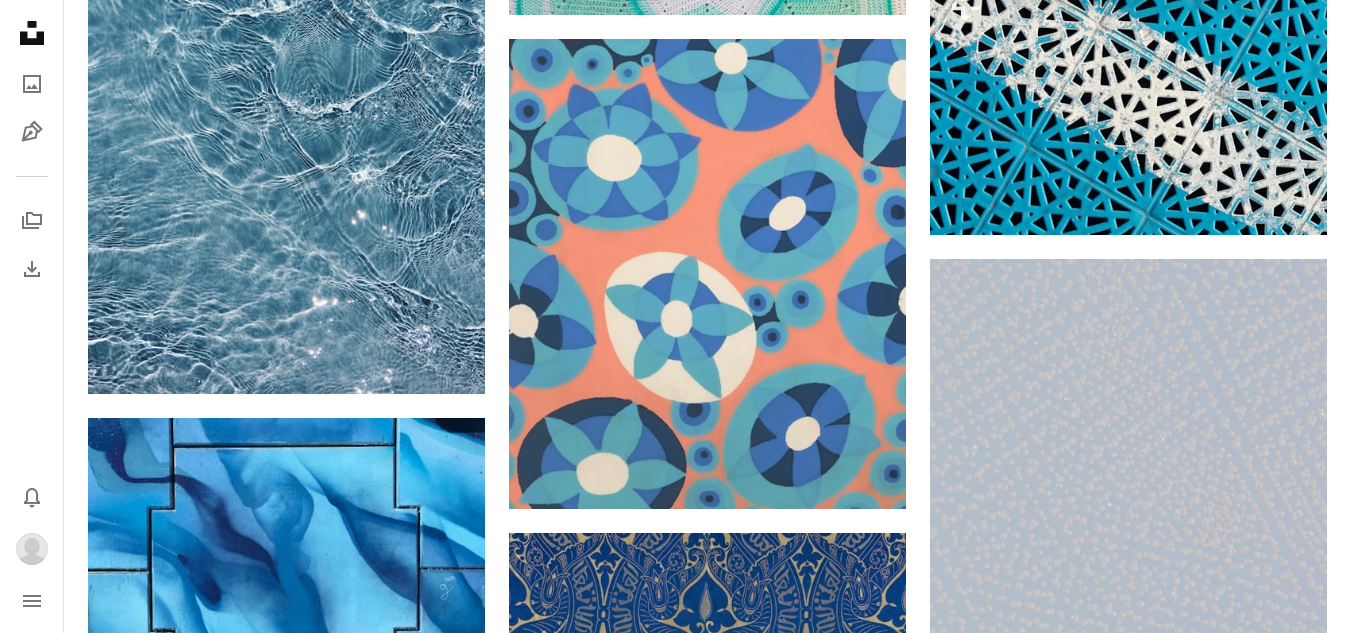 scroll, scrollTop: 28000, scrollLeft: 0, axis: vertical 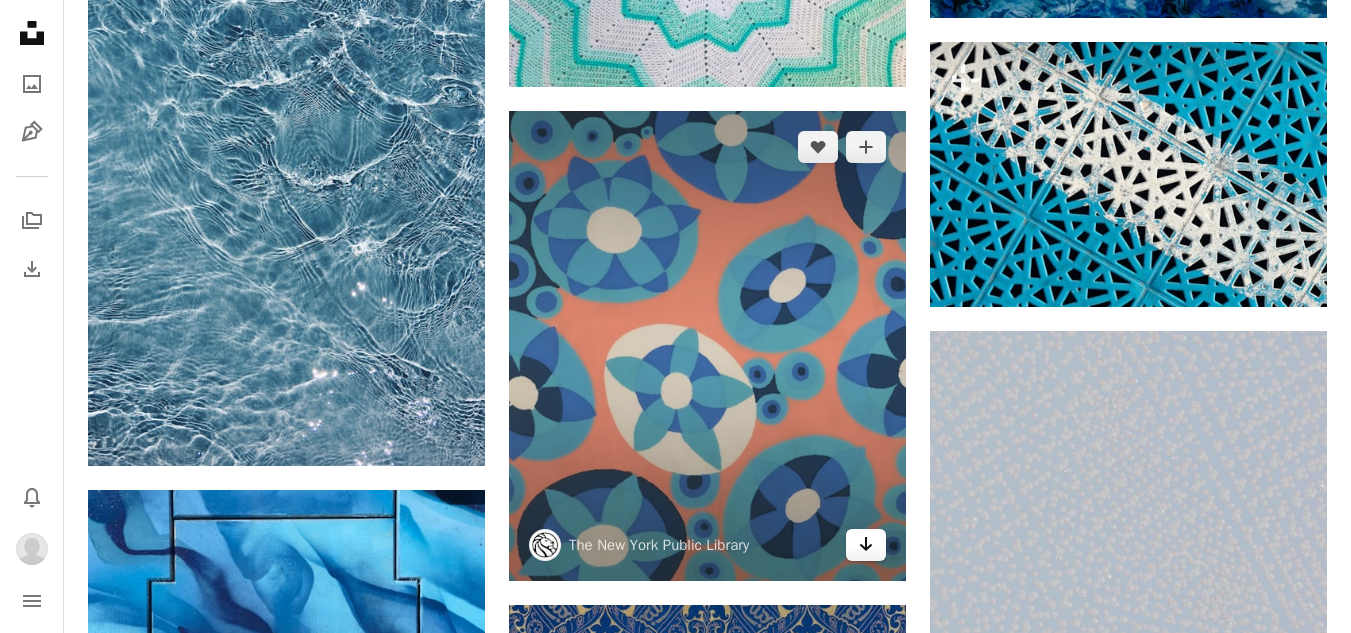 click 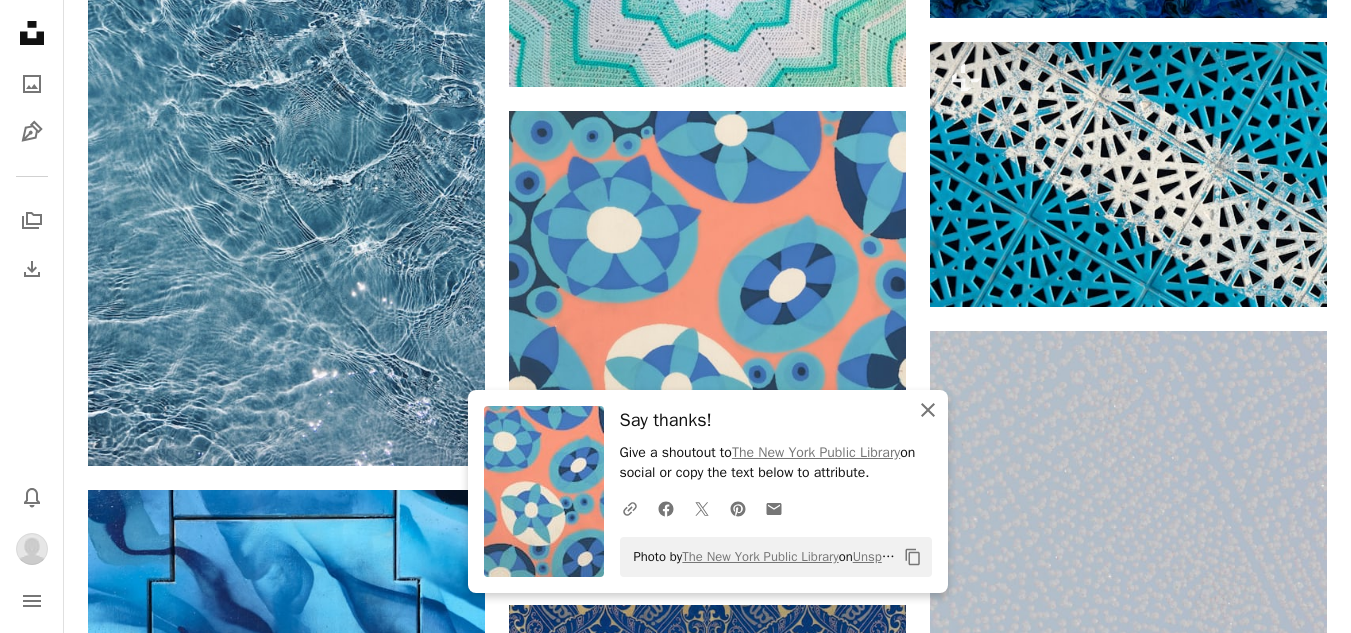 click 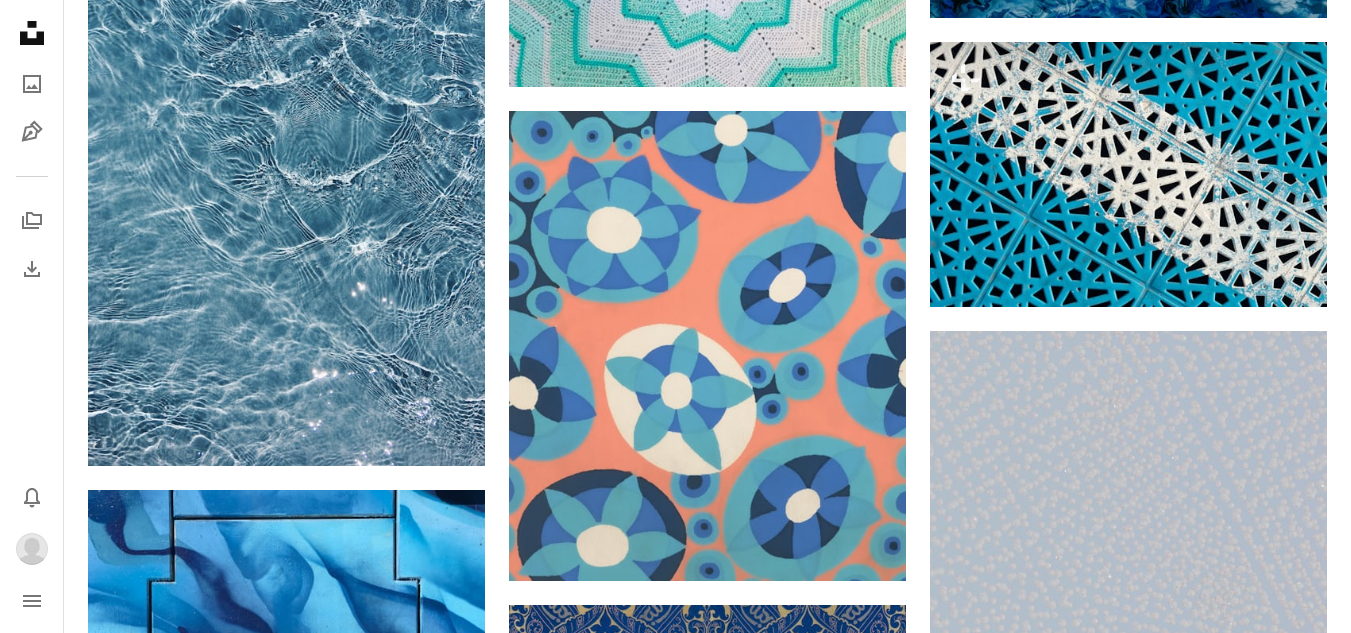 click on "Plus sign for Unsplash+ A heart A plus sign [FIRST] [LAST] For Unsplash+ A lock Download Plus sign for Unsplash+ A heart A plus sign [FIRST] [LAST] For Unsplash+ A lock Download Plus sign for Unsplash+ A heart A plus sign [FIRST] [LAST] For Unsplash+ A lock Download A heart A plus sign [FIRST] [LAST] Arrow pointing down A heart A plus sign [FIRST] [LAST] Available for hire A checkmark inside of a circle Arrow pointing down A heart A plus sign [FIRST] [LAST] Arrow pointing down A heart A plus sign [FIRST] Available for hire A checkmark inside of a circle Arrow pointing down Plus sign for Unsplash+ A heart A plus sign [FIRST] [LAST] For Unsplash+ A lock Download Plus sign for Unsplash+ A heart A plus sign Planet Volumes For Unsplash+ A lock Download A heart A plus sign [FIRST] Arrow pointing down –– ––– ––– – ––– – – ––– –– –– –––– –– Learn More A heart A heart" at bounding box center [707, -10984] 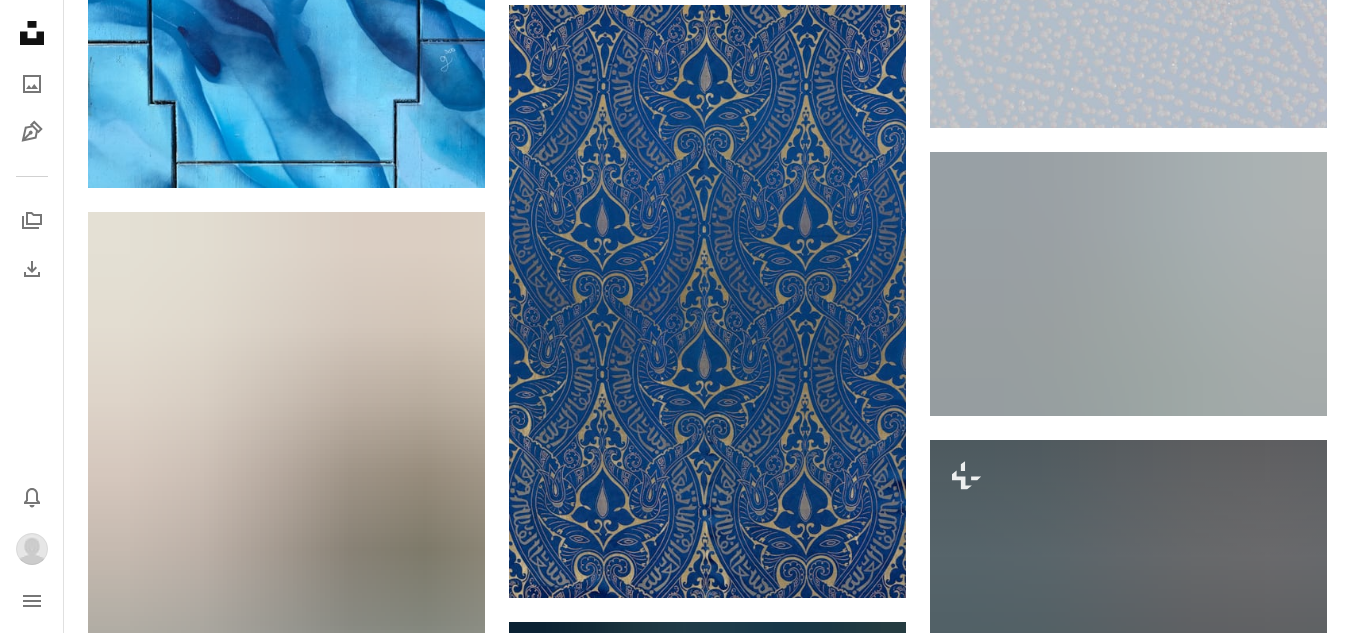 scroll, scrollTop: 28640, scrollLeft: 0, axis: vertical 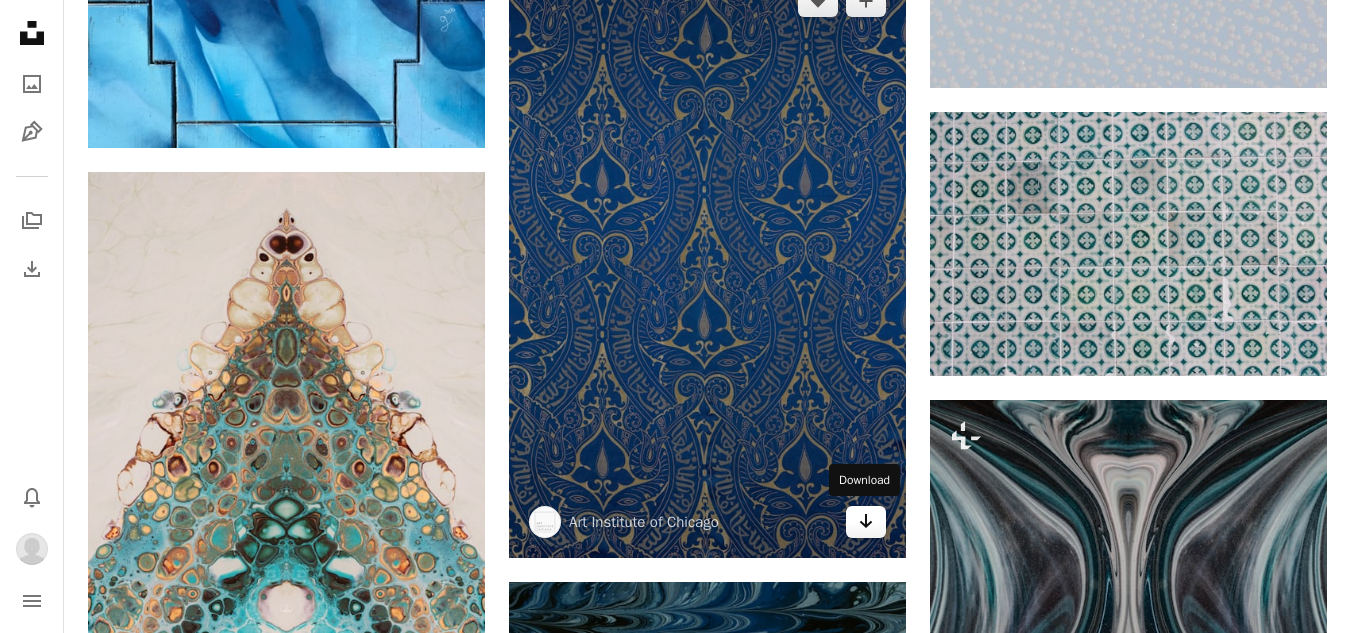 click 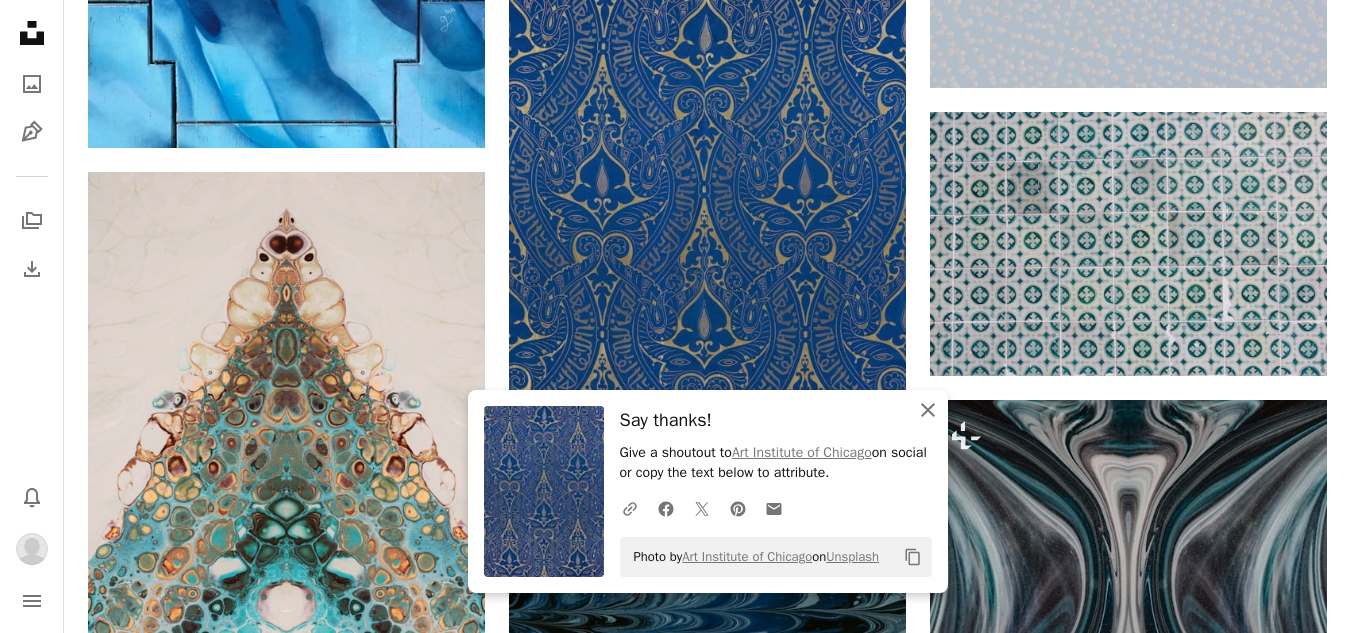 click on "An X shape" 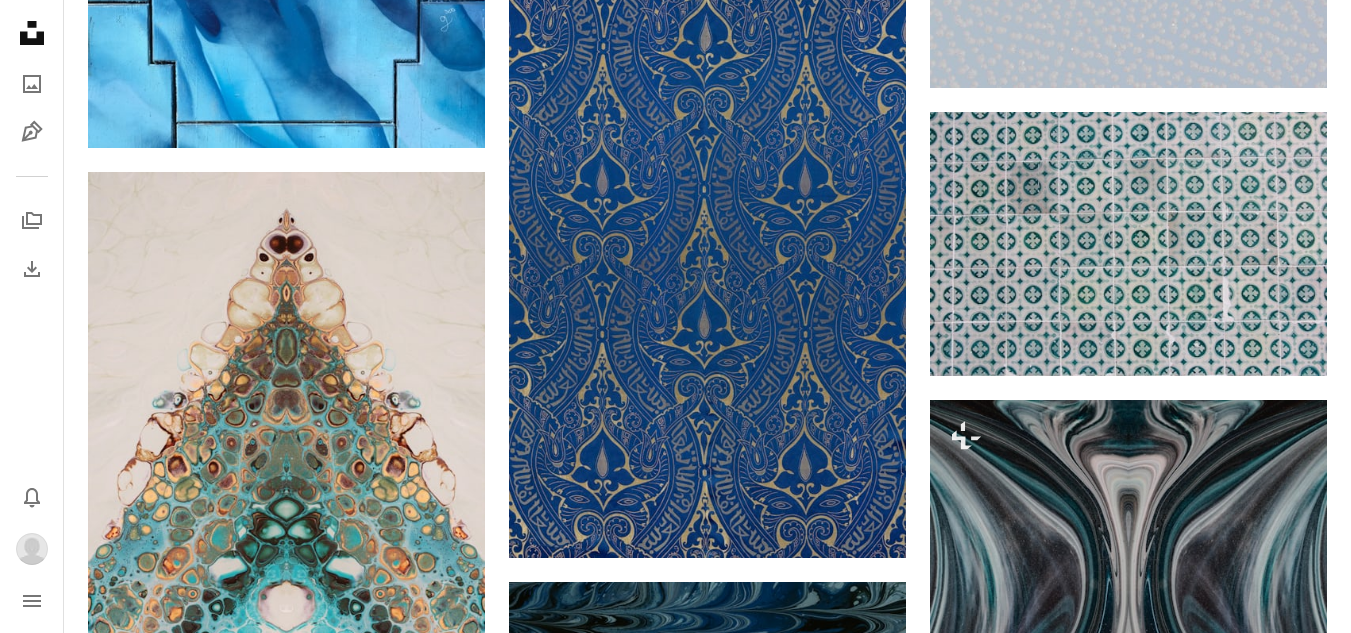 click on "Plus sign for Unsplash+ A heart A plus sign [FIRST] [LAST] For Unsplash+ A lock Download Plus sign for Unsplash+ A heart A plus sign [FIRST] [LAST] For Unsplash+ A lock Download Plus sign for Unsplash+ A heart A plus sign [FIRST] [LAST] For Unsplash+ A lock Download A heart A plus sign [FIRST] [LAST] Arrow pointing down A heart A plus sign [FIRST] [LAST] Available for hire A checkmark inside of a circle Arrow pointing down A heart A plus sign [FIRST] [LAST] Arrow pointing down A heart A plus sign [FIRST] Available for hire A checkmark inside of a circle Arrow pointing down Plus sign for Unsplash+ A heart A plus sign [FIRST] [LAST] For Unsplash+ A lock Download Plus sign for Unsplash+ A heart A plus sign Planet Volumes For Unsplash+ A lock Download A heart A plus sign [FIRST] Arrow pointing down –– ––– ––– – ––– – – ––– –– –– –––– –– Learn More A heart A heart" at bounding box center [707, -11625] 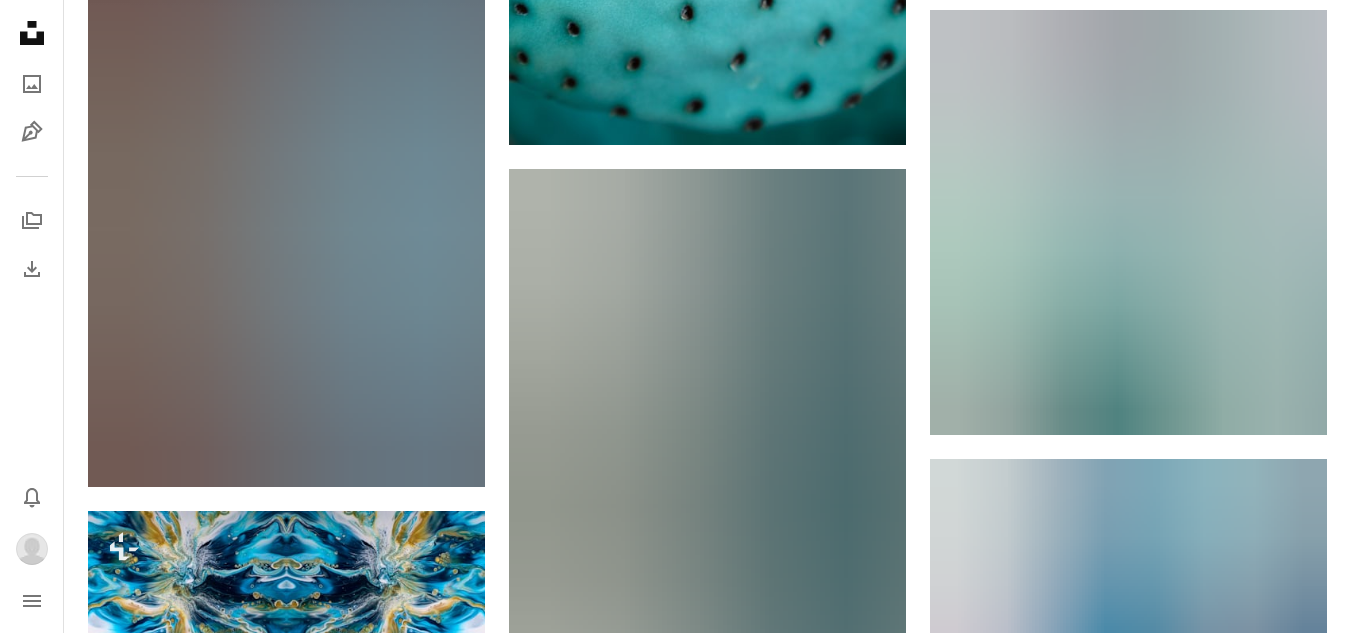 scroll, scrollTop: 30560, scrollLeft: 0, axis: vertical 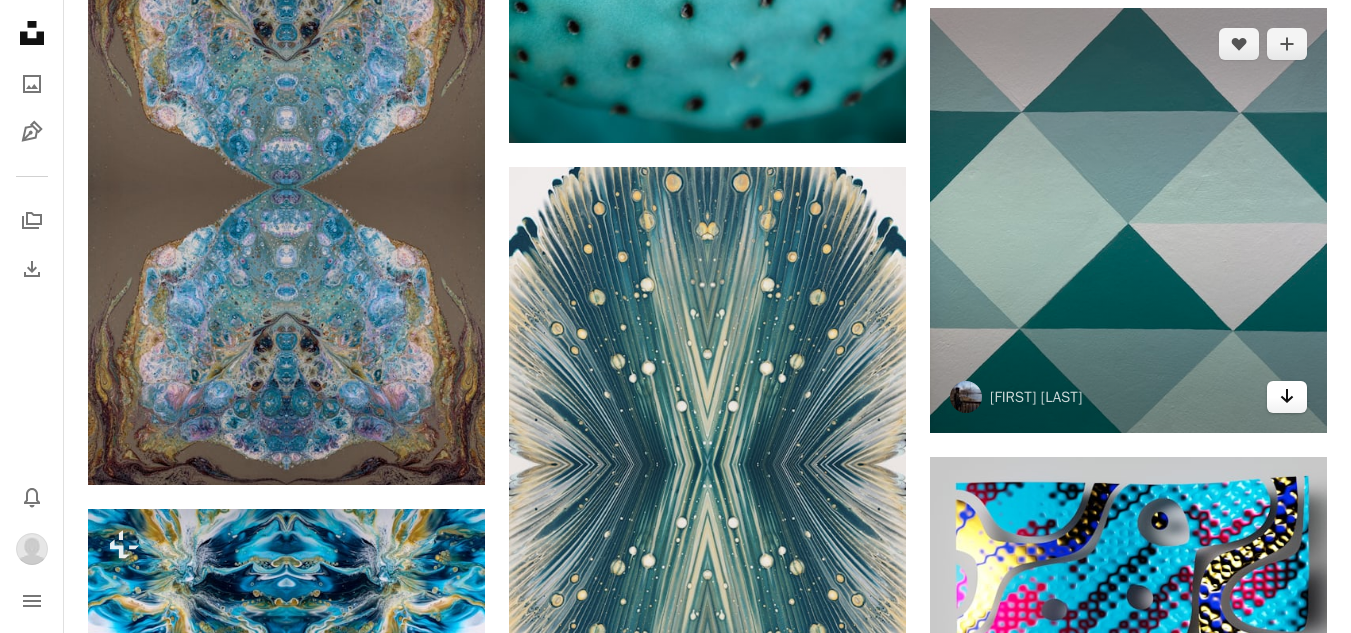 click on "Arrow pointing down" at bounding box center (1287, 397) 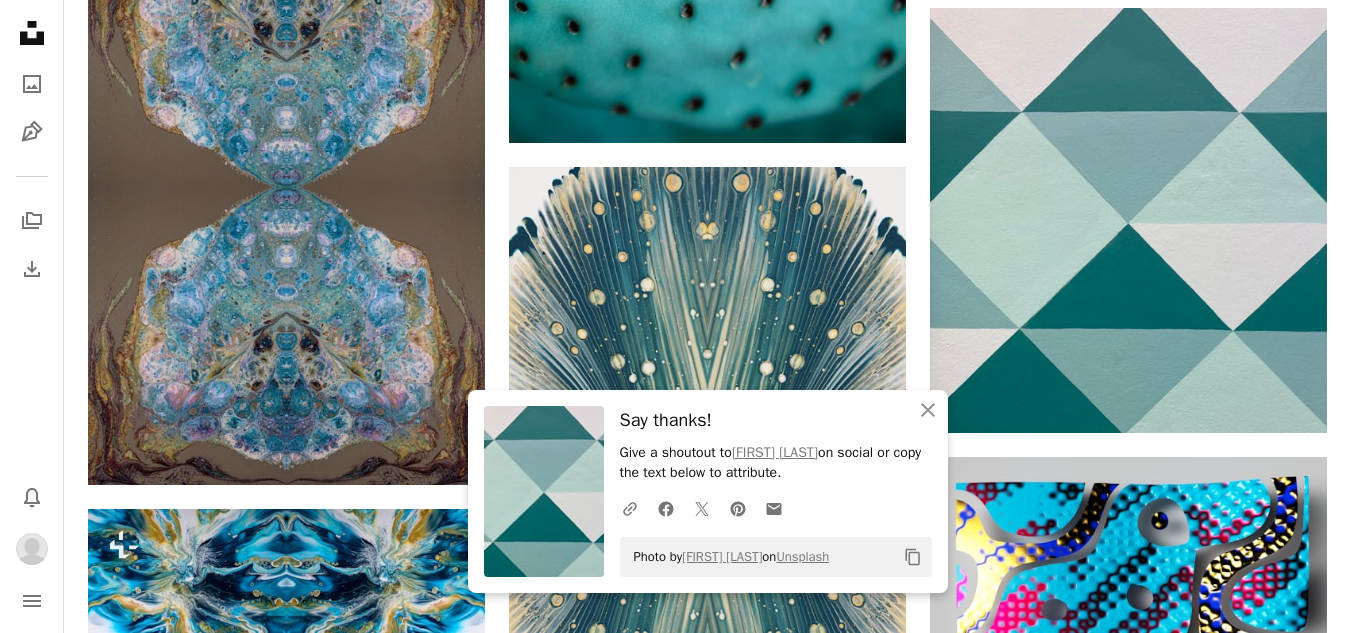 click on "Plus sign for Unsplash+ A heart A plus sign [FIRST] [LAST] For Unsplash+ A lock Download Plus sign for Unsplash+ A heart A plus sign [FIRST] [LAST] For Unsplash+ A lock Download Plus sign for Unsplash+ A heart A plus sign [FIRST] [LAST] For Unsplash+ A lock Download A heart A plus sign [FIRST] [LAST] Arrow pointing down A heart A plus sign [FIRST] [LAST] Available for hire A checkmark inside of a circle Arrow pointing down A heart A plus sign [FIRST] [LAST] Arrow pointing down A heart A plus sign [FIRST] Available for hire A checkmark inside of a circle Arrow pointing down Plus sign for Unsplash+ A heart A plus sign [FIRST] [LAST] For Unsplash+ A lock Download Plus sign for Unsplash+ A heart A plus sign Planet Volumes For Unsplash+ A lock Download A heart A plus sign [FIRST] Arrow pointing down –– ––– ––– – ––– – – ––– –– –– –––– –– Learn More A heart A heart" at bounding box center [707, -13545] 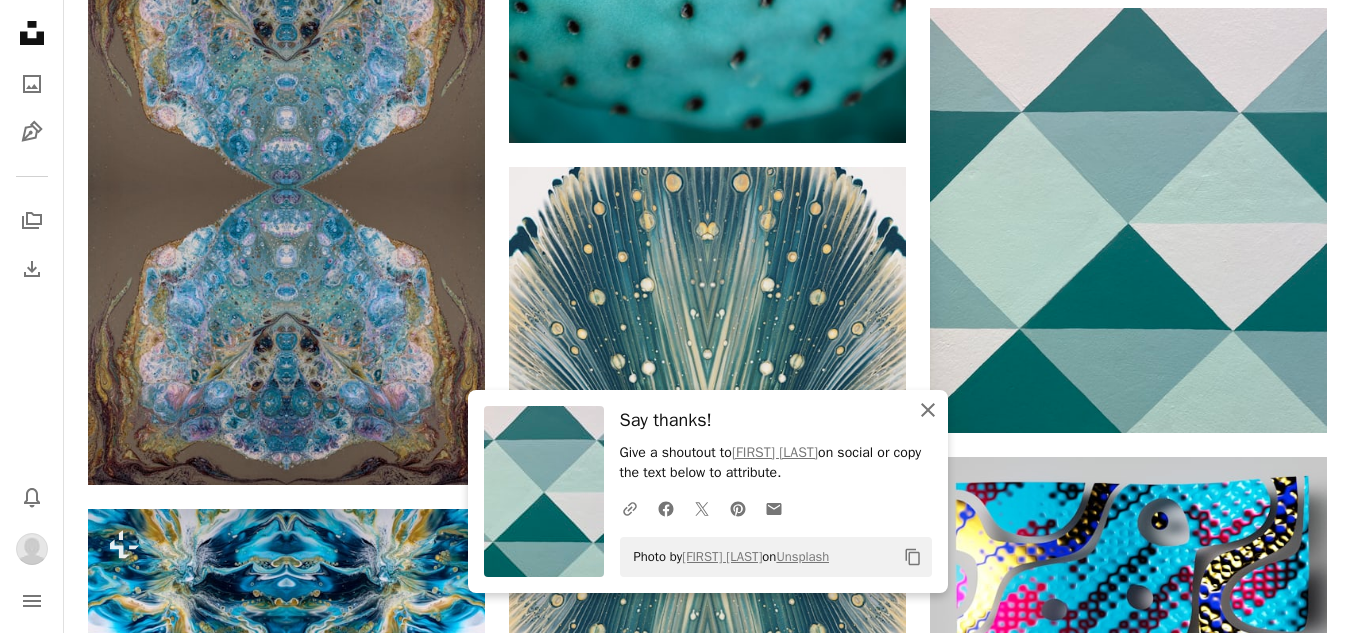 click on "An X shape" 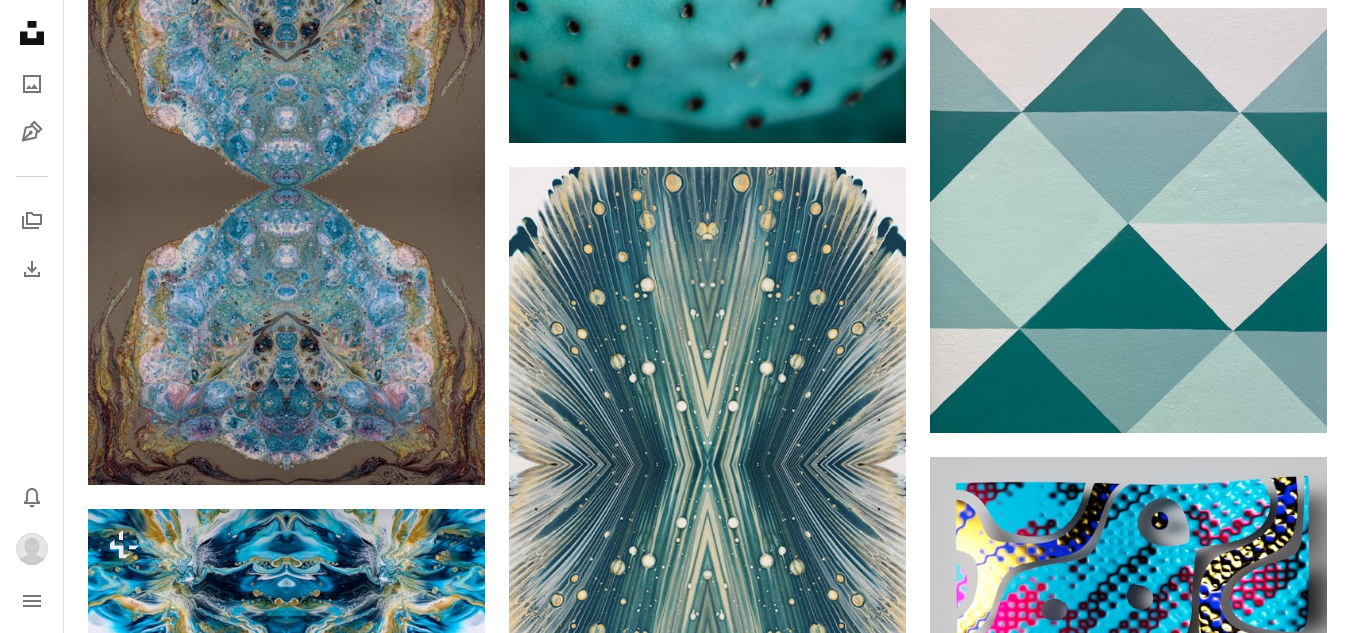 click on "Plus sign for Unsplash+ A heart A plus sign [FIRST] [LAST] For Unsplash+ A lock Download Plus sign for Unsplash+ A heart A plus sign [FIRST] [LAST] For Unsplash+ A lock Download Plus sign for Unsplash+ A heart A plus sign [FIRST] [LAST] For Unsplash+ A lock Download A heart A plus sign [FIRST] [LAST] Arrow pointing down A heart A plus sign [FIRST] [LAST] Available for hire A checkmark inside of a circle Arrow pointing down A heart A plus sign [FIRST] [LAST] Arrow pointing down A heart A plus sign [FIRST] Available for hire A checkmark inside of a circle Arrow pointing down Plus sign for Unsplash+ A heart A plus sign [FIRST] [LAST] For Unsplash+ A lock Download Plus sign for Unsplash+ A heart A plus sign Planet Volumes For Unsplash+ A lock Download A heart A plus sign [FIRST] Arrow pointing down –– ––– ––– – ––– – – ––– –– –– –––– –– Learn More A heart A heart" at bounding box center (707, -13545) 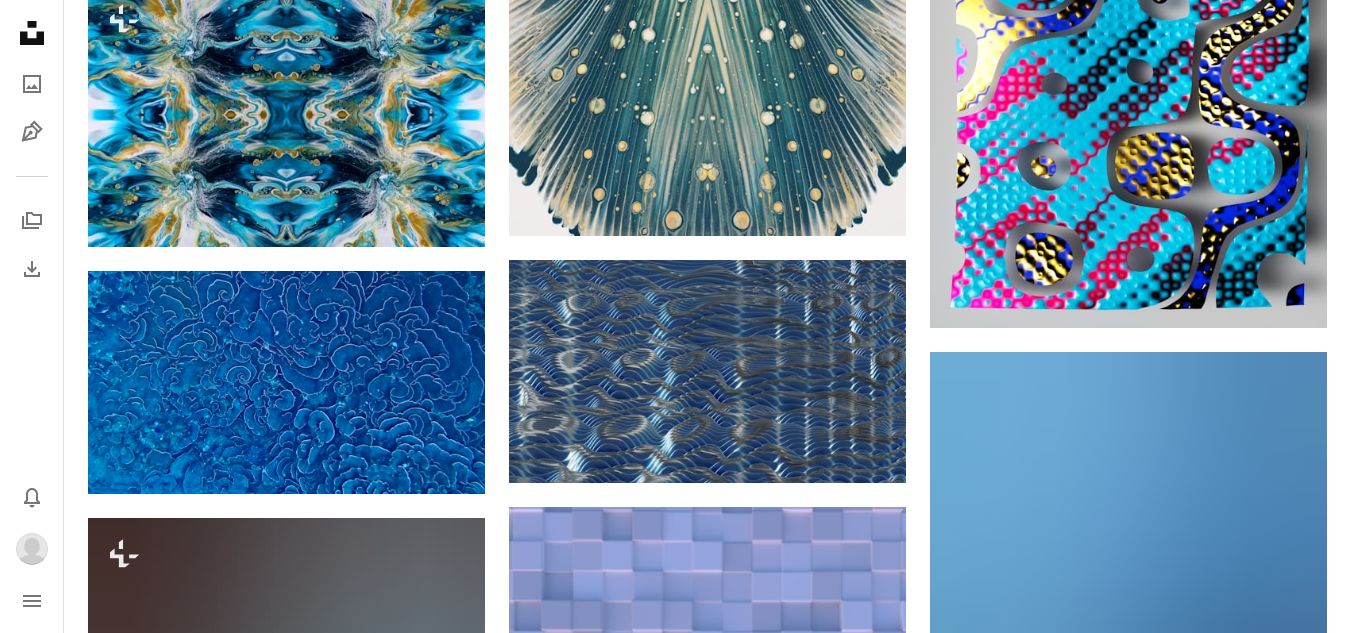 scroll, scrollTop: 30920, scrollLeft: 0, axis: vertical 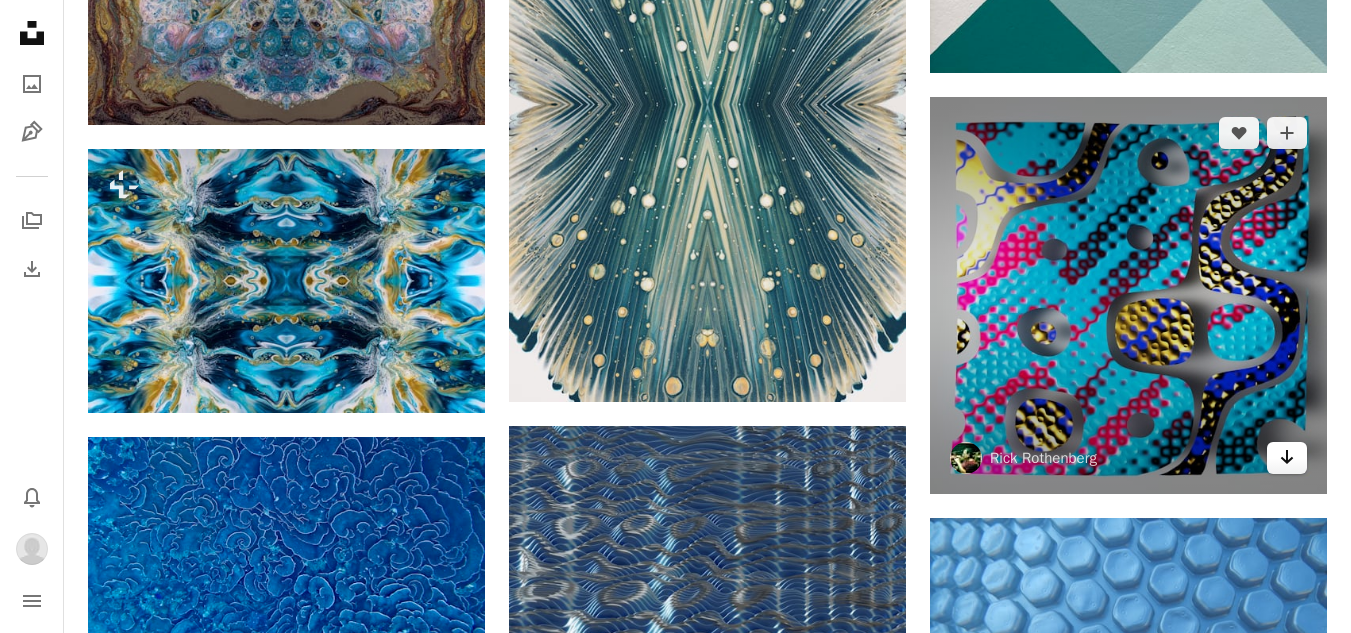 click on "Arrow pointing down" 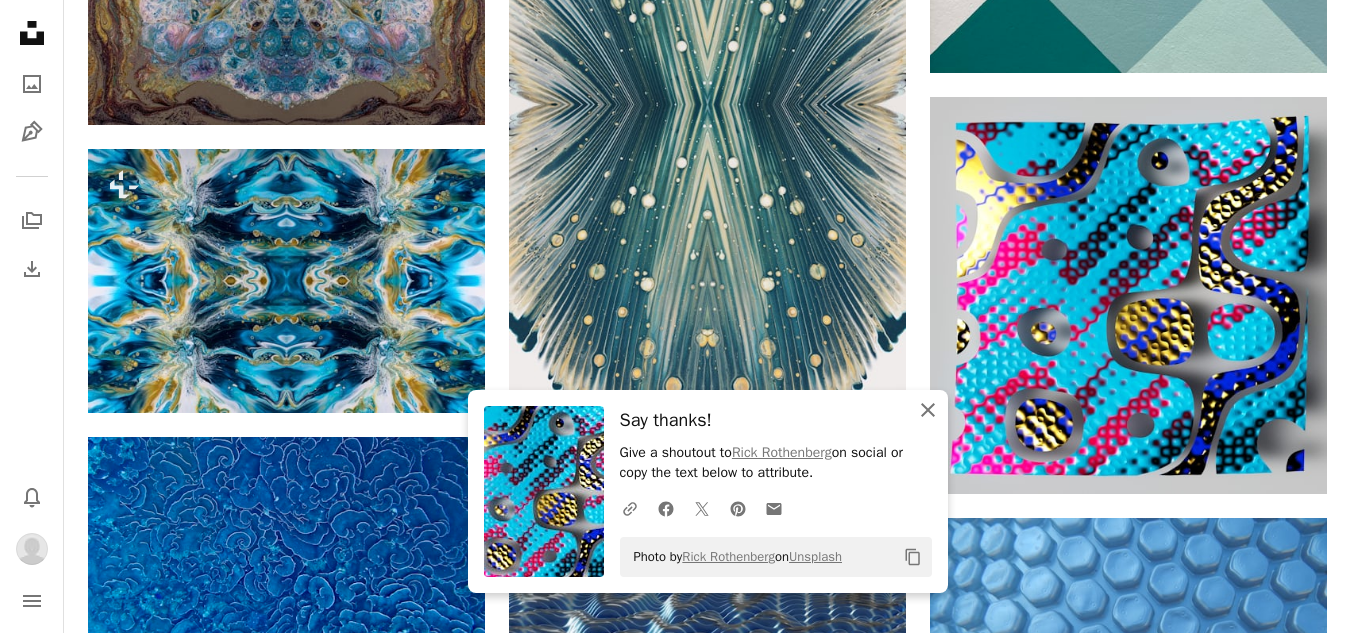 click on "An X shape" 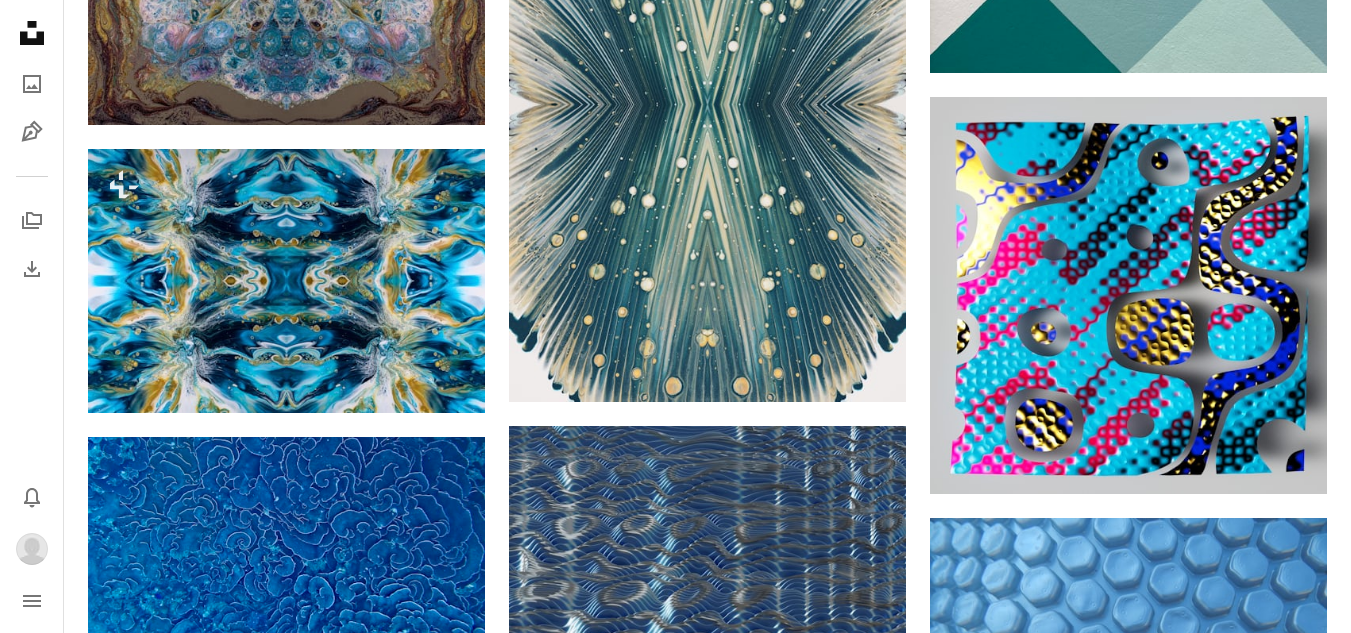 click on "Plus sign for Unsplash+ A heart A plus sign [FIRST] [LAST] For Unsplash+ A lock Download Plus sign for Unsplash+ A heart A plus sign [FIRST] [LAST] For Unsplash+ A lock Download Plus sign for Unsplash+ A heart A plus sign [FIRST] [LAST] For Unsplash+ A lock Download A heart A plus sign [FIRST] [LAST] Arrow pointing down A heart A plus sign [FIRST] [LAST] Available for hire A checkmark inside of a circle Arrow pointing down A heart A plus sign [FIRST] [LAST] Arrow pointing down A heart A plus sign [FIRST] Available for hire A checkmark inside of a circle Arrow pointing down Plus sign for Unsplash+ A heart A plus sign [FIRST] [LAST] For Unsplash+ A lock Download Plus sign for Unsplash+ A heart A plus sign Planet Volumes For Unsplash+ A lock Download A heart A plus sign [FIRST] Arrow pointing down –– ––– ––– – ––– – – ––– –– –– –––– –– Learn More A heart A heart" at bounding box center [707, -12476] 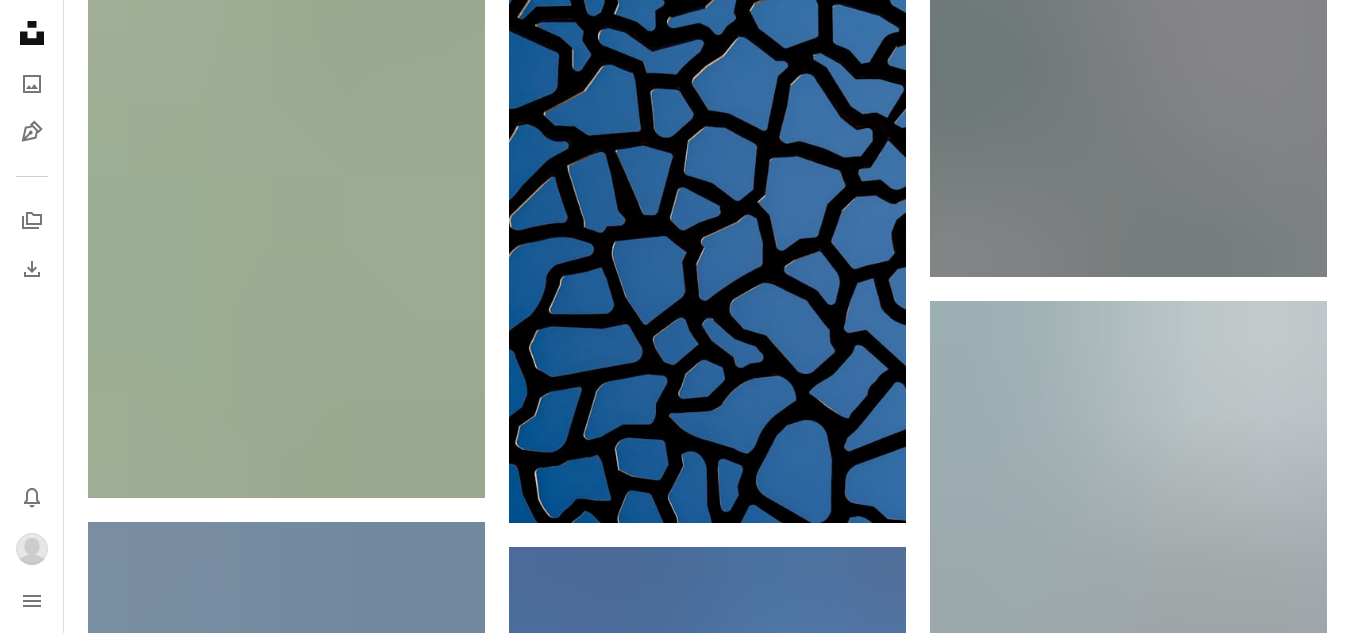 scroll, scrollTop: 32600, scrollLeft: 0, axis: vertical 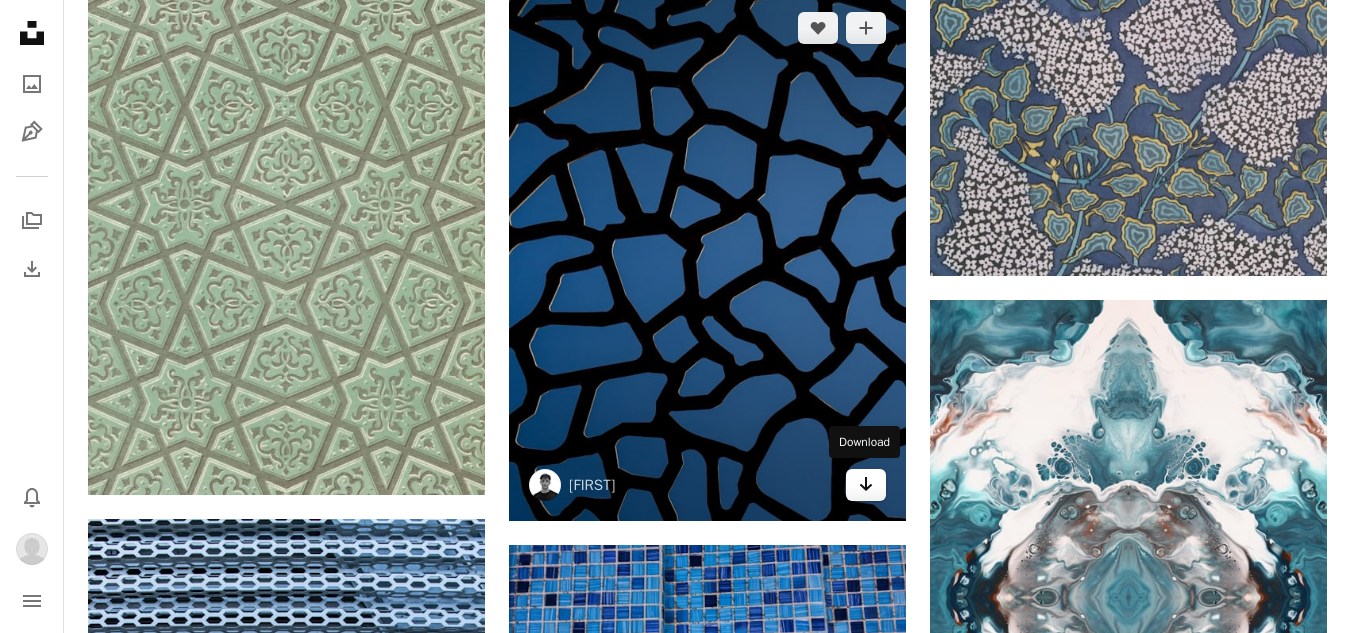 click on "Arrow pointing down" at bounding box center (866, 485) 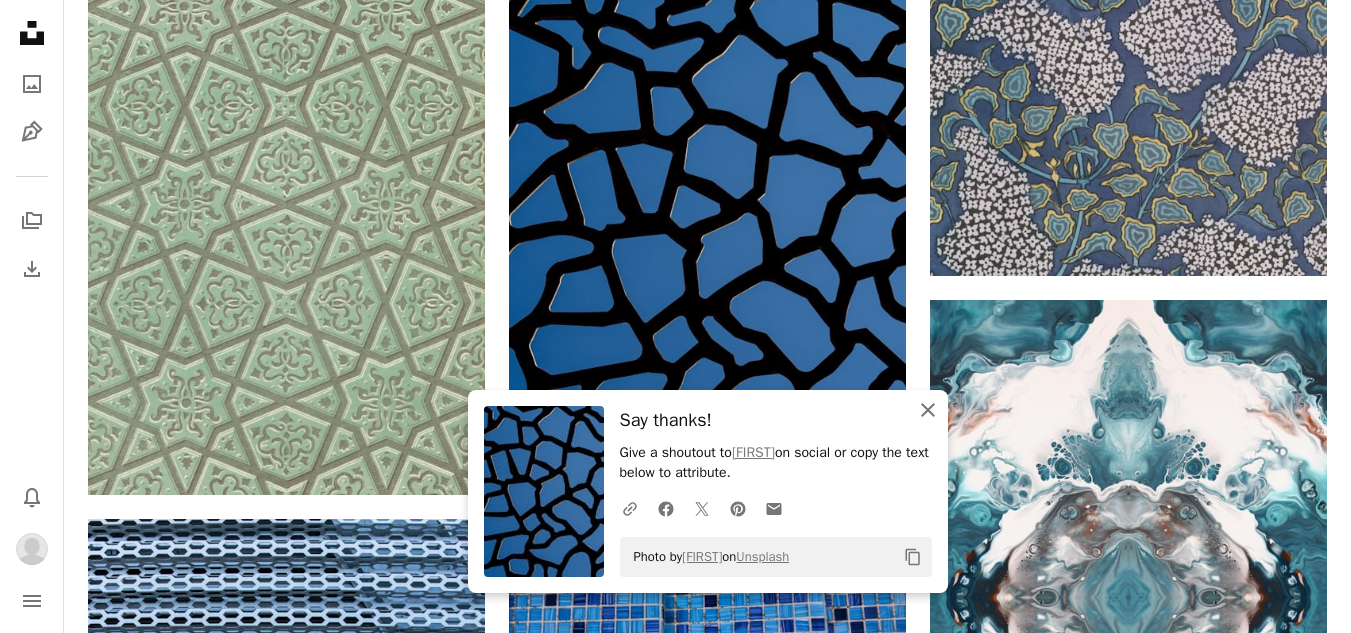 click on "An X shape" 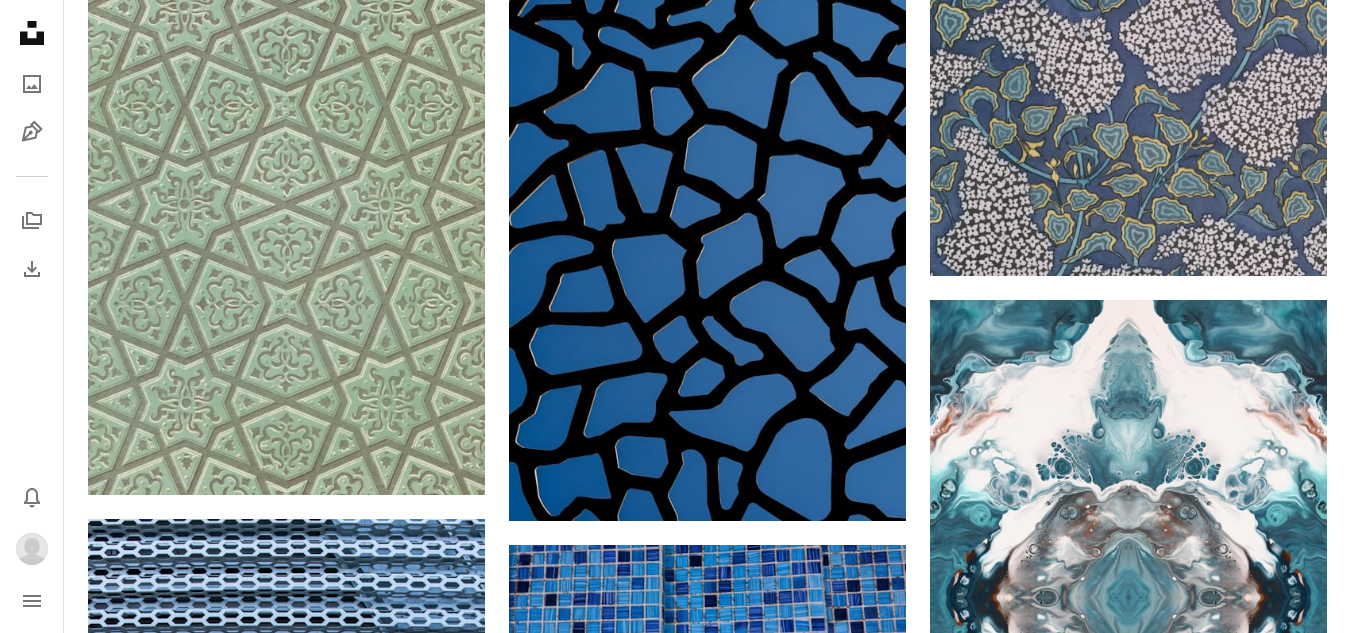 click on "Plus sign for Unsplash+ A heart A plus sign [FIRST] [LAST] For Unsplash+ A lock Download Plus sign for Unsplash+ A heart A plus sign [FIRST] [LAST] For Unsplash+ A lock Download Plus sign for Unsplash+ A heart A plus sign [FIRST] [LAST] For Unsplash+ A lock Download A heart A plus sign [FIRST] [LAST] Arrow pointing down A heart A plus sign [FIRST] [LAST] Available for hire A checkmark inside of a circle Arrow pointing down A heart A plus sign [FIRST] [LAST] Arrow pointing down A heart A plus sign [FIRST] Available for hire A checkmark inside of a circle Arrow pointing down Plus sign for Unsplash+ A heart A plus sign [FIRST] [LAST] For Unsplash+ A lock Download Plus sign for Unsplash+ A heart A plus sign Planet Volumes For Unsplash+ A lock Download A heart A plus sign [FIRST] Arrow pointing down –– ––– ––– – ––– – – ––– –– –– –––– –– Learn More A heart A heart" at bounding box center [707, -14156] 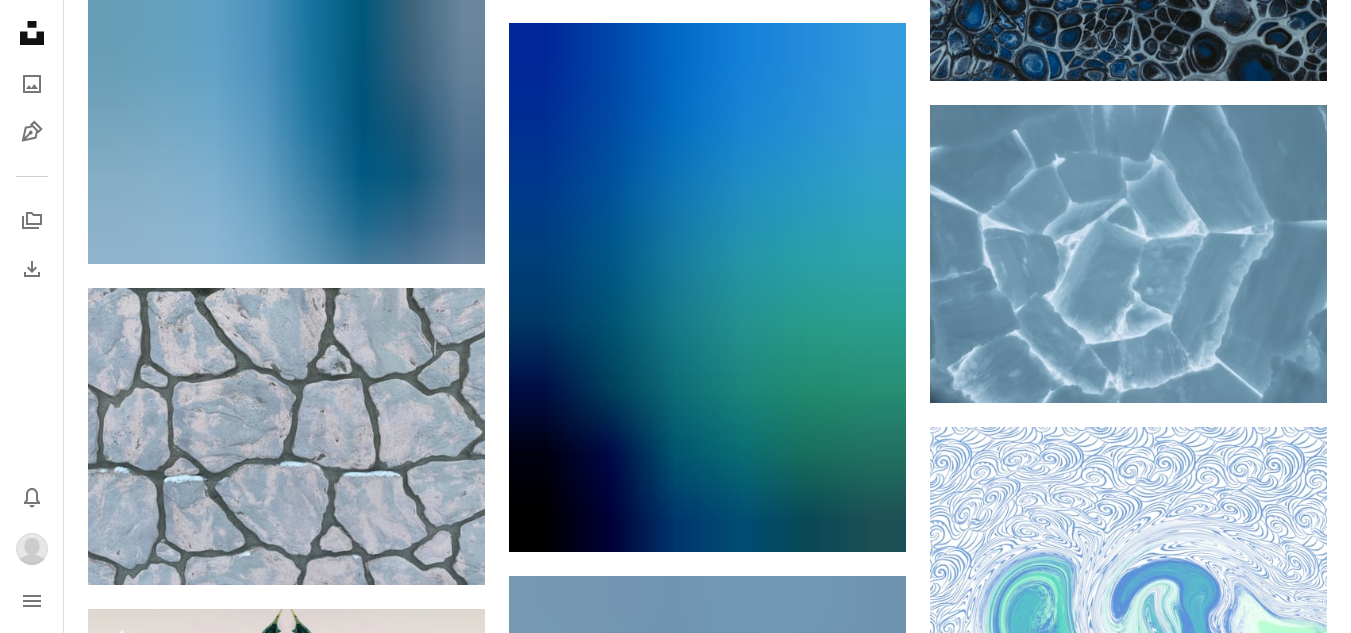 scroll, scrollTop: 41800, scrollLeft: 0, axis: vertical 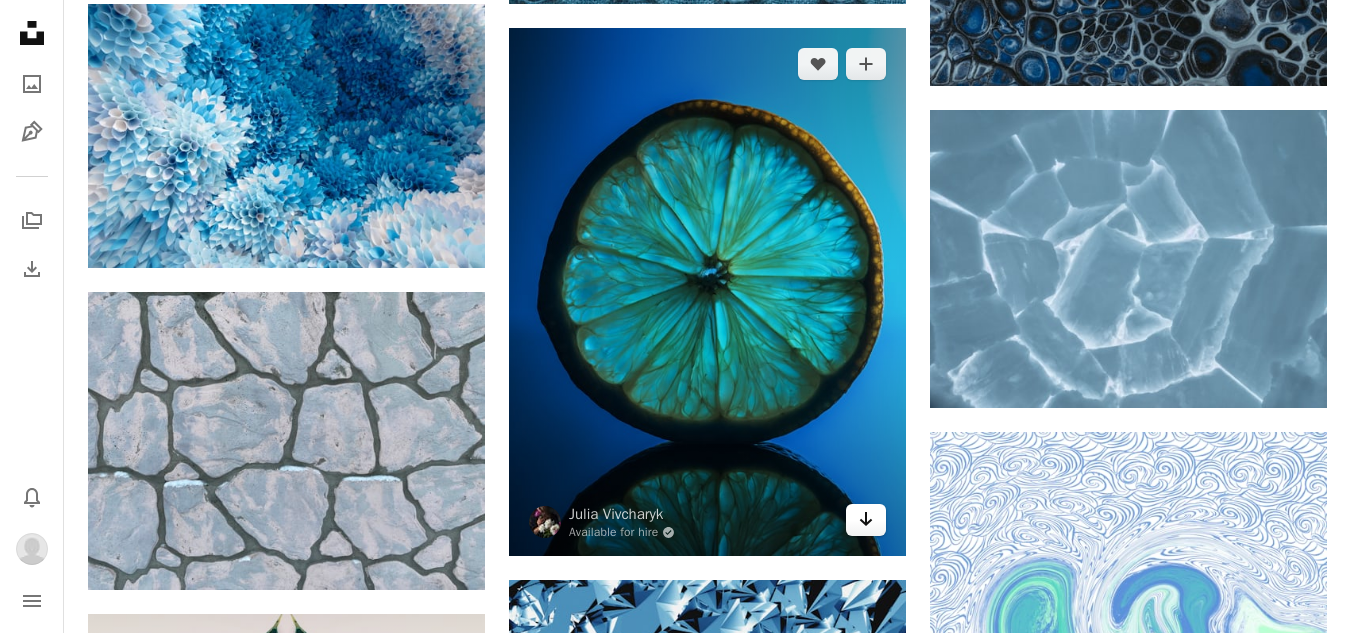 click on "Arrow pointing down" 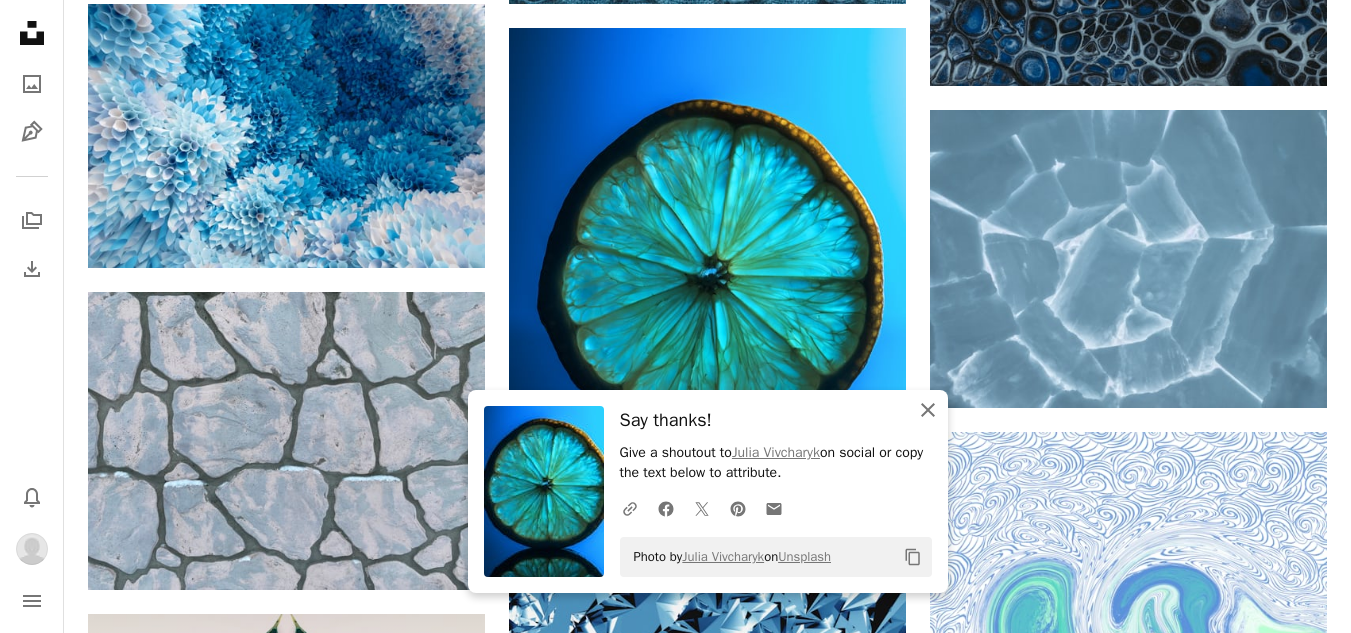 click 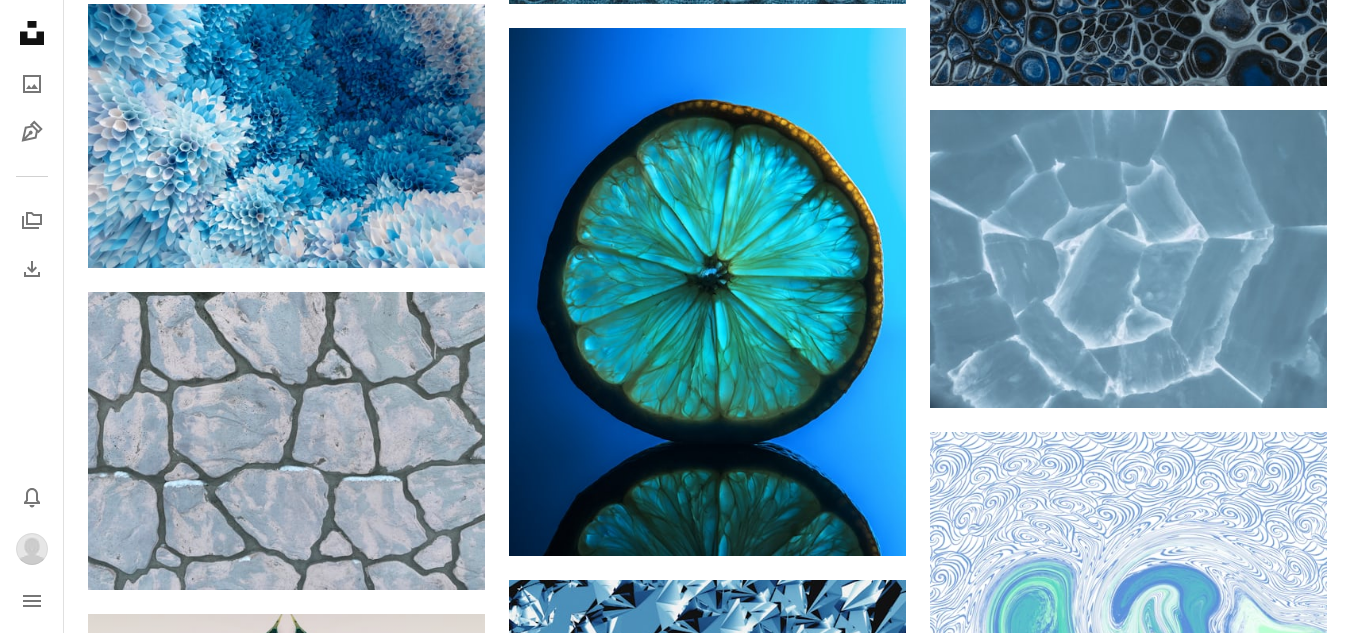 click on "Plus sign for Unsplash+ A heart A plus sign [FIRST] [LAST] For Unsplash+ A lock Download Plus sign for Unsplash+ A heart A plus sign [FIRST] [LAST] For Unsplash+ A lock Download Plus sign for Unsplash+ A heart A plus sign [FIRST] [LAST] For Unsplash+ A lock Download A heart A plus sign [FIRST] [LAST] Arrow pointing down A heart A plus sign [FIRST] [LAST] Available for hire A checkmark inside of a circle Arrow pointing down A heart A plus sign [FIRST] [LAST] Arrow pointing down A heart A plus sign [FIRST] Available for hire A checkmark inside of a circle Arrow pointing down Plus sign for Unsplash+ A heart A plus sign [FIRST] [LAST] For Unsplash+ A lock Download Plus sign for Unsplash+ A heart A plus sign Planet Volumes For Unsplash+ A lock Download A heart A plus sign [FIRST] Arrow pointing down –– ––– ––– – ––– – – ––– –– –– –––– –– Learn More A heart A heart" at bounding box center [707, -18974] 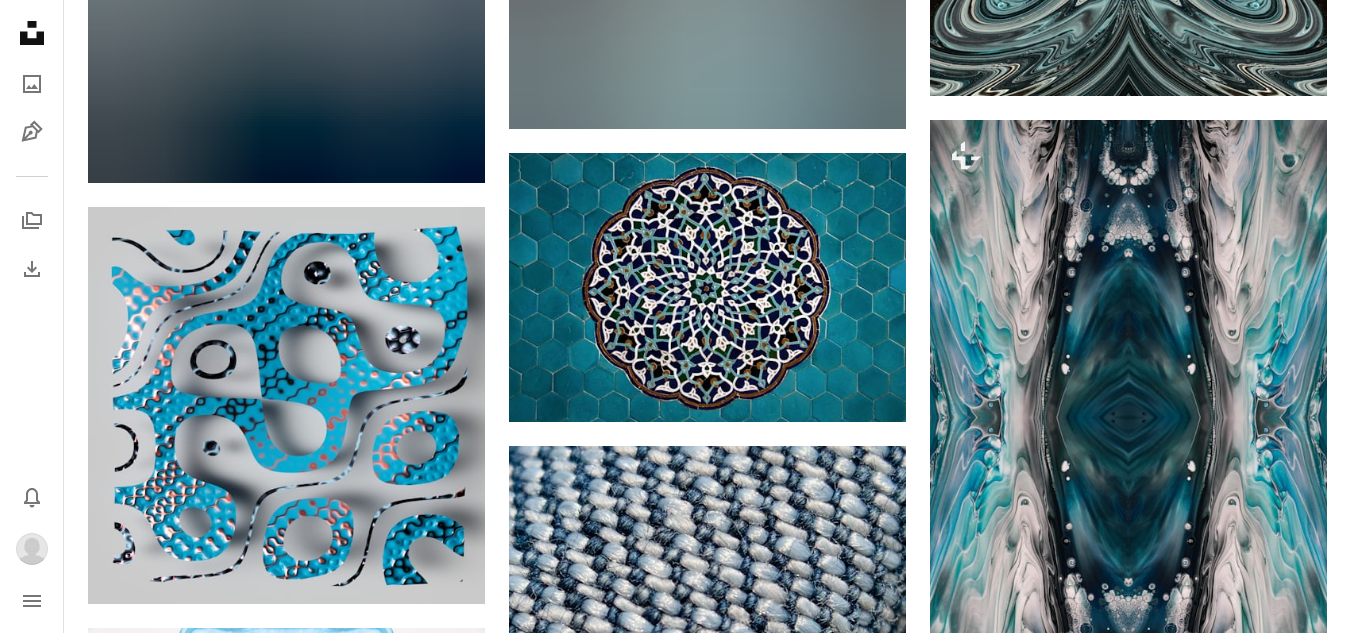 scroll, scrollTop: 45680, scrollLeft: 0, axis: vertical 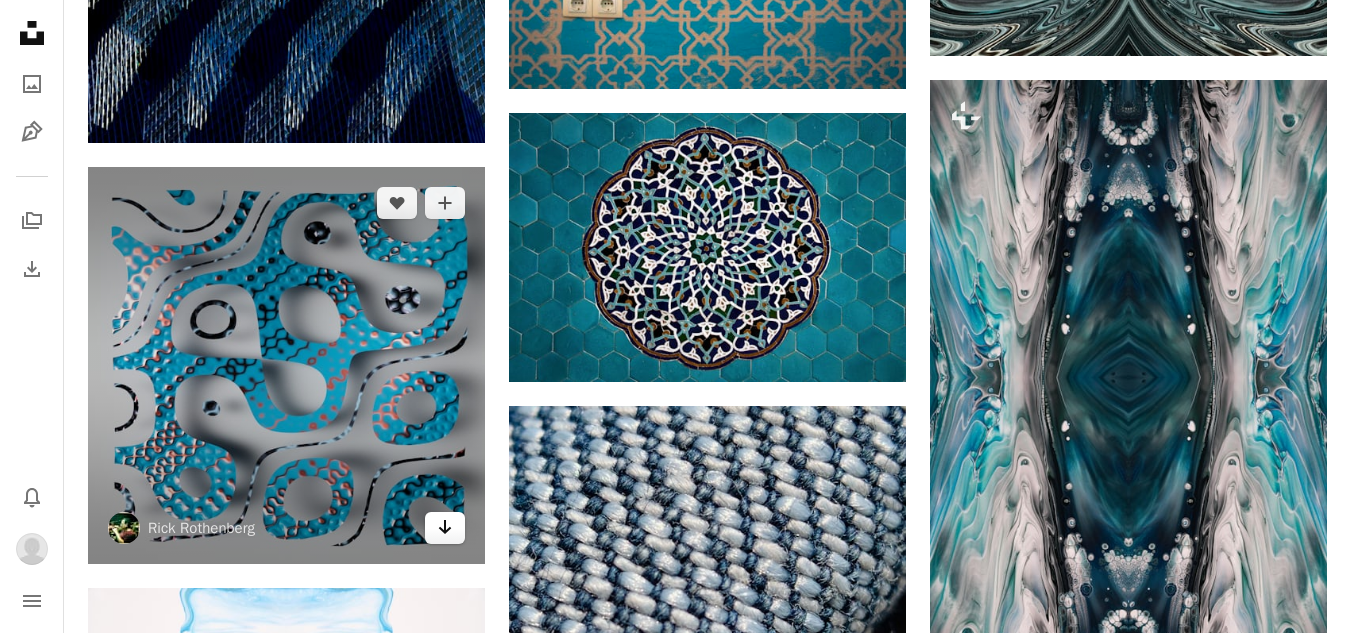 click 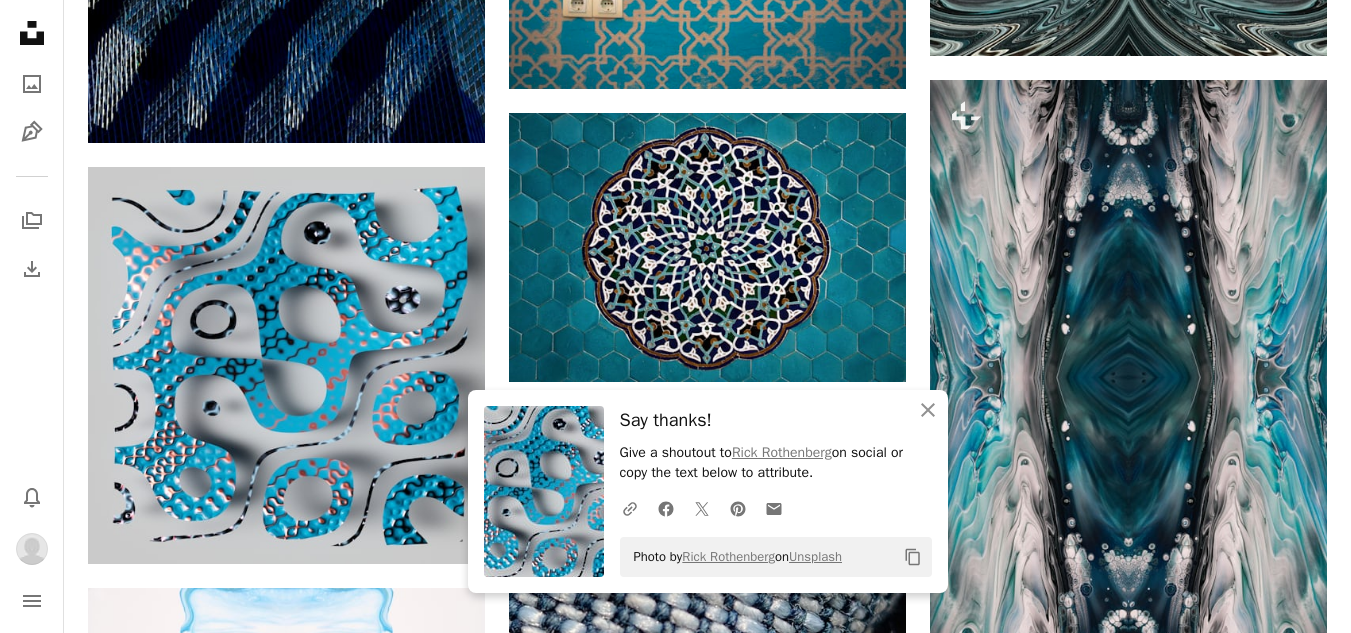 click on "Plus sign for Unsplash+ A heart A plus sign [FIRST] [LAST] For Unsplash+ A lock Download Plus sign for Unsplash+ A heart A plus sign [FIRST] [LAST] For Unsplash+ A lock Download Plus sign for Unsplash+ A heart A plus sign [FIRST] [LAST] For Unsplash+ A lock Download A heart A plus sign [FIRST] [LAST] Arrow pointing down A heart A plus sign [FIRST] [LAST] Available for hire A checkmark inside of a circle Arrow pointing down A heart A plus sign [FIRST] [LAST] Arrow pointing down A heart A plus sign [FIRST] Available for hire A checkmark inside of a circle Arrow pointing down Plus sign for Unsplash+ A heart A plus sign [FIRST] [LAST] For Unsplash+ A lock Download Plus sign for Unsplash+ A heart A plus sign Planet Volumes For Unsplash+ A lock Download A heart A plus sign [FIRST] Arrow pointing down –– ––– ––– – ––– – – ––– –– –– –––– –– Learn More A heart A heart" at bounding box center (707, -19855) 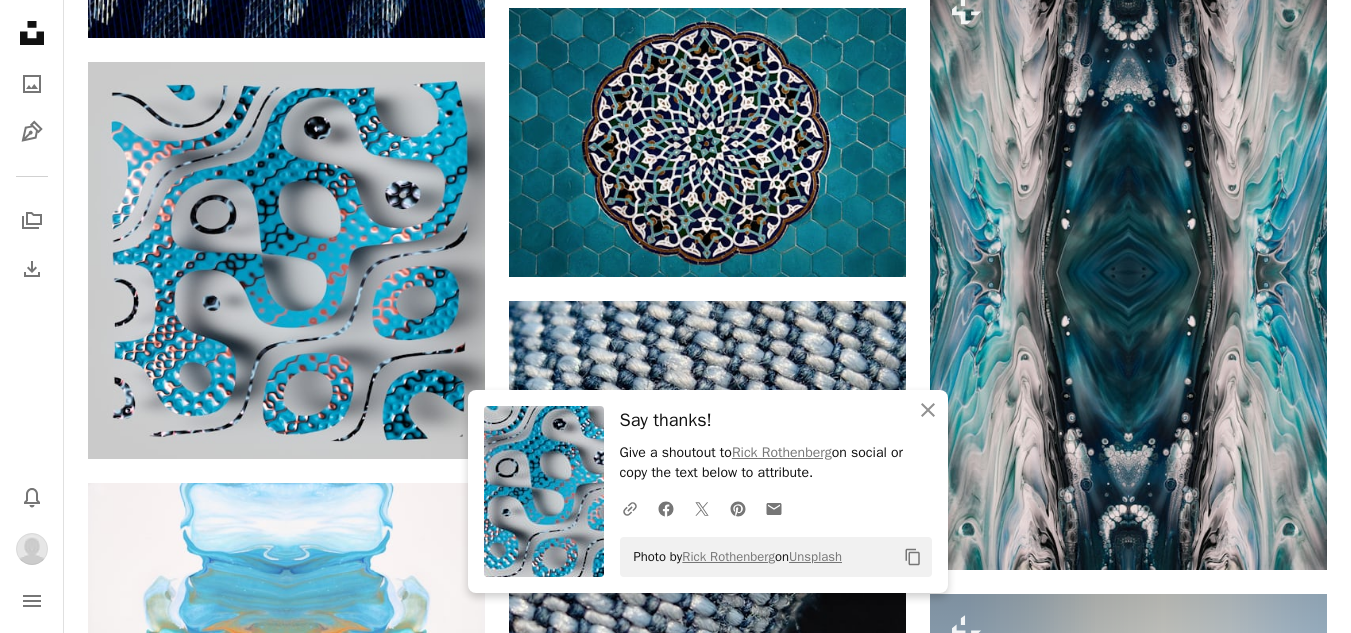 scroll, scrollTop: 45840, scrollLeft: 0, axis: vertical 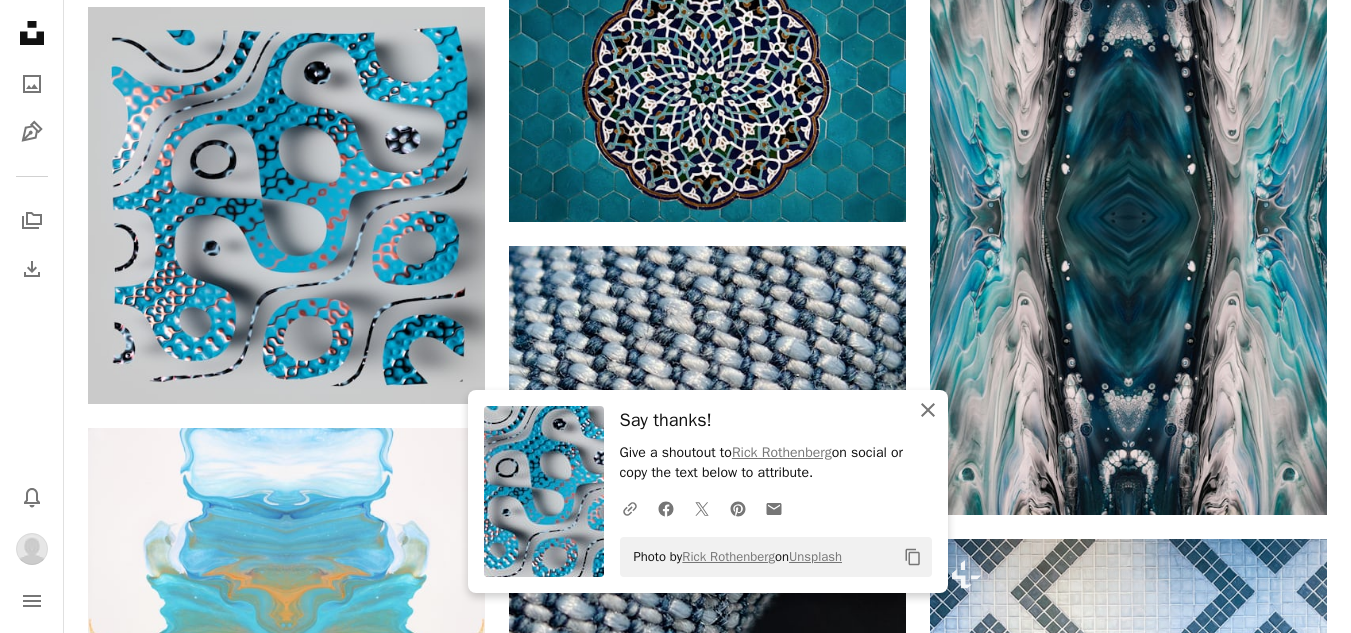 click on "An X shape" 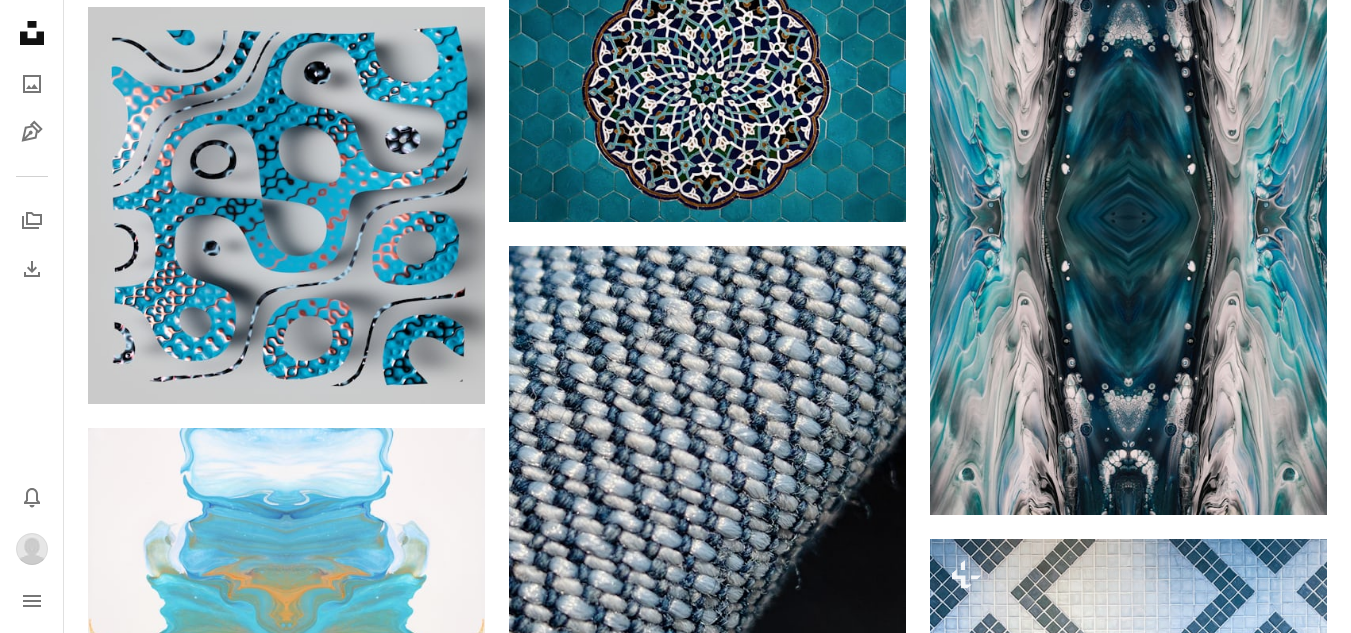 click on "Plus sign for Unsplash+ A heart A plus sign [FIRST] [LAST] For Unsplash+ A lock Download Plus sign for Unsplash+ A heart A plus sign [FIRST] [LAST] For Unsplash+ A lock Download Plus sign for Unsplash+ A heart A plus sign [FIRST] [LAST] For Unsplash+ A lock Download A heart A plus sign [FIRST] [LAST] Arrow pointing down A heart A plus sign [FIRST] [LAST] Available for hire A checkmark inside of a circle Arrow pointing down A heart A plus sign [FIRST] [LAST] Arrow pointing down A heart A plus sign [FIRST] Available for hire A checkmark inside of a circle Arrow pointing down Plus sign for Unsplash+ A heart A plus sign [FIRST] [LAST] For Unsplash+ A lock Download Plus sign for Unsplash+ A heart A plus sign Planet Volumes For Unsplash+ A lock Download A heart A plus sign [FIRST] Arrow pointing down –– ––– ––– – ––– – – ––– –– –– –––– –– Learn More A heart A heart" at bounding box center (707, -20014) 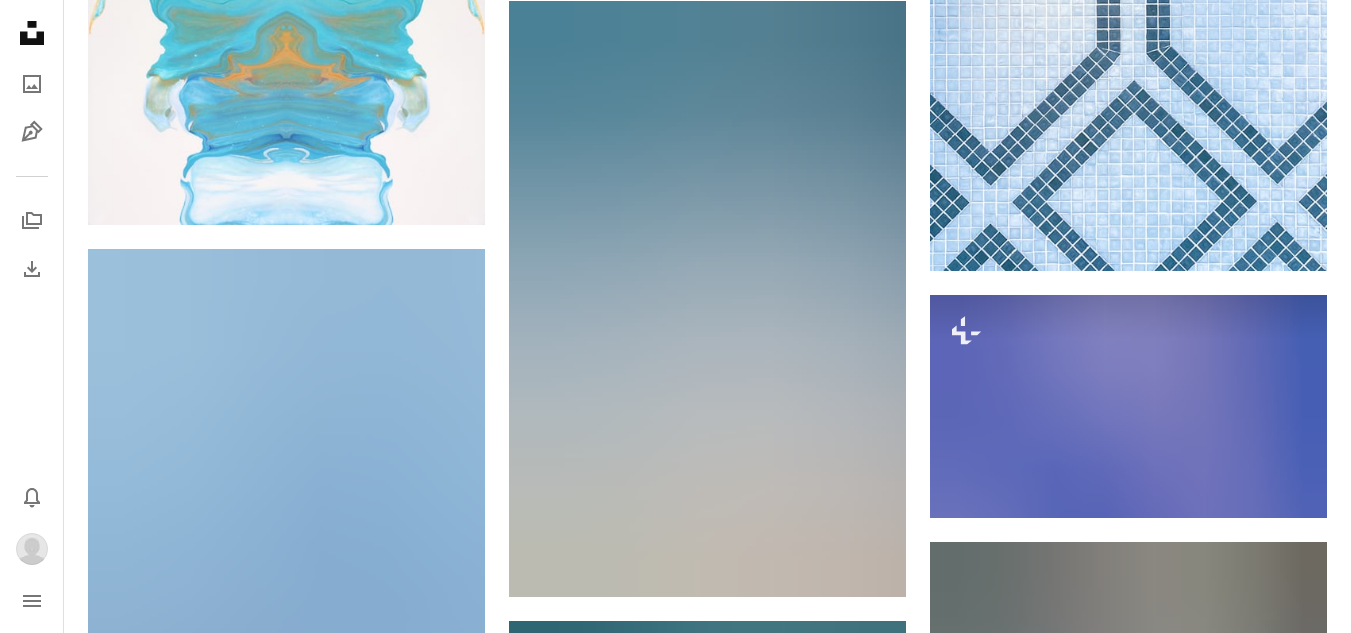 scroll, scrollTop: 46640, scrollLeft: 0, axis: vertical 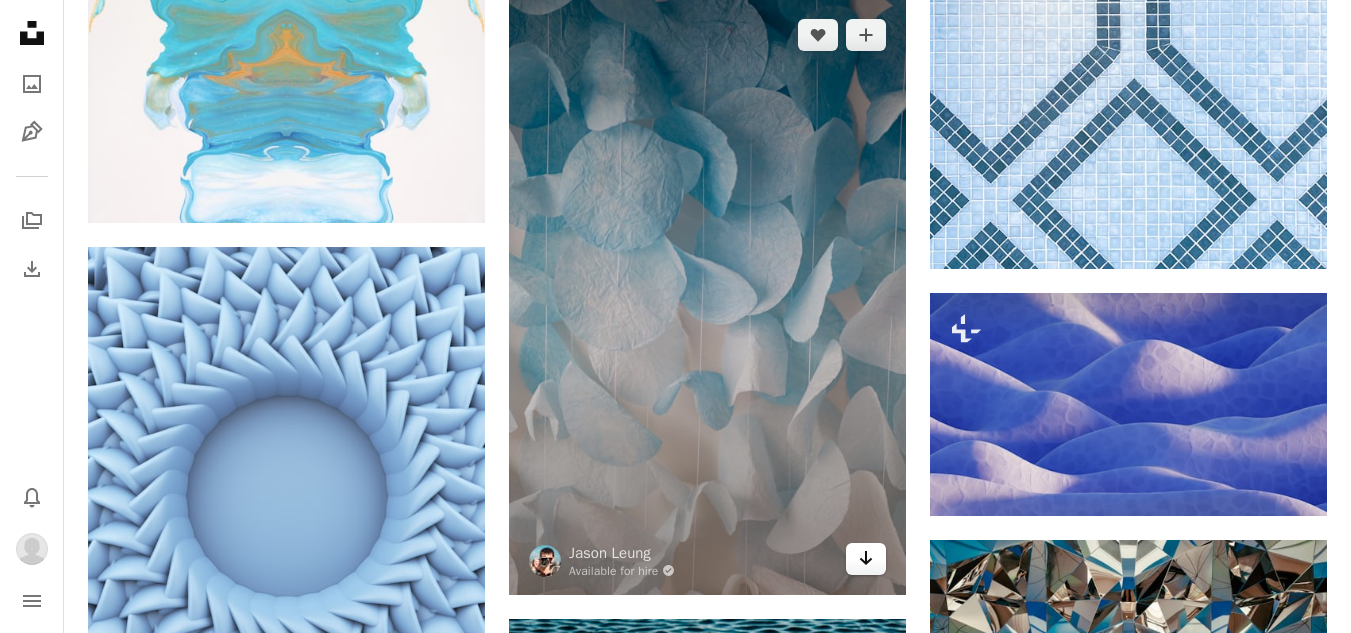 click on "Arrow pointing down" 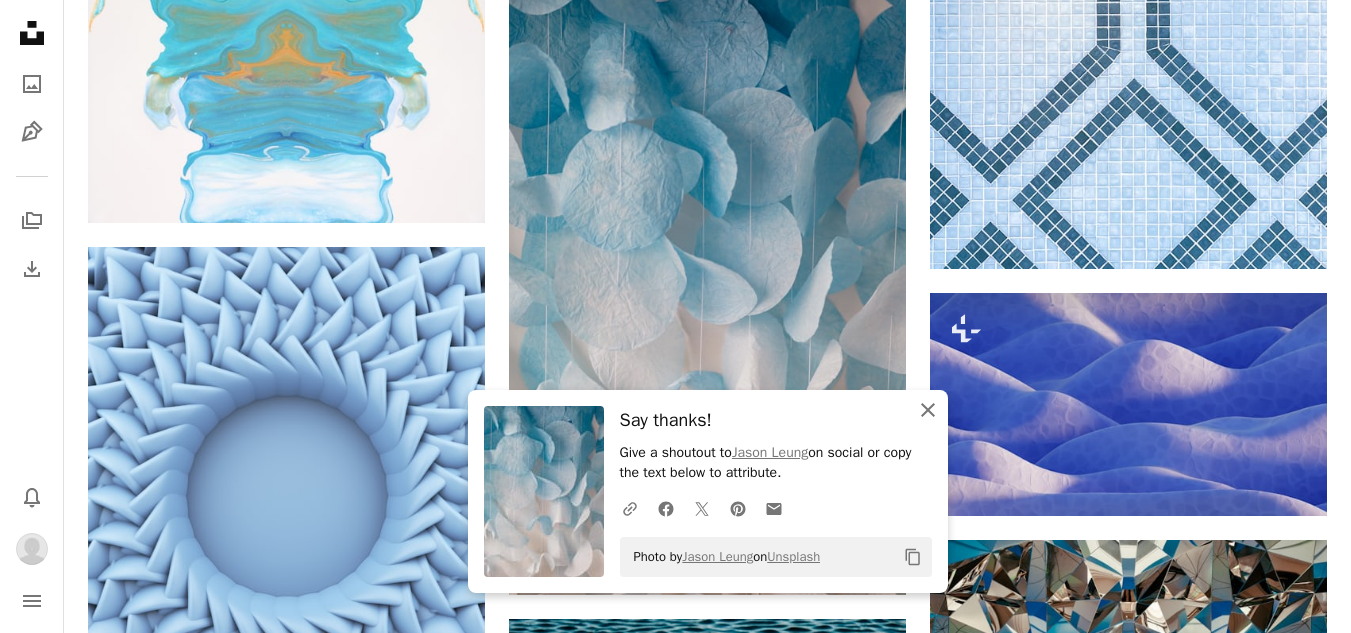 click on "An X shape" 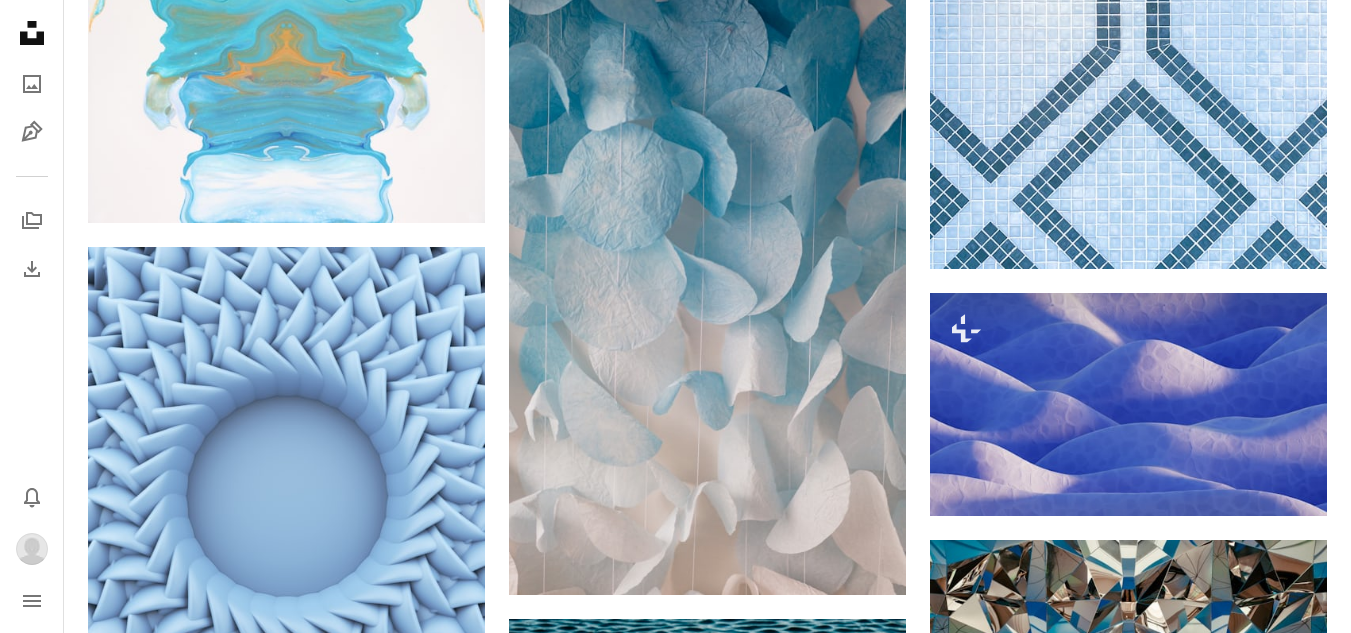 click on "Plus sign for Unsplash+ A heart A plus sign [FIRST] [LAST] For Unsplash+ A lock Download Plus sign for Unsplash+ A heart A plus sign [FIRST] [LAST] For Unsplash+ A lock Download Plus sign for Unsplash+ A heart A plus sign [FIRST] [LAST] For Unsplash+ A lock Download A heart A plus sign [FIRST] [LAST] Arrow pointing down A heart A plus sign [FIRST] [LAST] Available for hire A checkmark inside of a circle Arrow pointing down A heart A plus sign [FIRST] [LAST] Arrow pointing down A heart A plus sign [FIRST] Available for hire A checkmark inside of a circle Arrow pointing down Plus sign for Unsplash+ A heart A plus sign [FIRST] [LAST] For Unsplash+ A lock Download Plus sign for Unsplash+ A heart A plus sign Planet Volumes For Unsplash+ A lock Download A heart A plus sign [FIRST] Arrow pointing down –– ––– ––– – ––– – – ––– –– –– –––– –– Learn More A heart A heart" at bounding box center [707, -20815] 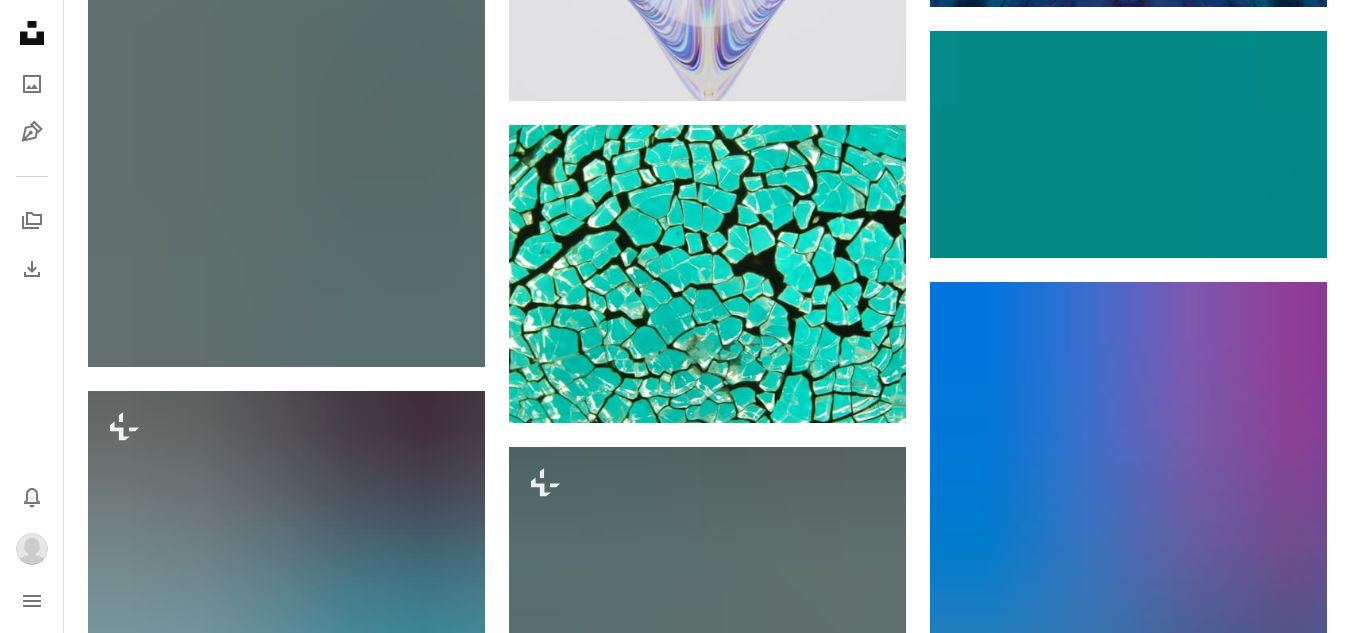 scroll, scrollTop: 48520, scrollLeft: 0, axis: vertical 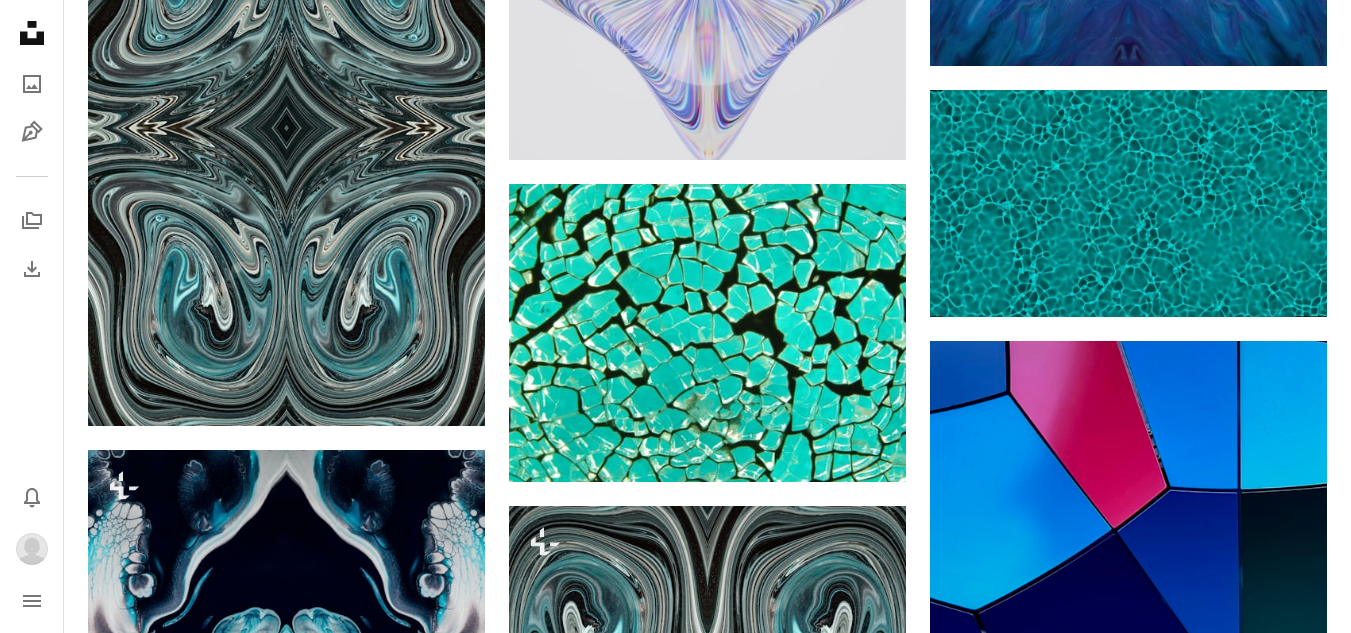 click on "Plus sign for Unsplash+ A heart A plus sign [FIRST] [LAST] For Unsplash+ A lock Download Plus sign for Unsplash+ A heart A plus sign [FIRST] [LAST] For Unsplash+ A lock Download Plus sign for Unsplash+ A heart A plus sign [FIRST] [LAST] For Unsplash+ A lock Download A heart A plus sign [FIRST] [LAST] Arrow pointing down A heart A plus sign [FIRST] [LAST] Available for hire A checkmark inside of a circle Arrow pointing down A heart A plus sign [FIRST] [LAST] Arrow pointing down A heart A plus sign [FIRST] Available for hire A checkmark inside of a circle Arrow pointing down Plus sign for Unsplash+ A heart A plus sign [FIRST] [LAST] For Unsplash+ A lock Download Plus sign for Unsplash+ A heart A plus sign Planet Volumes For Unsplash+ A lock Download A heart A plus sign [FIRST] Arrow pointing down –– ––– ––– – ––– – – ––– –– –– –––– –– Learn More A heart A heart" at bounding box center (707, -20846) 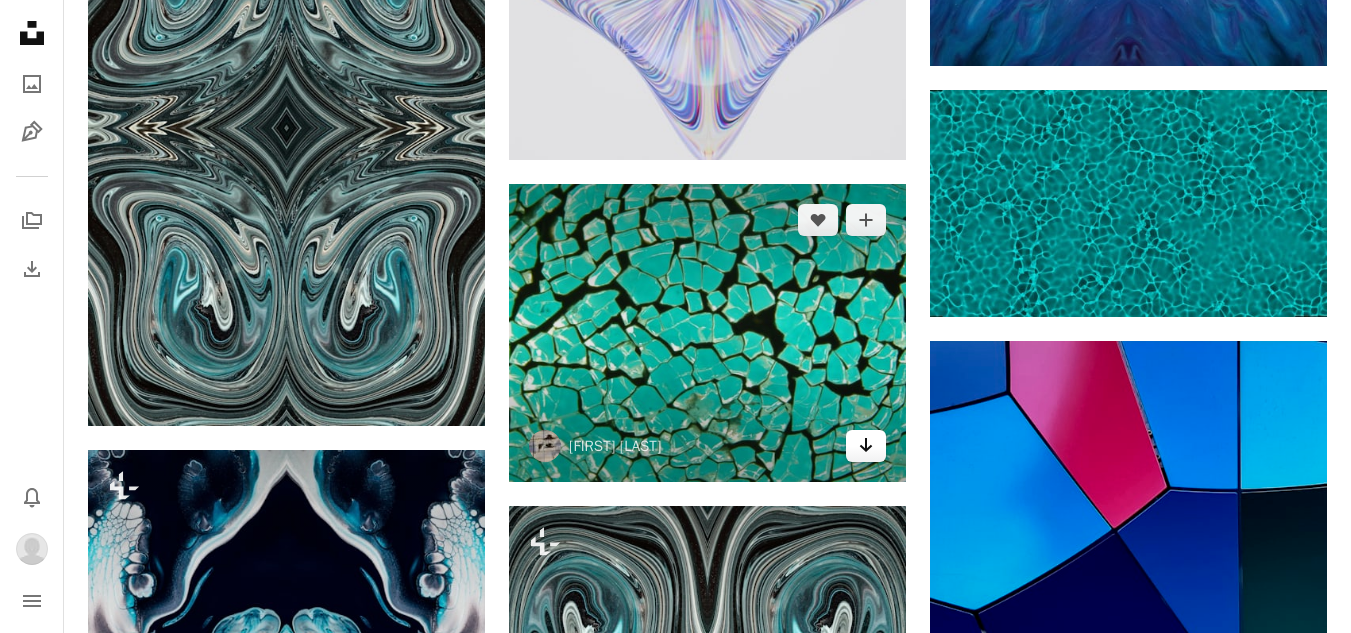click on "Arrow pointing down" 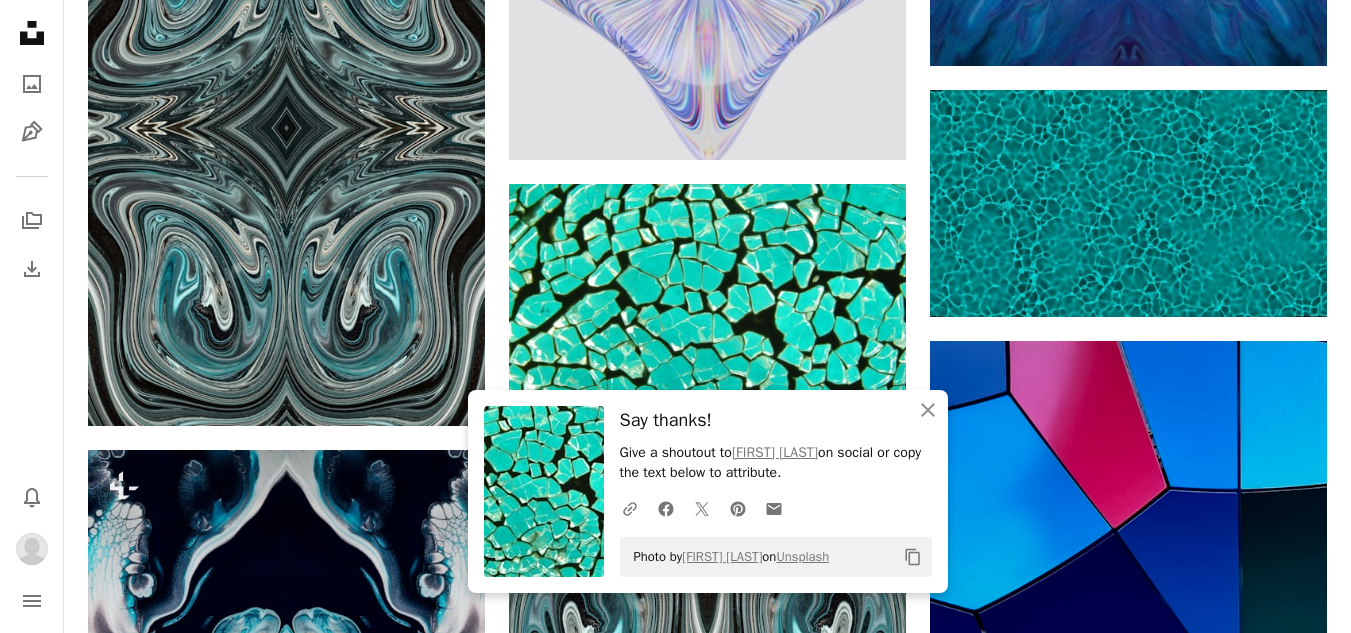 click on "Plus sign for Unsplash+ A heart A plus sign [FIRST] [LAST] For Unsplash+ A lock Download Plus sign for Unsplash+ A heart A plus sign [FIRST] [LAST] For Unsplash+ A lock Download Plus sign for Unsplash+ A heart A plus sign [FIRST] [LAST] For Unsplash+ A lock Download A heart A plus sign [FIRST] [LAST] Arrow pointing down A heart A plus sign [FIRST] [LAST] Available for hire A checkmark inside of a circle Arrow pointing down A heart A plus sign [FIRST] [LAST] Arrow pointing down A heart A plus sign [FIRST] Available for hire A checkmark inside of a circle Arrow pointing down Plus sign for Unsplash+ A heart A plus sign [FIRST] [LAST] For Unsplash+ A lock Download Plus sign for Unsplash+ A heart A plus sign Planet Volumes For Unsplash+ A lock Download A heart A plus sign [FIRST] Arrow pointing down –– ––– ––– – ––– – – ––– –– –– –––– –– Learn More A heart A heart" at bounding box center (707, -20846) 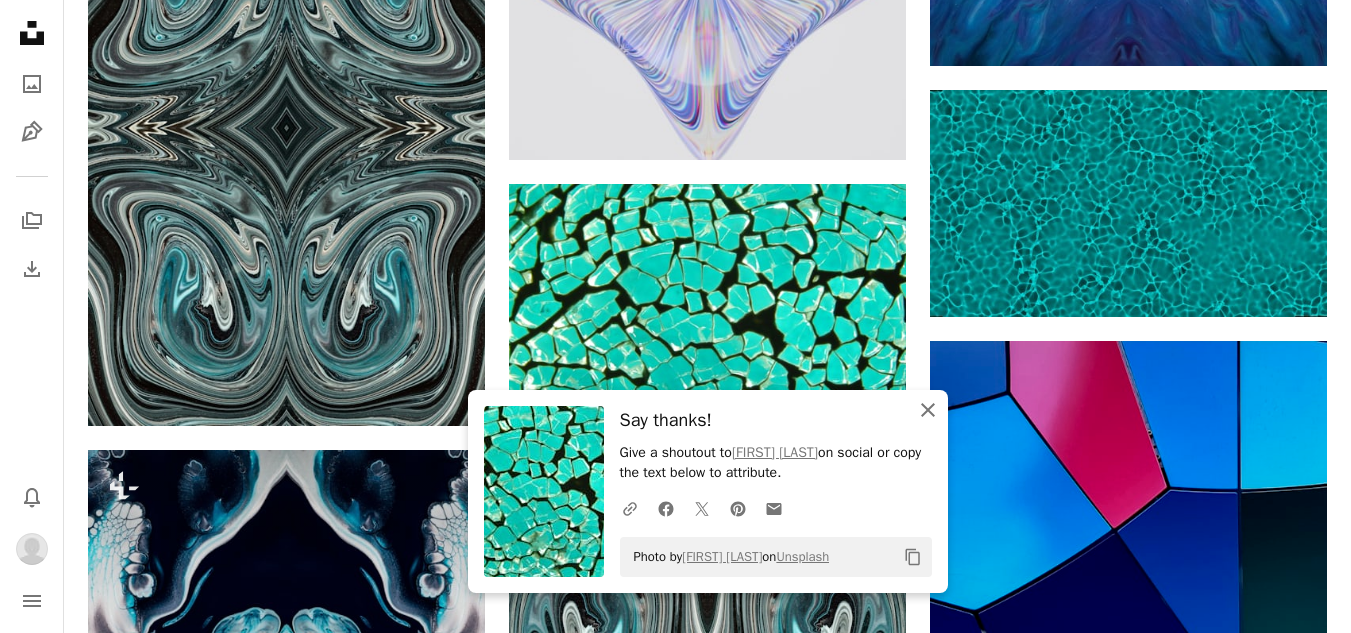 click 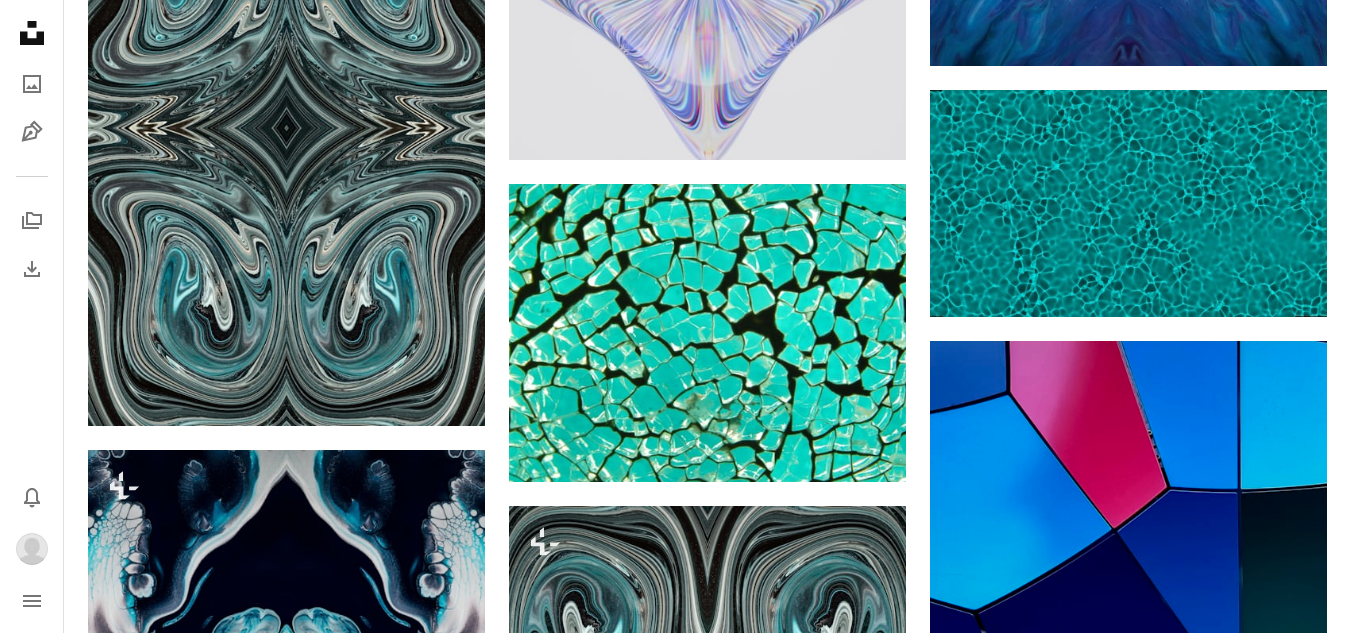 click on "Plus sign for Unsplash+ A heart A plus sign [FIRST] [LAST] For Unsplash+ A lock Download Plus sign for Unsplash+ A heart A plus sign [FIRST] [LAST] For Unsplash+ A lock Download Plus sign for Unsplash+ A heart A plus sign [FIRST] [LAST] For Unsplash+ A lock Download A heart A plus sign [FIRST] [LAST] Arrow pointing down A heart A plus sign [FIRST] [LAST] Available for hire A checkmark inside of a circle Arrow pointing down A heart A plus sign [FIRST] [LAST] Arrow pointing down A heart A plus sign [FIRST] Available for hire A checkmark inside of a circle Arrow pointing down Plus sign for Unsplash+ A heart A plus sign [FIRST] [LAST] For Unsplash+ A lock Download Plus sign for Unsplash+ A heart A plus sign Planet Volumes For Unsplash+ A lock Download A heart A plus sign [FIRST] Arrow pointing down –– ––– ––– – ––– – – ––– –– –– –––– –– Learn More A heart A heart" at bounding box center (707, -20846) 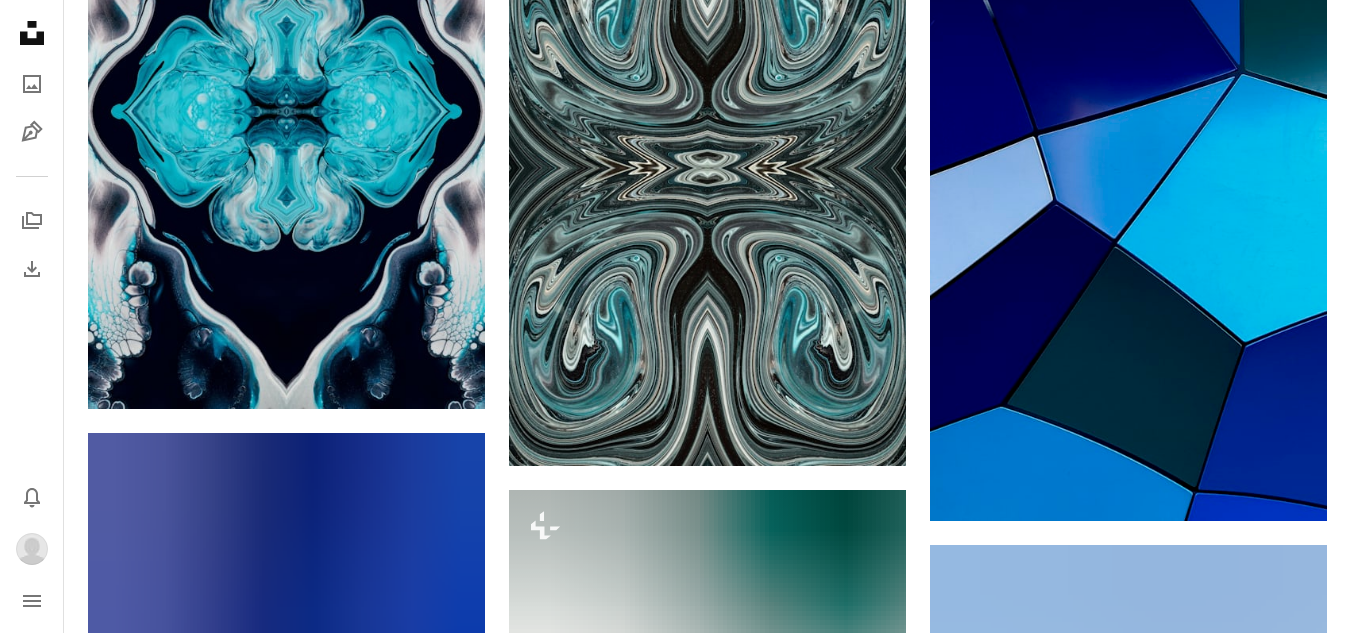 scroll, scrollTop: 49000, scrollLeft: 0, axis: vertical 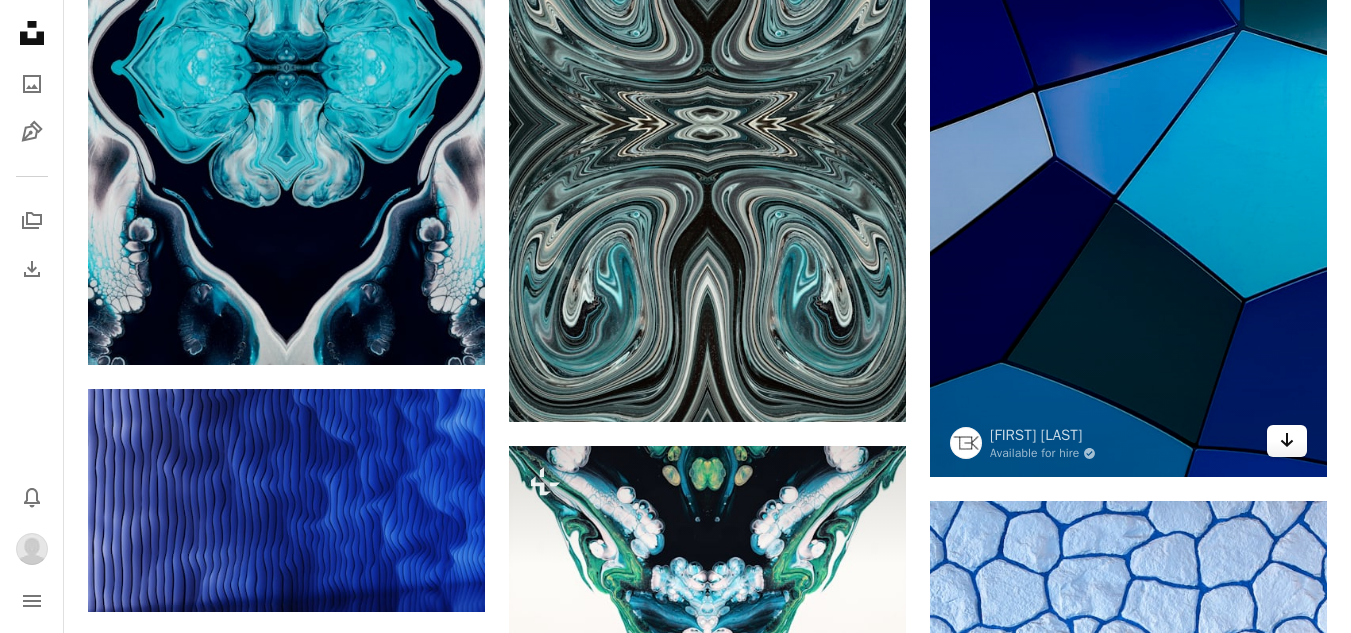 click 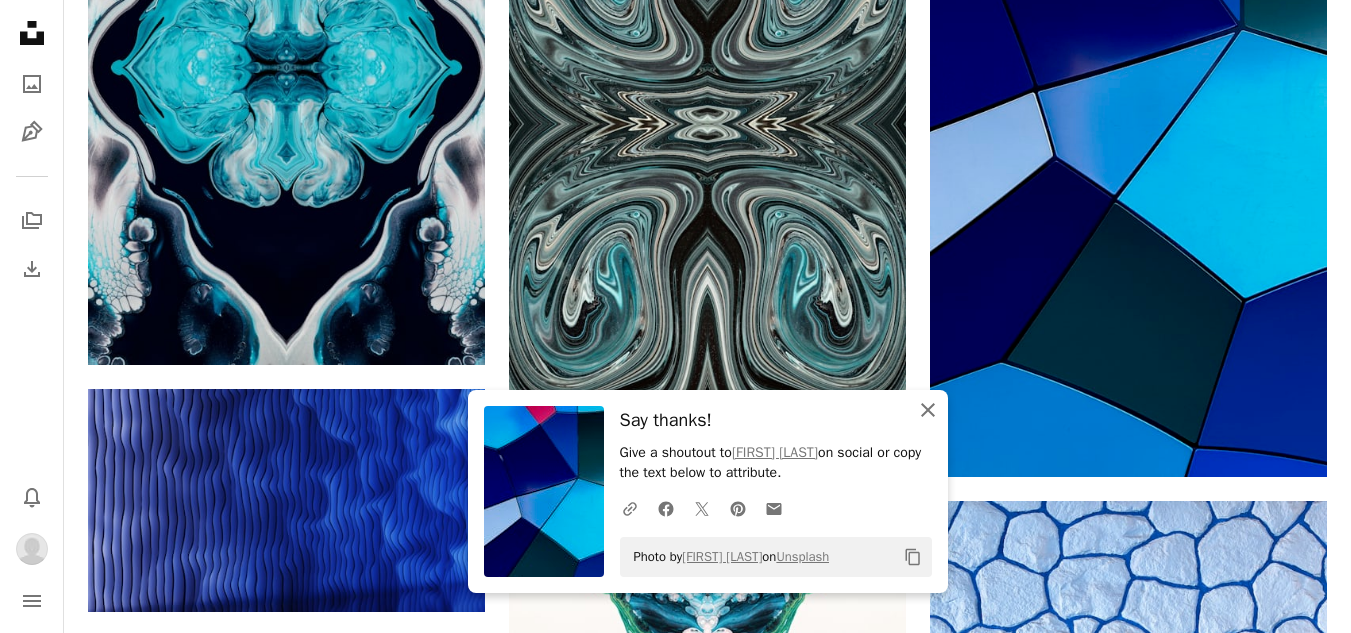 click on "An X shape" 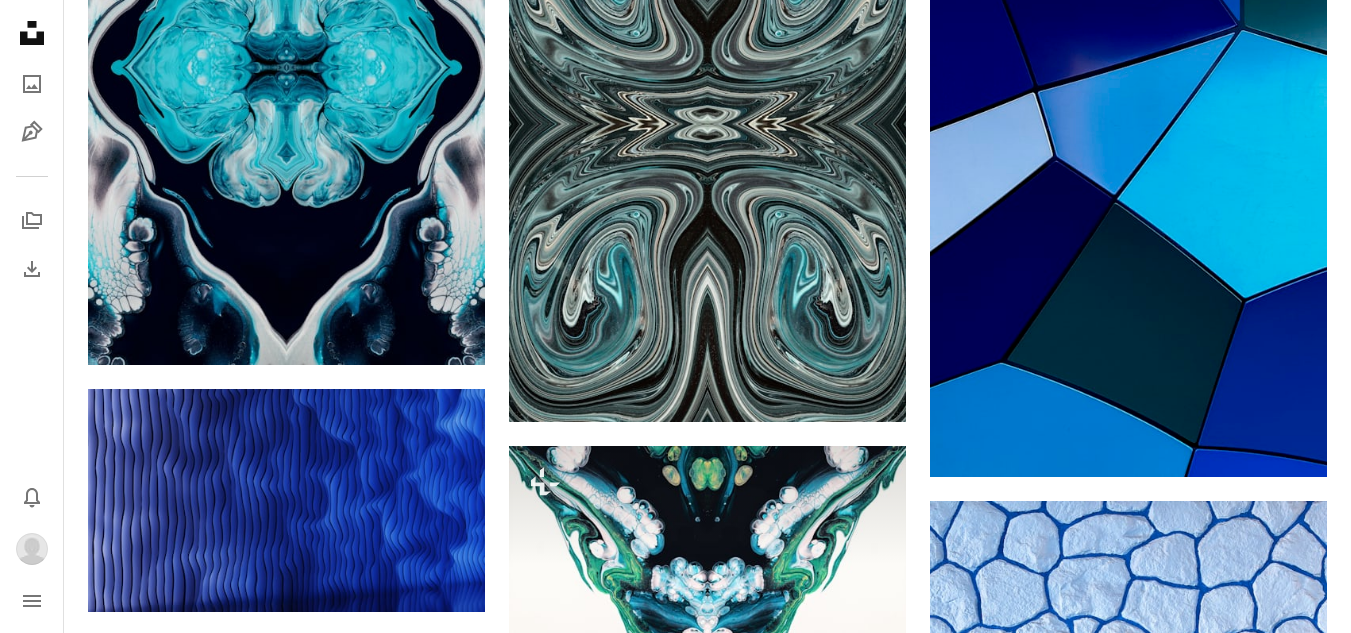 click on "Plus sign for Unsplash+ A heart A plus sign [FIRST] [LAST] For Unsplash+ A lock Download Plus sign for Unsplash+ A heart A plus sign [FIRST] [LAST] For Unsplash+ A lock Download Plus sign for Unsplash+ A heart A plus sign [FIRST] [LAST] For Unsplash+ A lock Download A heart A plus sign [FIRST] [LAST] Arrow pointing down A heart A plus sign [FIRST] [LAST] Available for hire A checkmark inside of a circle Arrow pointing down A heart A plus sign [FIRST] [LAST] Arrow pointing down A heart A plus sign [FIRST] Available for hire A checkmark inside of a circle Arrow pointing down Plus sign for Unsplash+ A heart A plus sign [FIRST] [LAST] For Unsplash+ A lock Download Plus sign for Unsplash+ A heart A plus sign Planet Volumes For Unsplash+ A lock Download A heart A plus sign [FIRST] Arrow pointing down –– ––– ––– – ––– – – ––– –– –– –––– –– Learn More A heart A heart" at bounding box center [707, -21526] 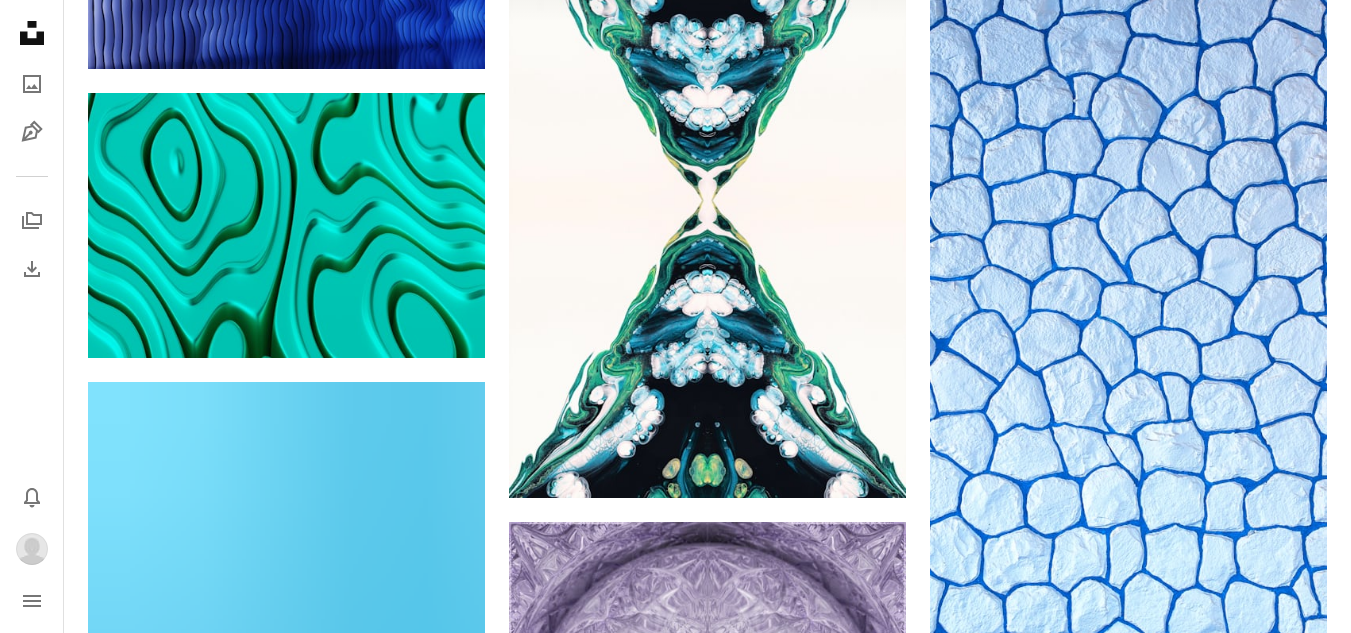 scroll, scrollTop: 49560, scrollLeft: 0, axis: vertical 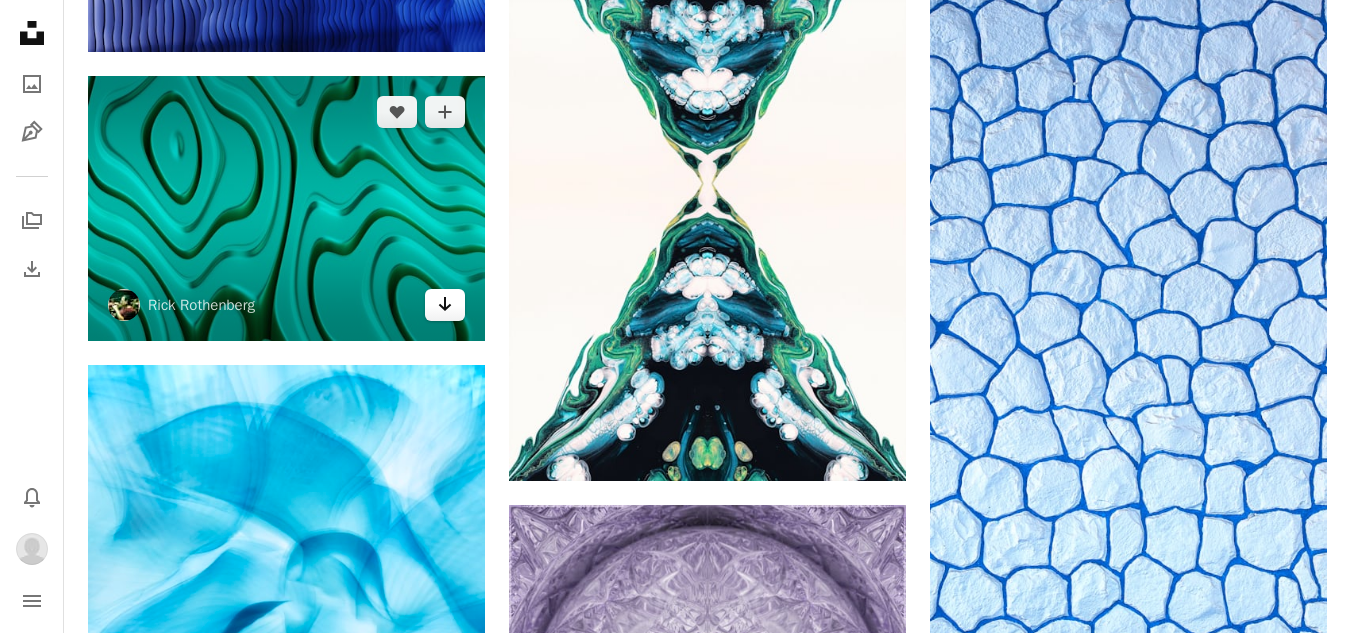 click on "Arrow pointing down" 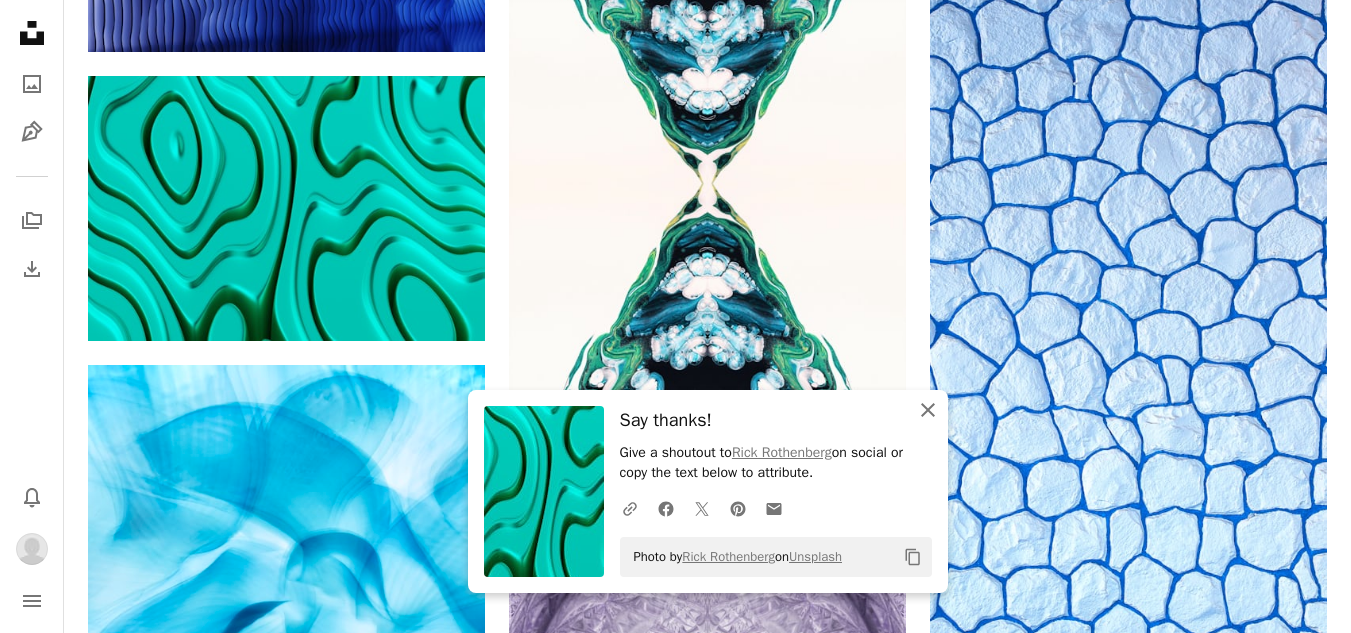 click 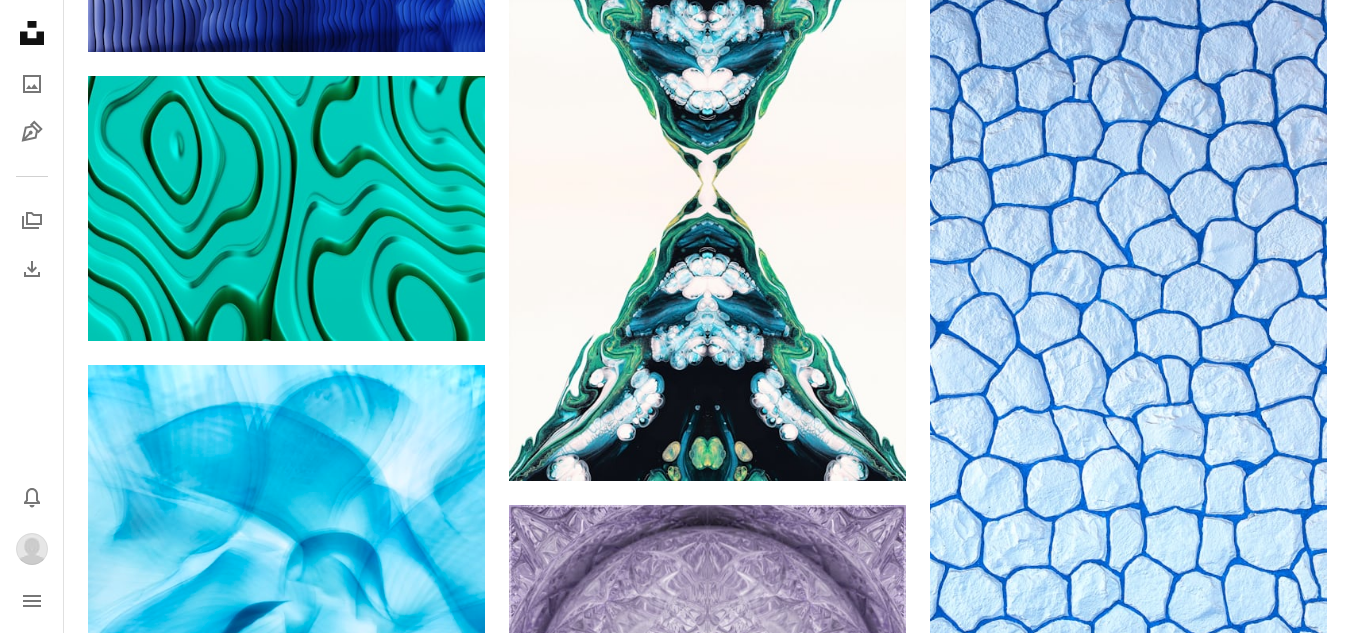 click on "Plus sign for Unsplash+ A heart A plus sign [FIRST] [LAST] For Unsplash+ A lock Download Plus sign for Unsplash+ A heart A plus sign [FIRST] [LAST] For Unsplash+ A lock Download Plus sign for Unsplash+ A heart A plus sign [FIRST] [LAST] For Unsplash+ A lock Download A heart A plus sign [FIRST] [LAST] Arrow pointing down A heart A plus sign [FIRST] [LAST] Available for hire A checkmark inside of a circle Arrow pointing down A heart A plus sign [FIRST] [LAST] Arrow pointing down A heart A plus sign [FIRST] Available for hire A checkmark inside of a circle Arrow pointing down Plus sign for Unsplash+ A heart A plus sign [FIRST] [LAST] For Unsplash+ A lock Download Plus sign for Unsplash+ A heart A plus sign Planet Volumes For Unsplash+ A lock Download A heart A plus sign [FIRST] Arrow pointing down –– ––– ––– – ––– – – ––– –– –– –––– –– Learn More A heart A heart" at bounding box center (707, -22086) 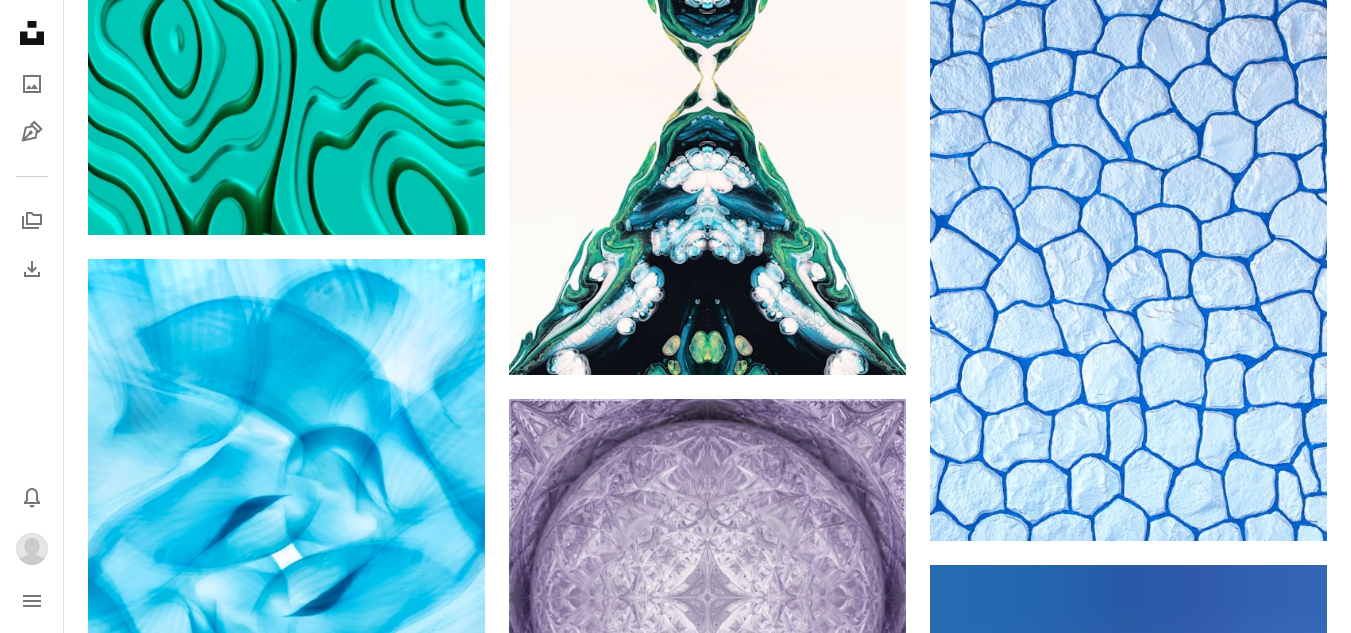 scroll, scrollTop: 49920, scrollLeft: 0, axis: vertical 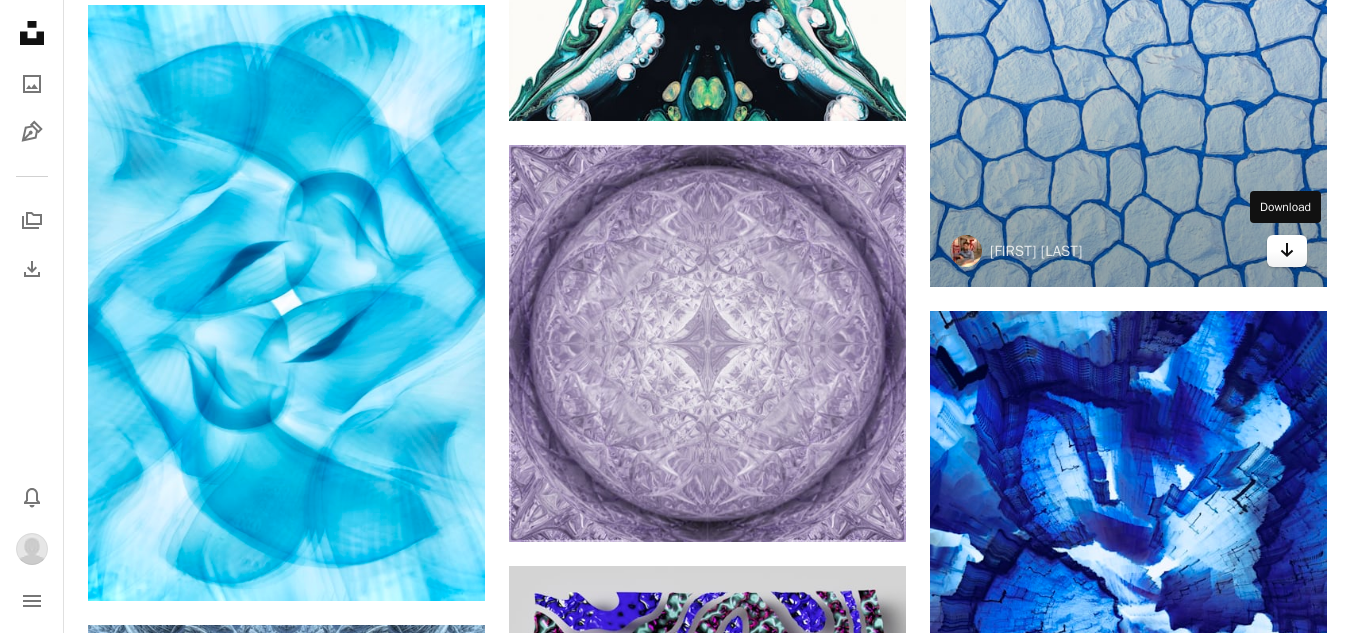 click on "Arrow pointing down" 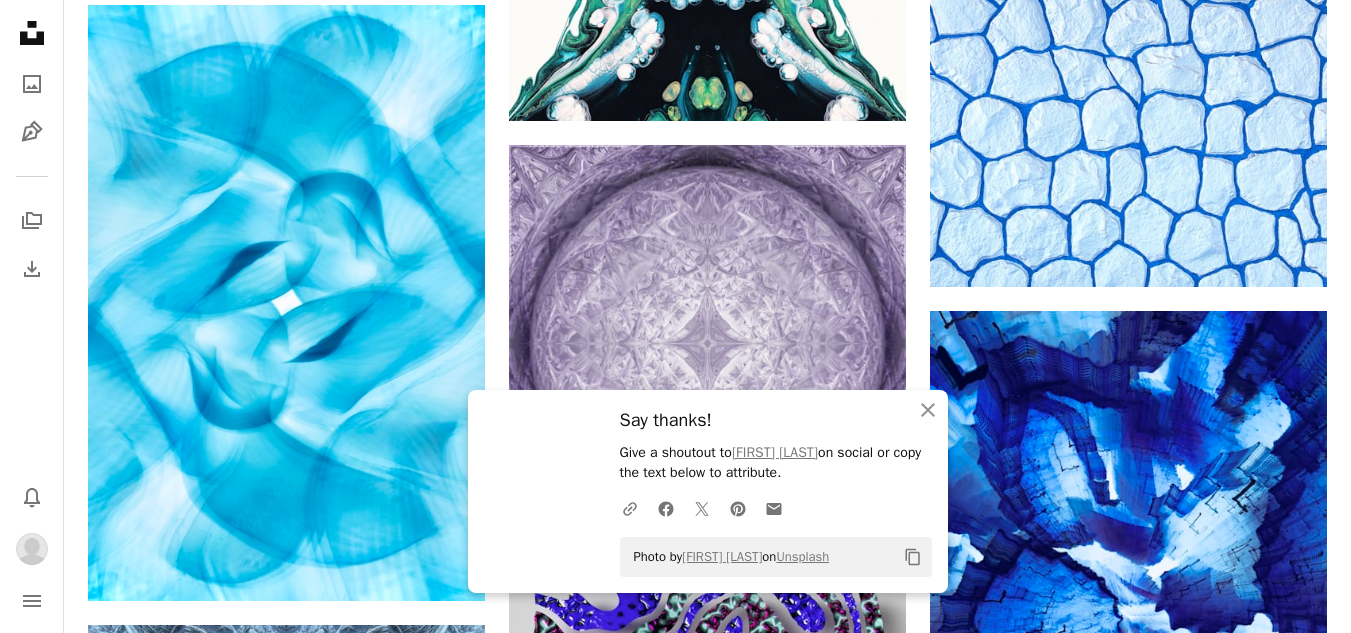 click on "Plus sign for Unsplash+ A heart A plus sign [FIRST] [LAST] For Unsplash+ A lock Download Plus sign for Unsplash+ A heart A plus sign [FIRST] [LAST] For Unsplash+ A lock Download Plus sign for Unsplash+ A heart A plus sign [FIRST] [LAST] For Unsplash+ A lock Download A heart A plus sign [FIRST] [LAST] Arrow pointing down A heart A plus sign [FIRST] [LAST] Available for hire A checkmark inside of a circle Arrow pointing down A heart A plus sign [FIRST] [LAST] Arrow pointing down A heart A plus sign [FIRST] Available for hire A checkmark inside of a circle Arrow pointing down Plus sign for Unsplash+ A heart A plus sign [FIRST] [LAST] For Unsplash+ A lock Download Plus sign for Unsplash+ A heart A plus sign Planet Volumes For Unsplash+ A lock Download A heart A plus sign [FIRST] Arrow pointing down –– ––– ––– – ––– – – ––– –– –– –––– –– Learn More A heart A heart" at bounding box center (707, -22446) 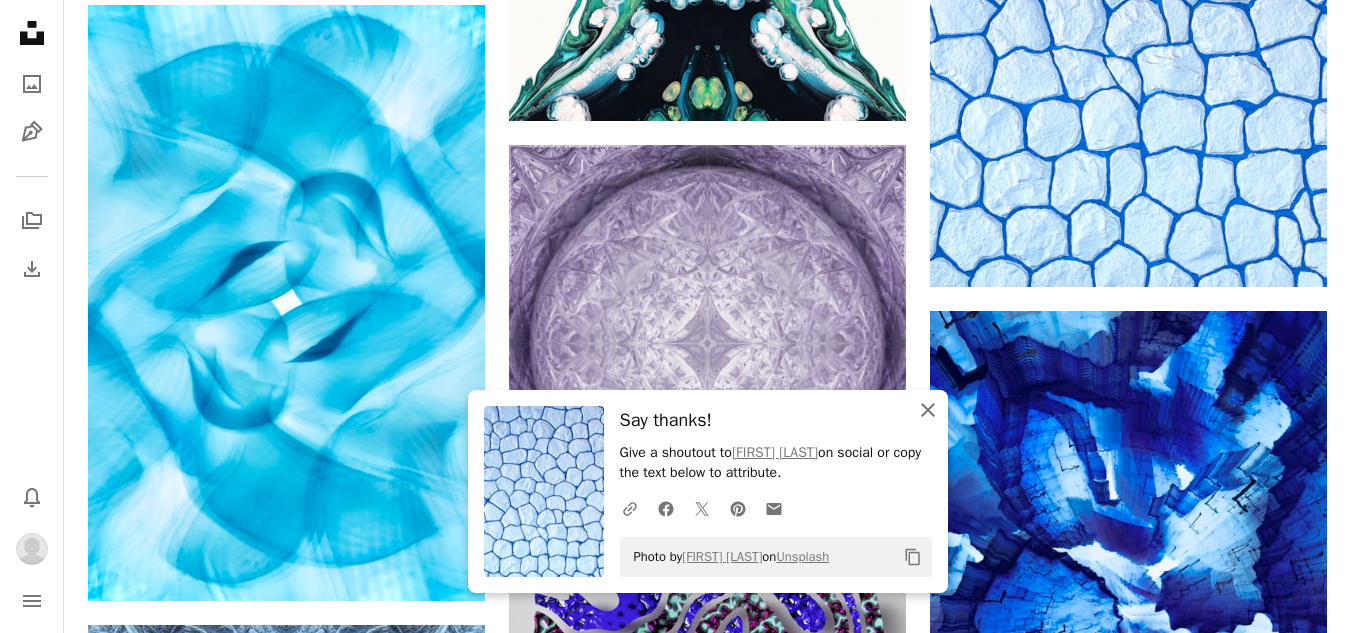 click on "An X shape" 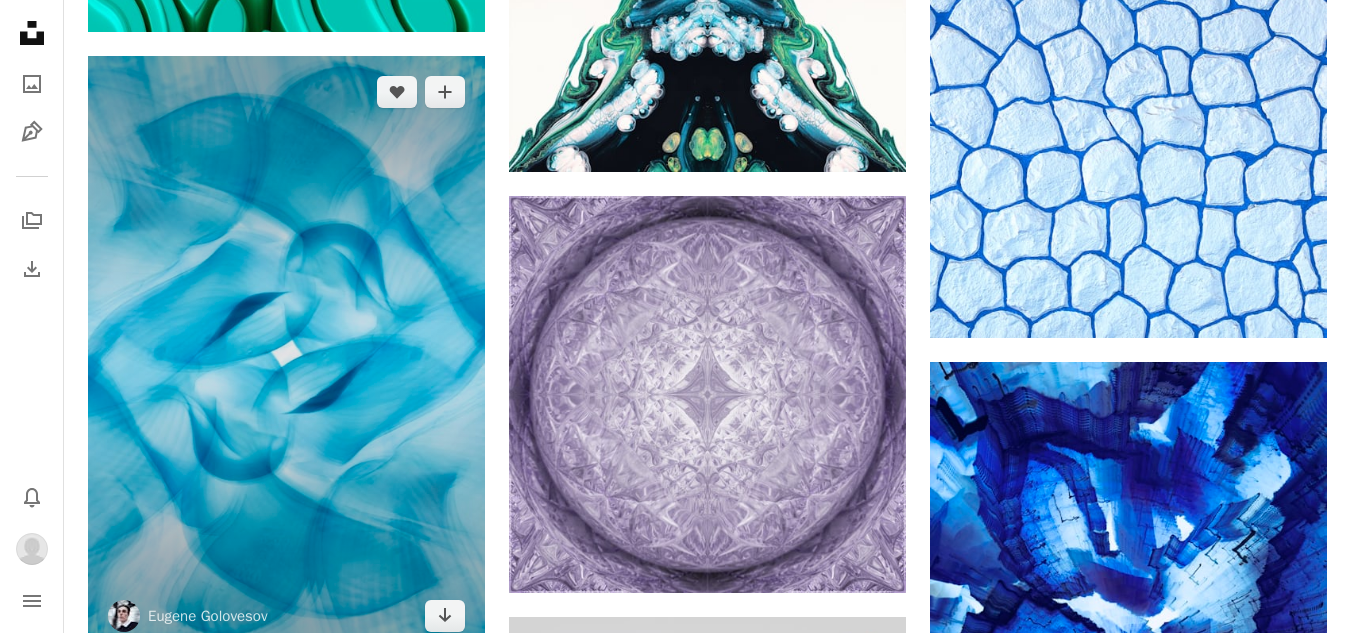 scroll, scrollTop: 49960, scrollLeft: 0, axis: vertical 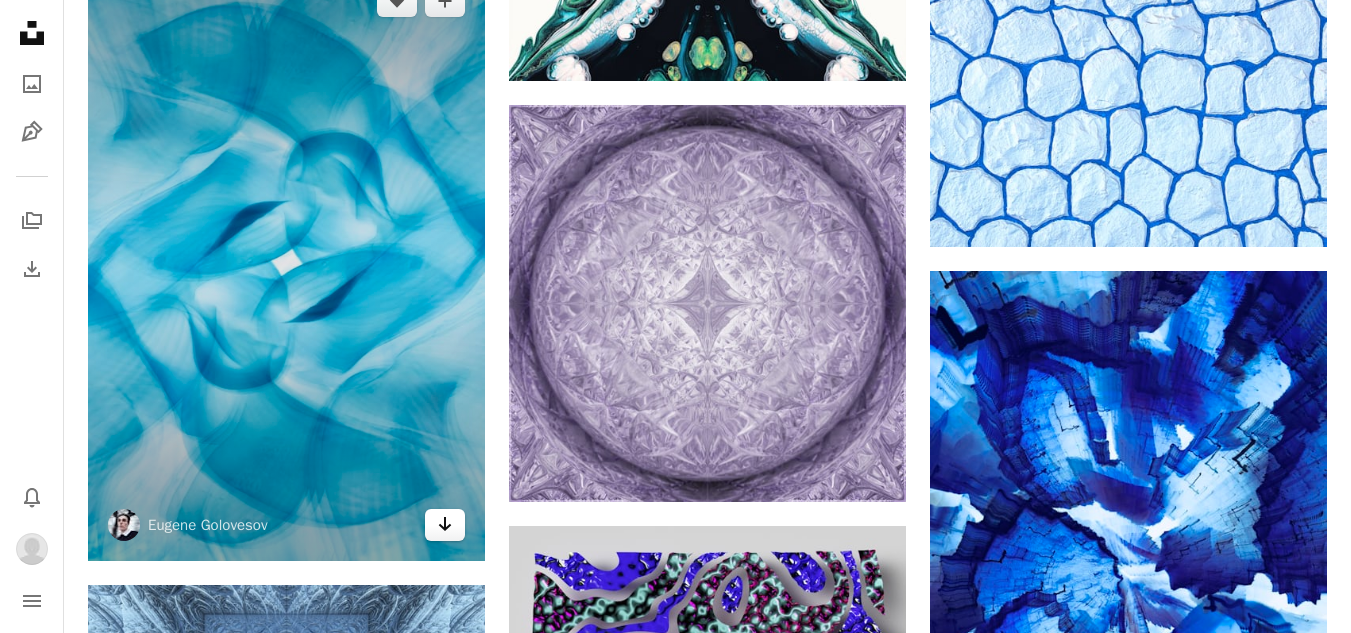 click on "Arrow pointing down" 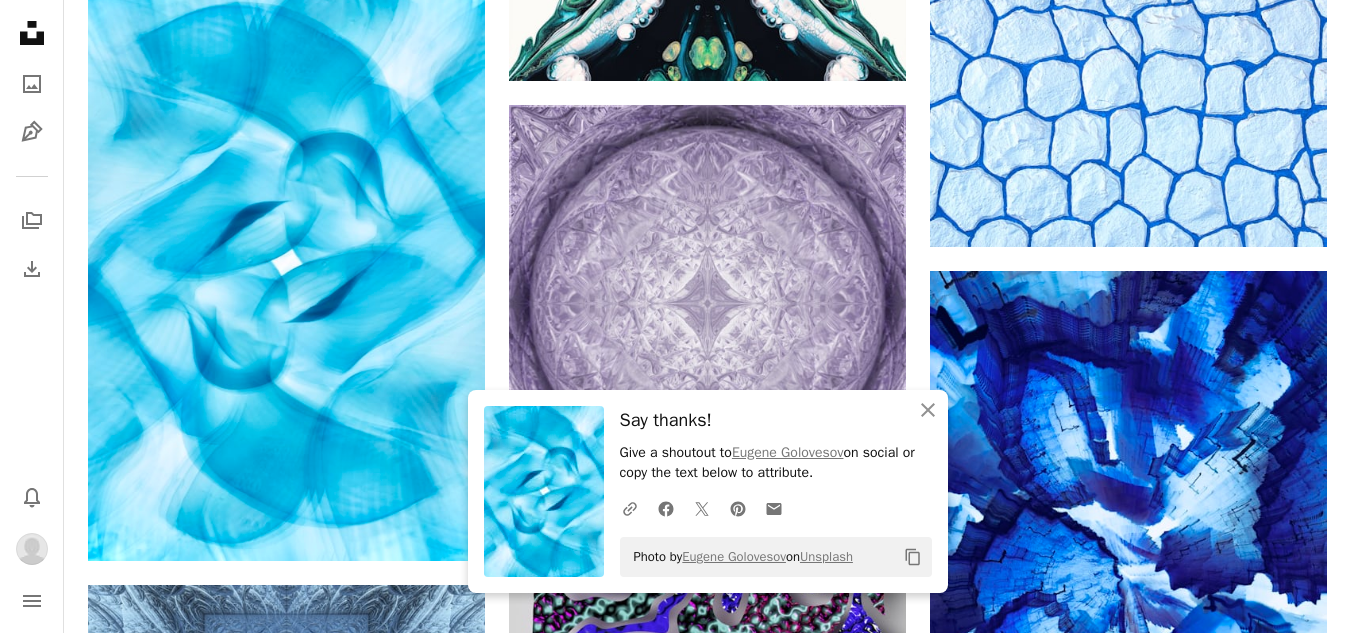 click on "Plus sign for Unsplash+ A heart A plus sign [FIRST] [LAST] For Unsplash+ A lock Download Plus sign for Unsplash+ A heart A plus sign [FIRST] [LAST] For Unsplash+ A lock Download Plus sign for Unsplash+ A heart A plus sign [FIRST] [LAST] For Unsplash+ A lock Download A heart A plus sign [FIRST] [LAST] Arrow pointing down A heart A plus sign [FIRST] [LAST] Available for hire A checkmark inside of a circle Arrow pointing down A heart A plus sign [FIRST] [LAST] Arrow pointing down A heart A plus sign [FIRST] Available for hire A checkmark inside of a circle Arrow pointing down Plus sign for Unsplash+ A heart A plus sign [FIRST] [LAST] For Unsplash+ A lock Download Plus sign for Unsplash+ A heart A plus sign Planet Volumes For Unsplash+ A lock Download A heart A plus sign [FIRST] Arrow pointing down –– ––– ––– – ––– – – ––– –– –– –––– –– Learn More A heart A heart" at bounding box center (707, -22486) 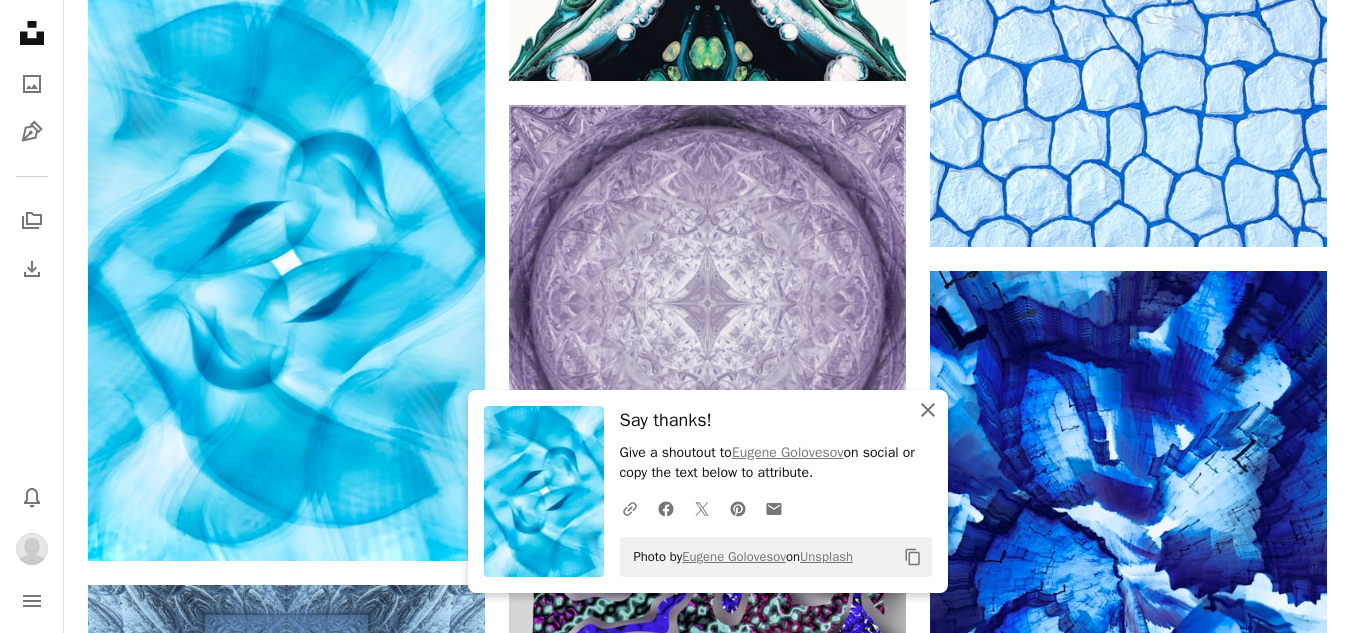click 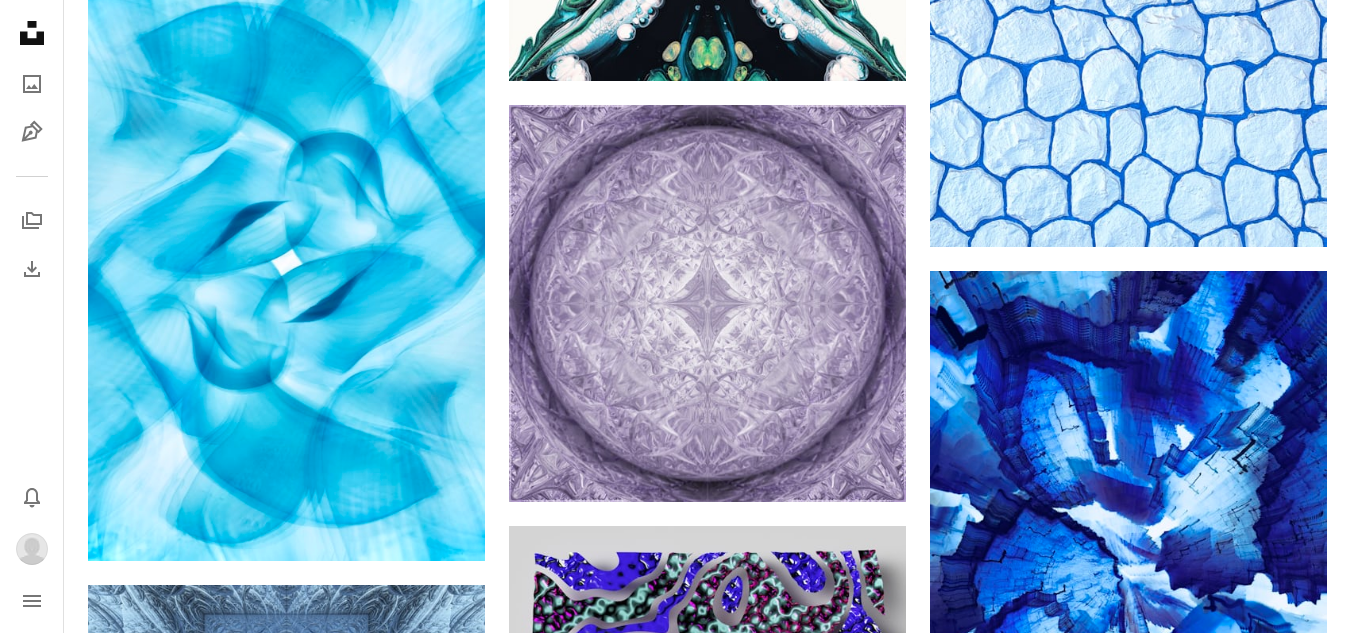 click on "Plus sign for Unsplash+ A heart A plus sign [FIRST] [LAST] For Unsplash+ A lock Download Plus sign for Unsplash+ A heart A plus sign [FIRST] [LAST] For Unsplash+ A lock Download Plus sign for Unsplash+ A heart A plus sign [FIRST] [LAST] For Unsplash+ A lock Download A heart A plus sign [FIRST] [LAST] Arrow pointing down A heart A plus sign [FIRST] [LAST] Available for hire A checkmark inside of a circle Arrow pointing down A heart A plus sign [FIRST] [LAST] Arrow pointing down A heart A plus sign [FIRST] Available for hire A checkmark inside of a circle Arrow pointing down Plus sign for Unsplash+ A heart A plus sign [FIRST] [LAST] For Unsplash+ A lock Download Plus sign for Unsplash+ A heart A plus sign Planet Volumes For Unsplash+ A lock Download A heart A plus sign [FIRST] Arrow pointing down –– ––– ––– – ––– – – ––– –– –– –––– –– Learn More A heart A heart" at bounding box center (707, -22486) 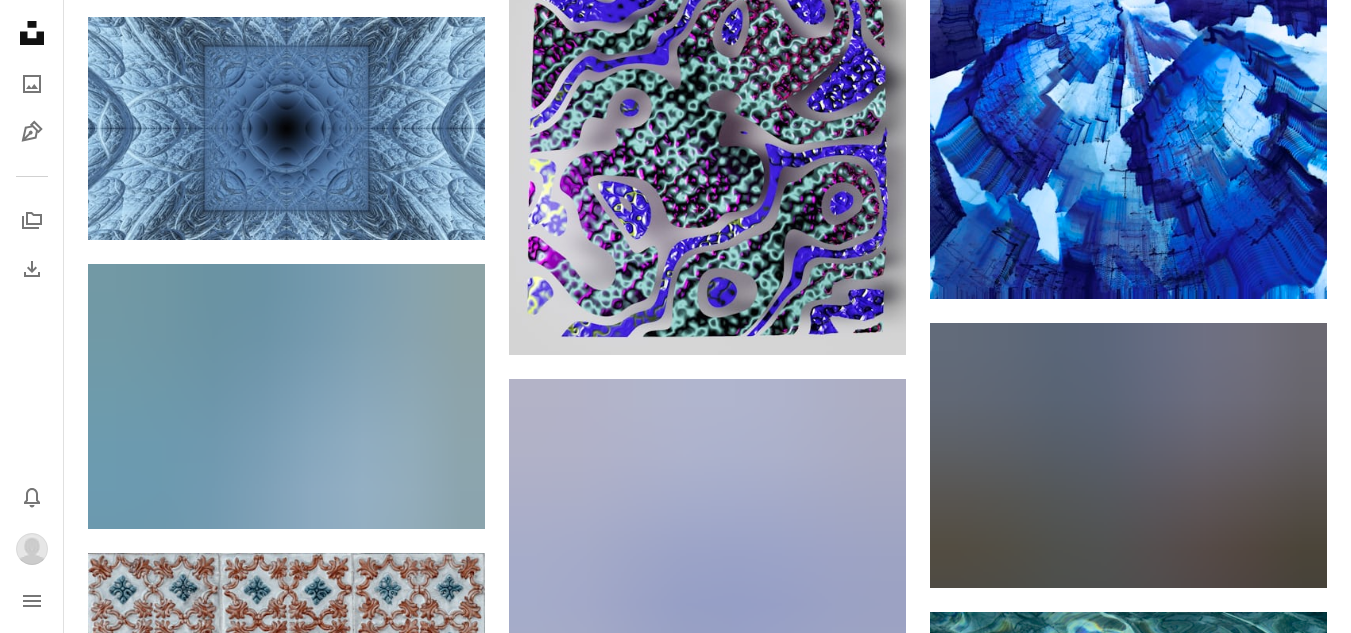 scroll, scrollTop: 50600, scrollLeft: 0, axis: vertical 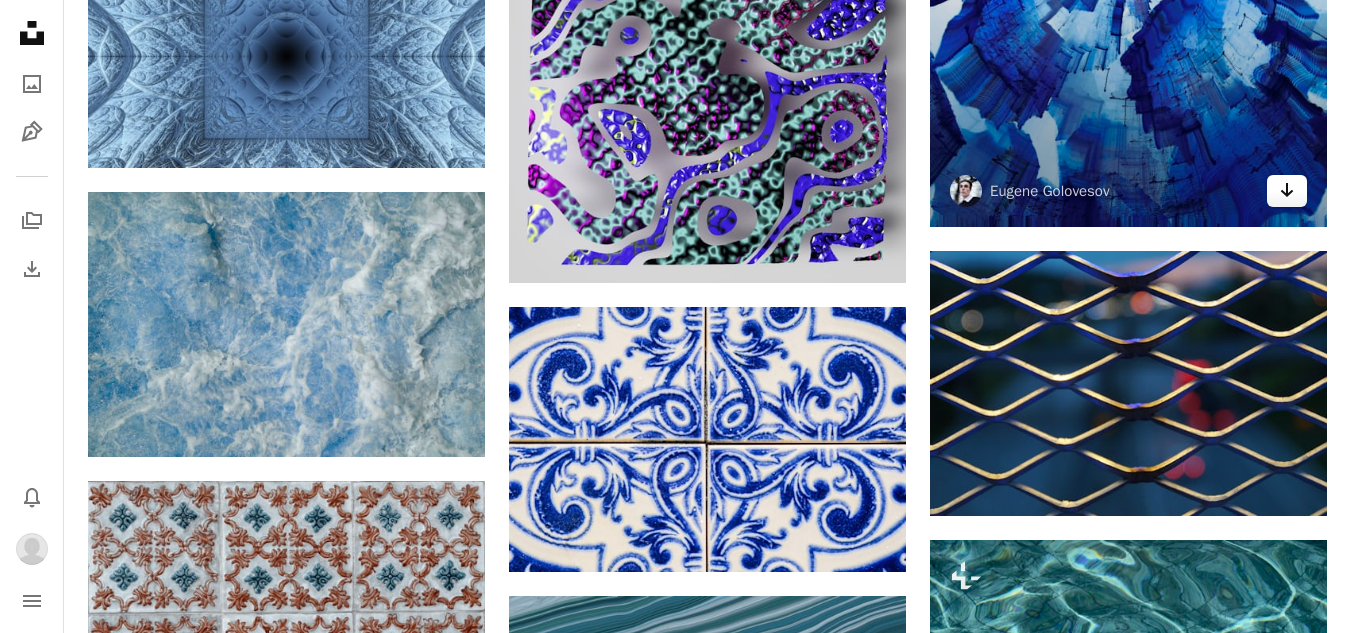 click on "Arrow pointing down" 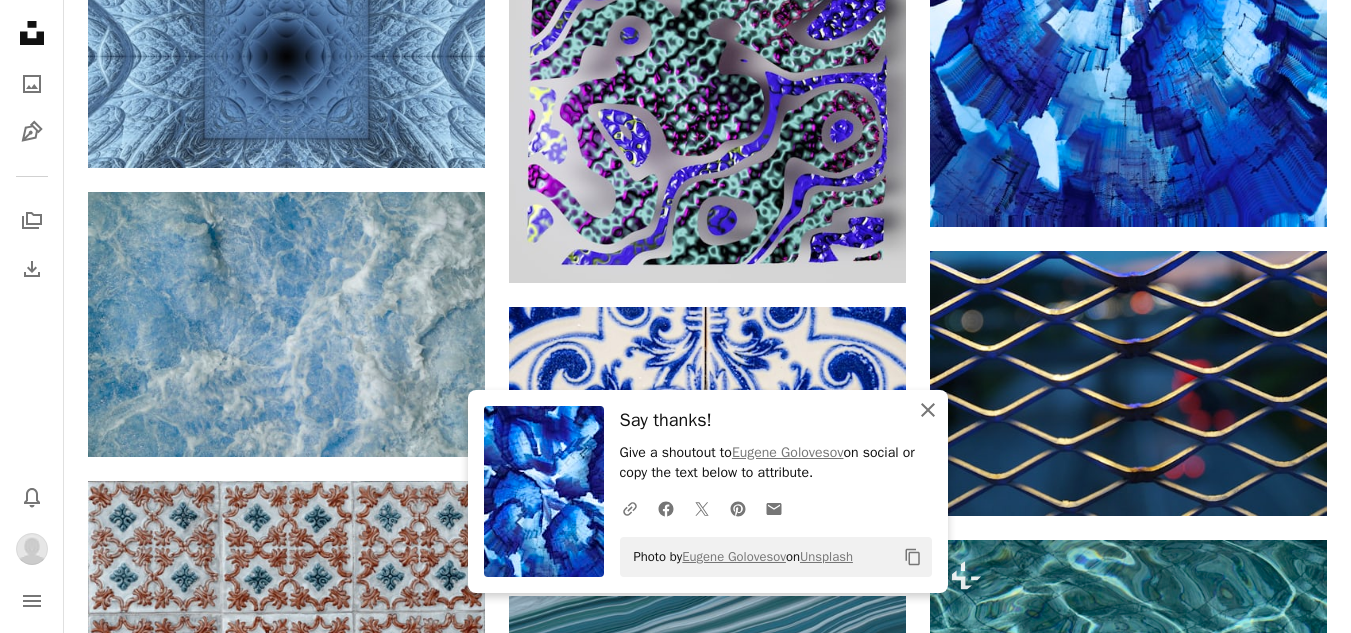 click on "An X shape" 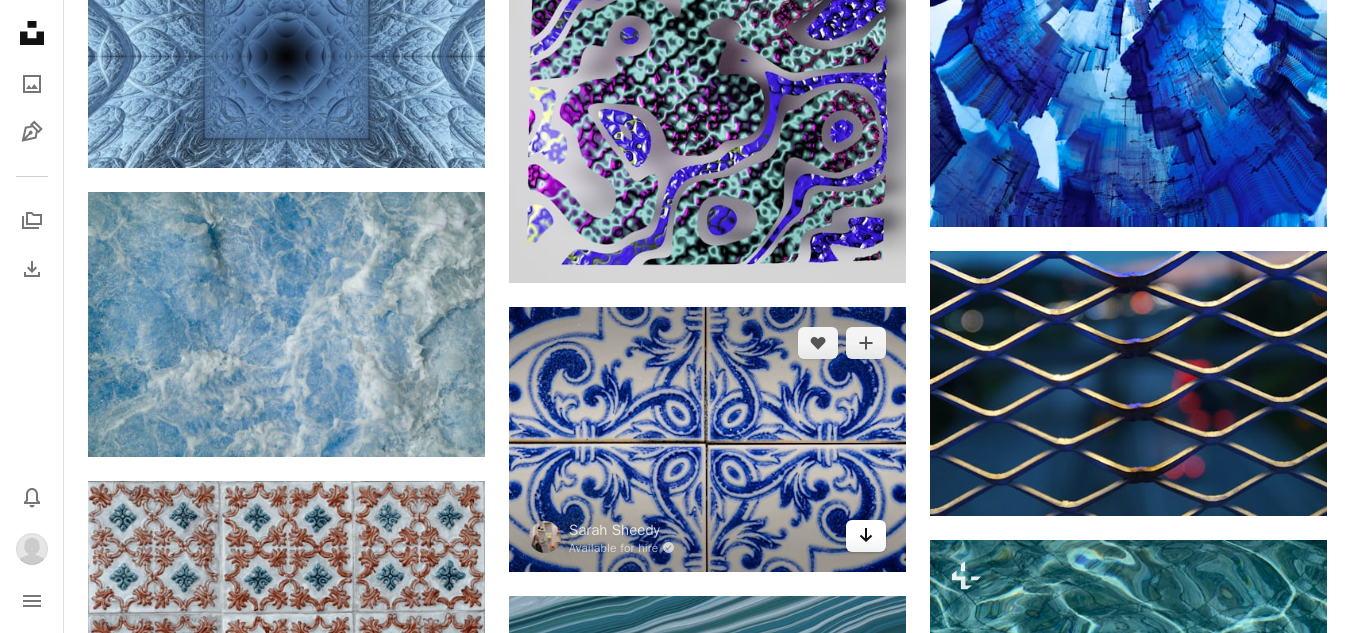 click on "Arrow pointing down" at bounding box center (866, 536) 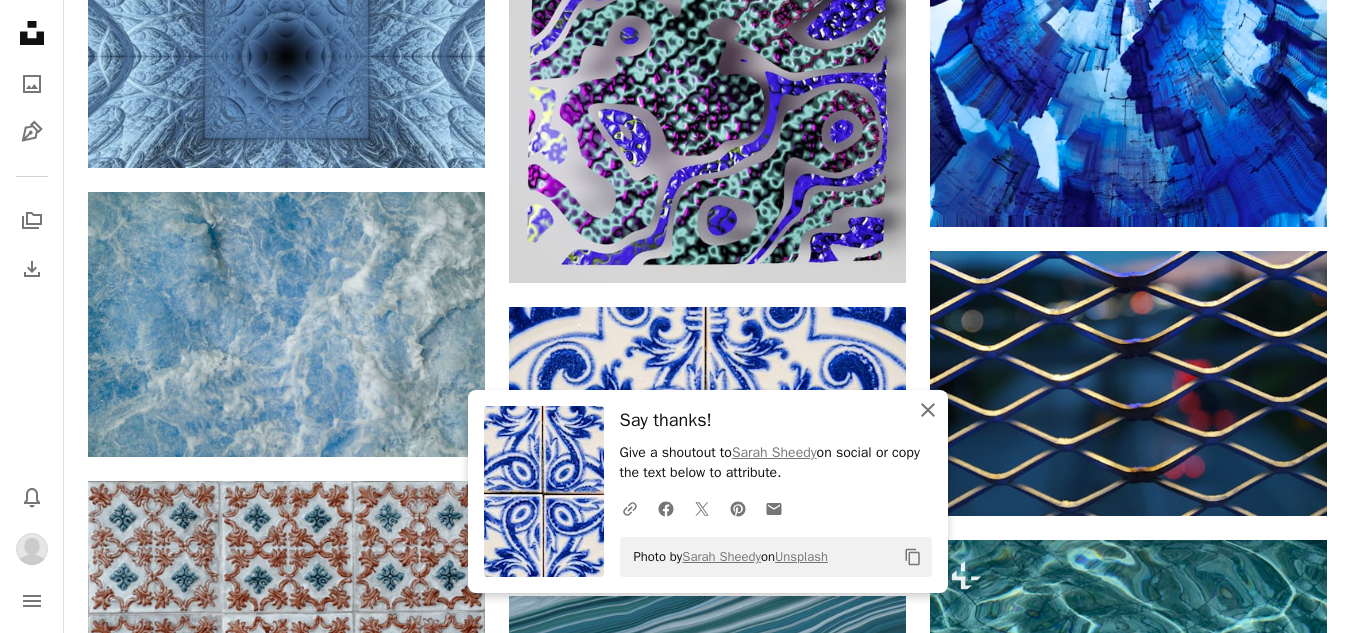 click 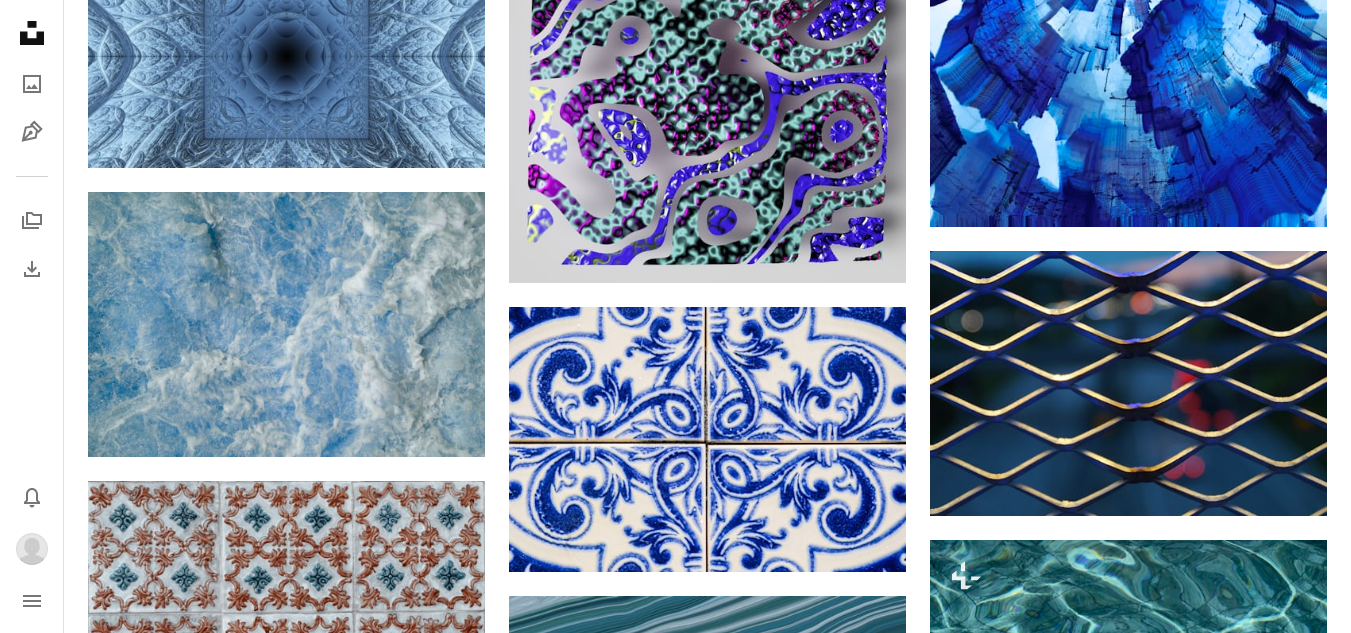 click on "Plus sign for Unsplash+ A heart A plus sign [FIRST] [LAST] For Unsplash+ A lock Download Plus sign for Unsplash+ A heart A plus sign [FIRST] [LAST] For Unsplash+ A lock Download Plus sign for Unsplash+ A heart A plus sign [FIRST] [LAST] For Unsplash+ A lock Download A heart A plus sign [FIRST] [LAST] Arrow pointing down A heart A plus sign [FIRST] [LAST] Available for hire A checkmark inside of a circle Arrow pointing down A heart A plus sign [FIRST] [LAST] Arrow pointing down A heart A plus sign [FIRST] Available for hire A checkmark inside of a circle Arrow pointing down Plus sign for Unsplash+ A heart A plus sign [FIRST] [LAST] For Unsplash+ A lock Download Plus sign for Unsplash+ A heart A plus sign Planet Volumes For Unsplash+ A lock Download A heart A plus sign [FIRST] Arrow pointing down –– ––– ––– – ––– – – ––– –– –– –––– –– Learn More A heart A heart" at bounding box center [707, -23126] 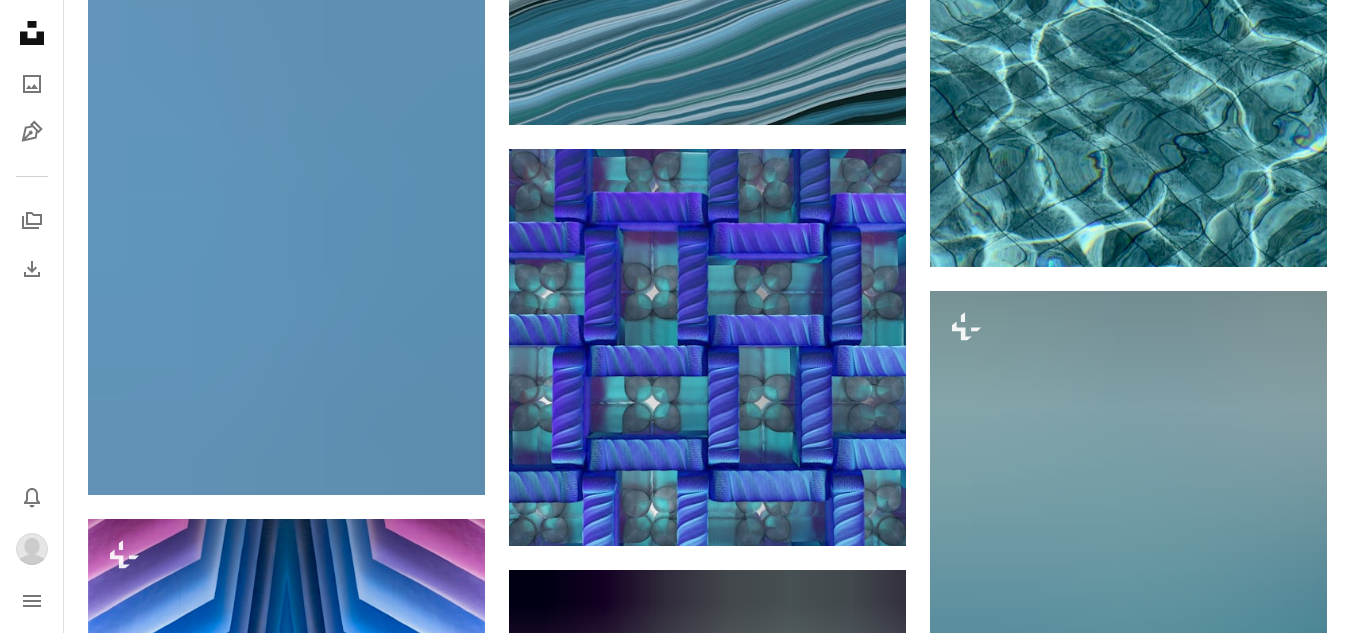 scroll, scrollTop: 51400, scrollLeft: 0, axis: vertical 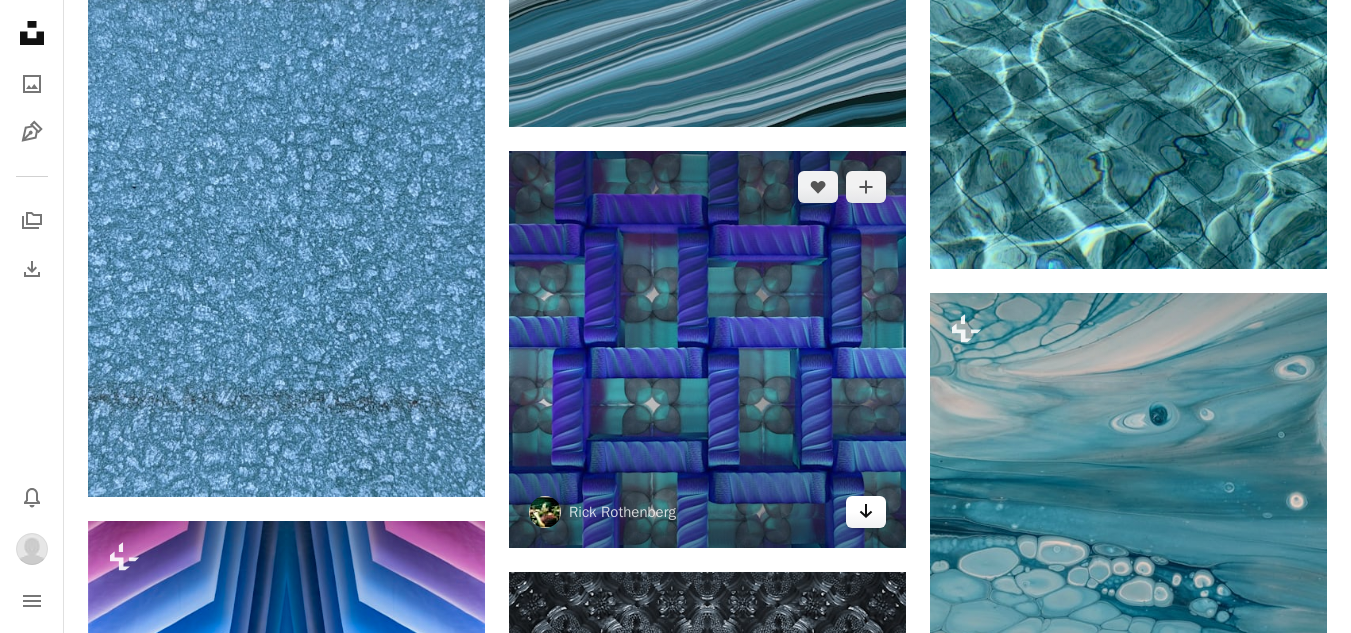 click on "Arrow pointing down" 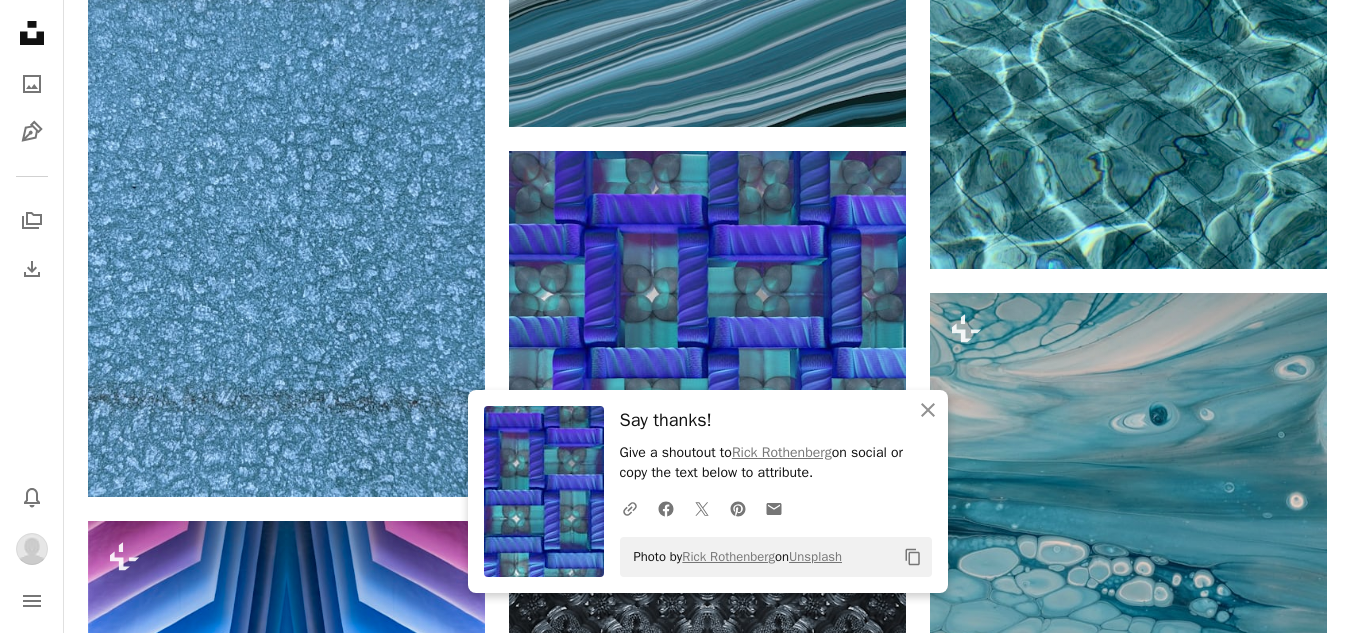 click on "Plus sign for Unsplash+ A heart A plus sign [FIRST] [LAST] For Unsplash+ A lock Download Plus sign for Unsplash+ A heart A plus sign [FIRST] [LAST] For Unsplash+ A lock Download Plus sign for Unsplash+ A heart A plus sign [FIRST] [LAST] For Unsplash+ A lock Download A heart A plus sign [FIRST] [LAST] Arrow pointing down A heart A plus sign [FIRST] [LAST] Available for hire A checkmark inside of a circle Arrow pointing down A heart A plus sign [FIRST] [LAST] Arrow pointing down A heart A plus sign [FIRST] Available for hire A checkmark inside of a circle Arrow pointing down Plus sign for Unsplash+ A heart A plus sign [FIRST] [LAST] For Unsplash+ A lock Download Plus sign for Unsplash+ A heart A plus sign Planet Volumes For Unsplash+ A lock Download A heart A plus sign [FIRST] Arrow pointing down –– ––– ––– – ––– – – ––– –– –– –––– –– Learn More A heart A heart" at bounding box center [707, -23926] 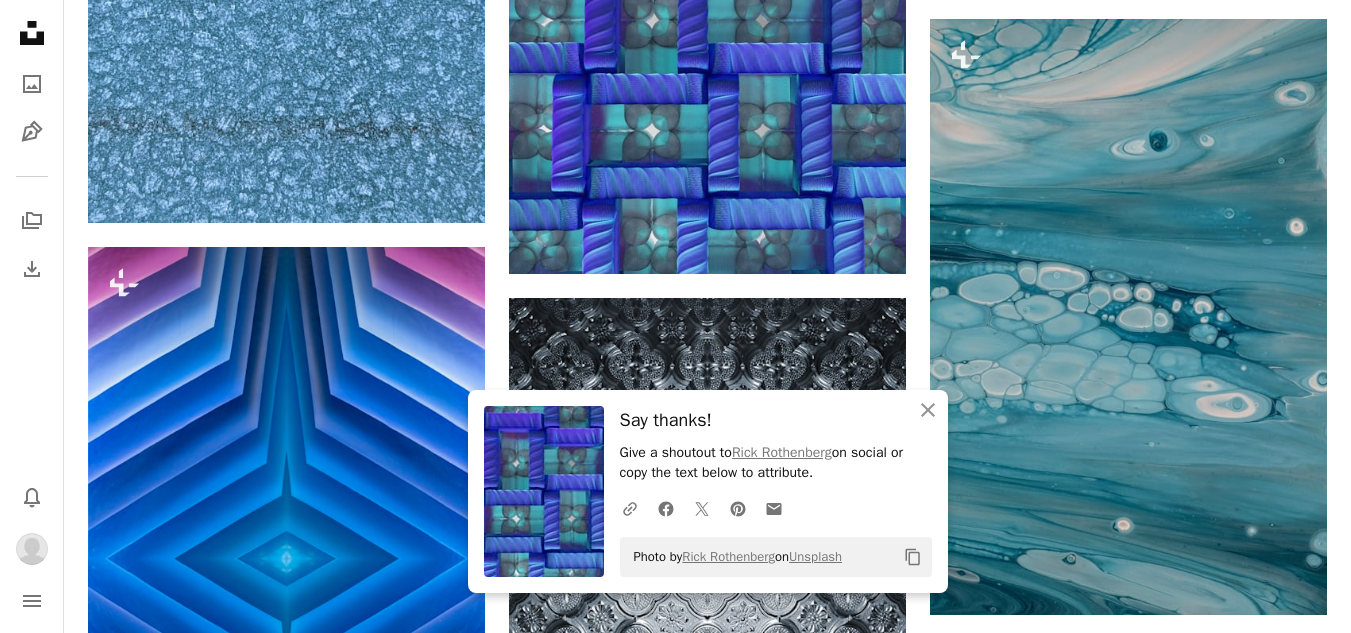 scroll, scrollTop: 51680, scrollLeft: 0, axis: vertical 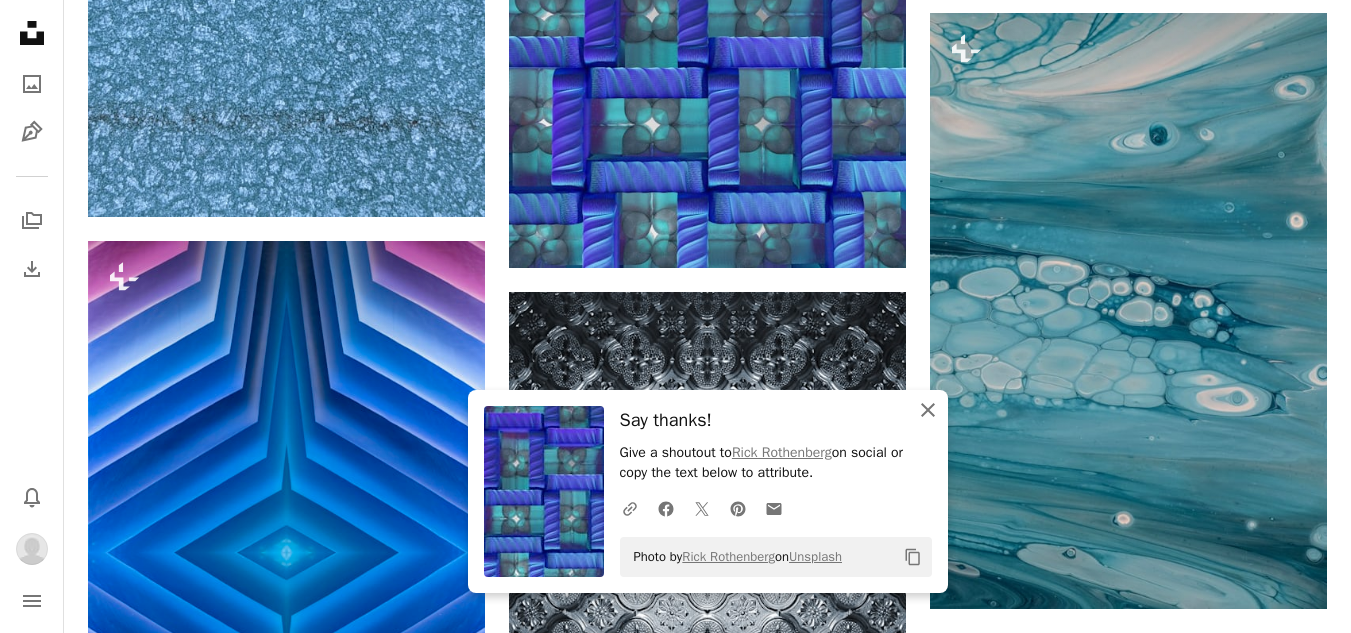 click on "An X shape" 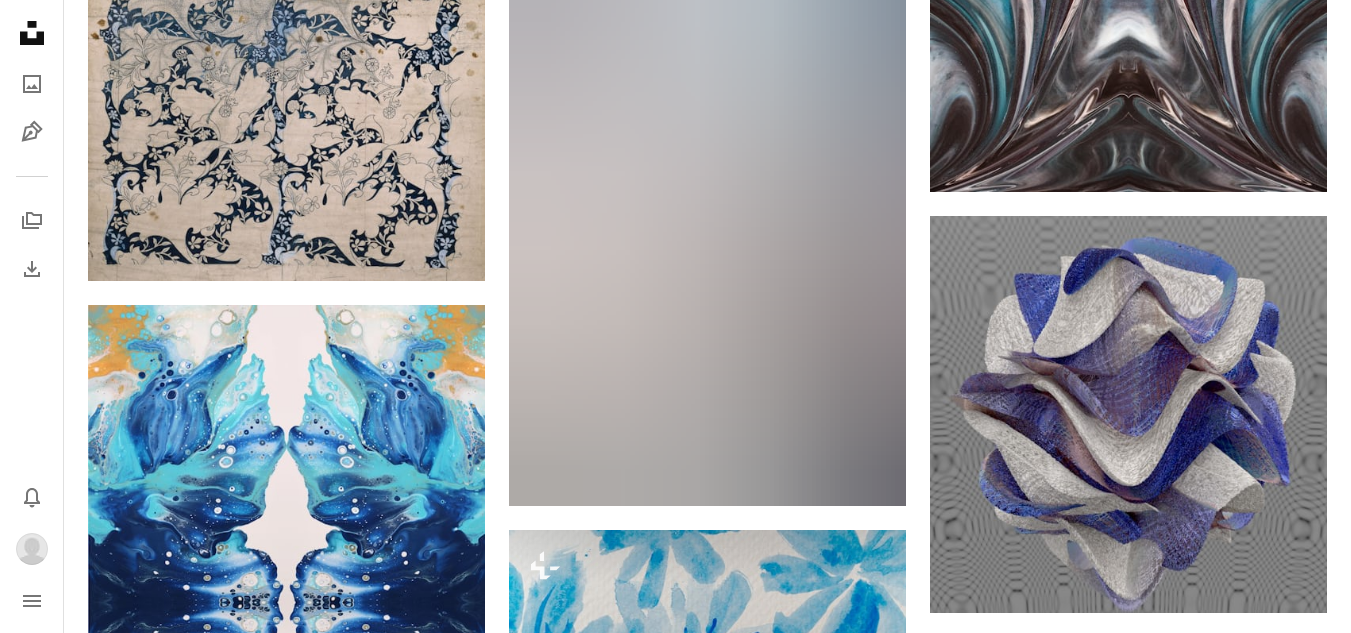 scroll, scrollTop: 55480, scrollLeft: 0, axis: vertical 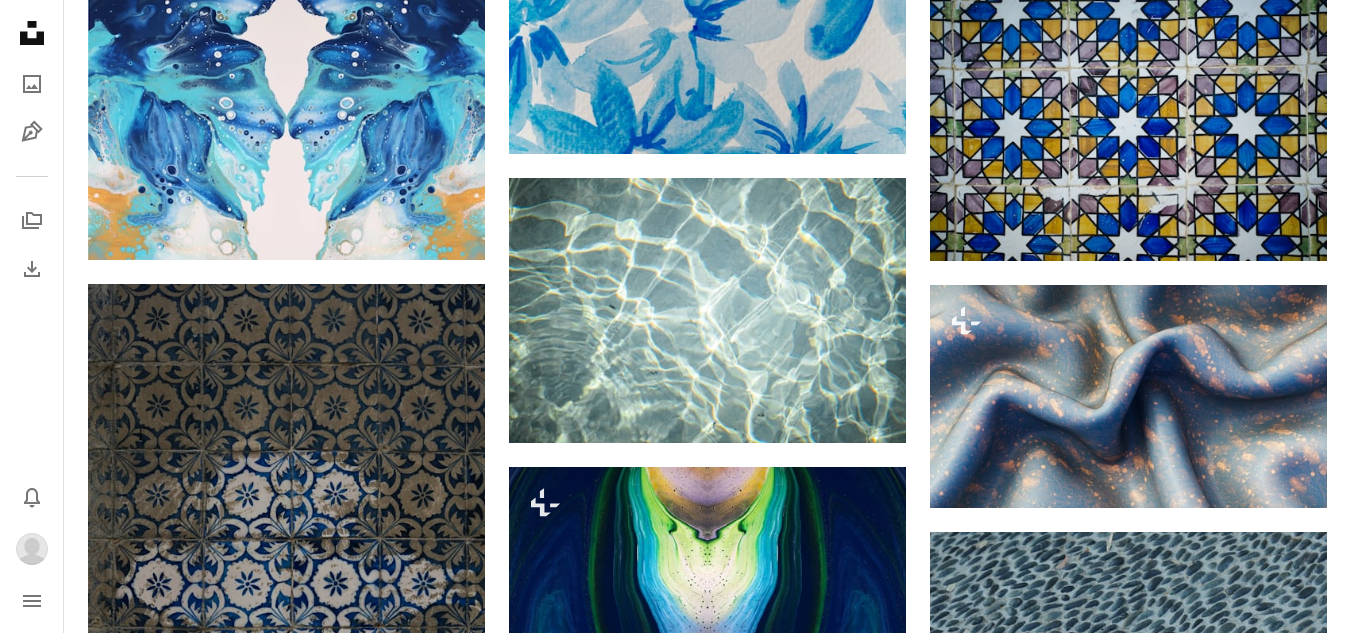 click on "Plus sign for Unsplash+ A heart A plus sign [FIRST] [LAST] For Unsplash+ A lock Download Plus sign for Unsplash+ A heart A plus sign [FIRST] [LAST] For Unsplash+ A lock Download Plus sign for Unsplash+ A heart A plus sign [FIRST] [LAST] For Unsplash+ A lock Download A heart A plus sign [FIRST] [LAST] Arrow pointing down A heart A plus sign [FIRST] [LAST] Available for hire A checkmark inside of a circle Arrow pointing down A heart A plus sign [FIRST] [LAST] Arrow pointing down A heart A plus sign [FIRST] Available for hire A checkmark inside of a circle Arrow pointing down Plus sign for Unsplash+ A heart A plus sign [FIRST] [LAST] For Unsplash+ A lock Download Plus sign for Unsplash+ A heart A plus sign Planet Volumes For Unsplash+ A lock Download A heart A plus sign [FIRST] Arrow pointing down –– ––– ––– – ––– – – ––– –– –– –––– –– Learn More A heart A heart" at bounding box center [707, -25321] 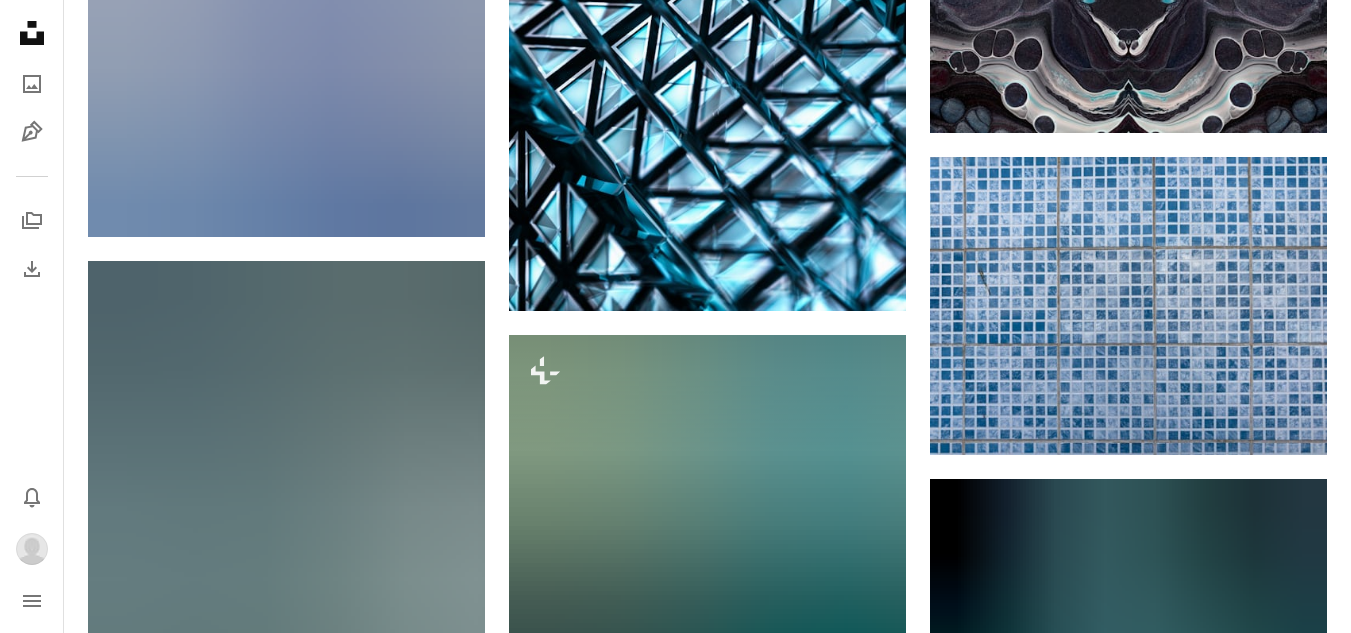 scroll, scrollTop: 57720, scrollLeft: 0, axis: vertical 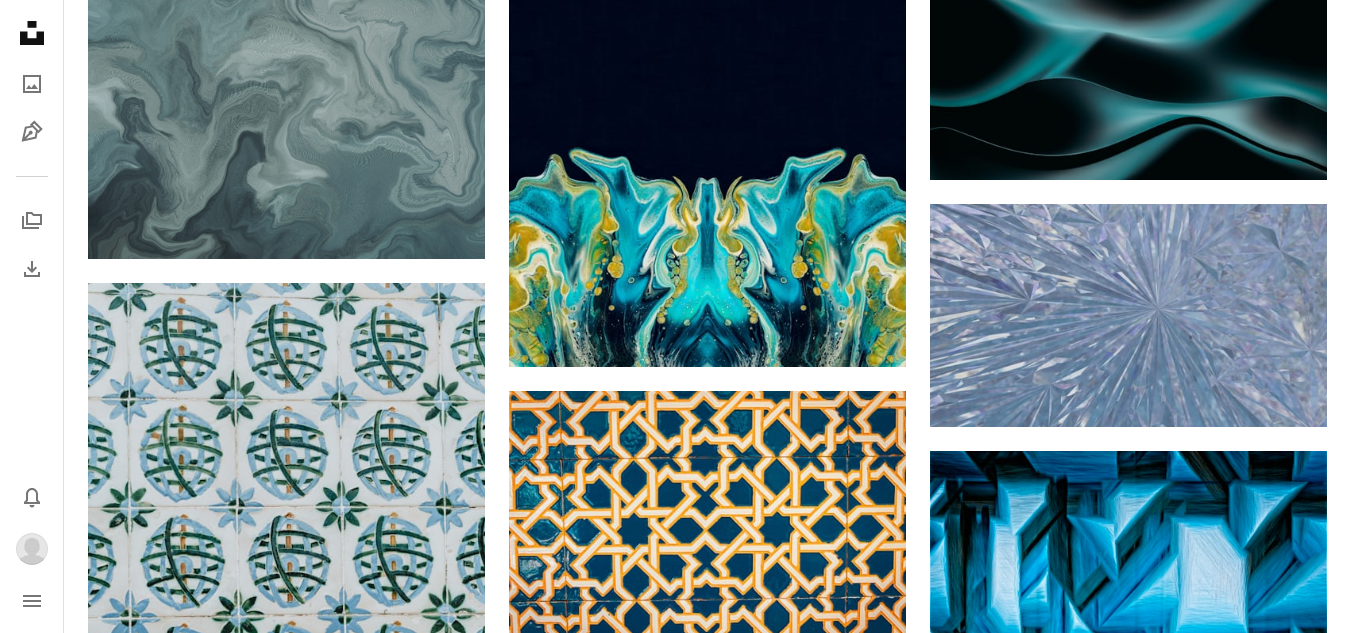 click on "Plus sign for Unsplash+ A heart A plus sign [FIRST] [LAST] For Unsplash+ A lock Download Plus sign for Unsplash+ A heart A plus sign [FIRST] [LAST] For Unsplash+ A lock Download Plus sign for Unsplash+ A heart A plus sign [FIRST] [LAST] For Unsplash+ A lock Download A heart A plus sign [FIRST] [LAST] Arrow pointing down A heart A plus sign [FIRST] [LAST] Available for hire A checkmark inside of a circle Arrow pointing down A heart A plus sign [FIRST] [LAST] Arrow pointing down A heart A plus sign [FIRST] Available for hire A checkmark inside of a circle Arrow pointing down Plus sign for Unsplash+ A heart A plus sign [FIRST] [LAST] For Unsplash+ A lock Download Plus sign for Unsplash+ A heart A plus sign Planet Volumes For Unsplash+ A lock Download A heart A plus sign [FIRST] Arrow pointing down –– ––– ––– – ––– – – ––– –– –– –––– –– Learn More A heart A heart" at bounding box center [707, -26579] 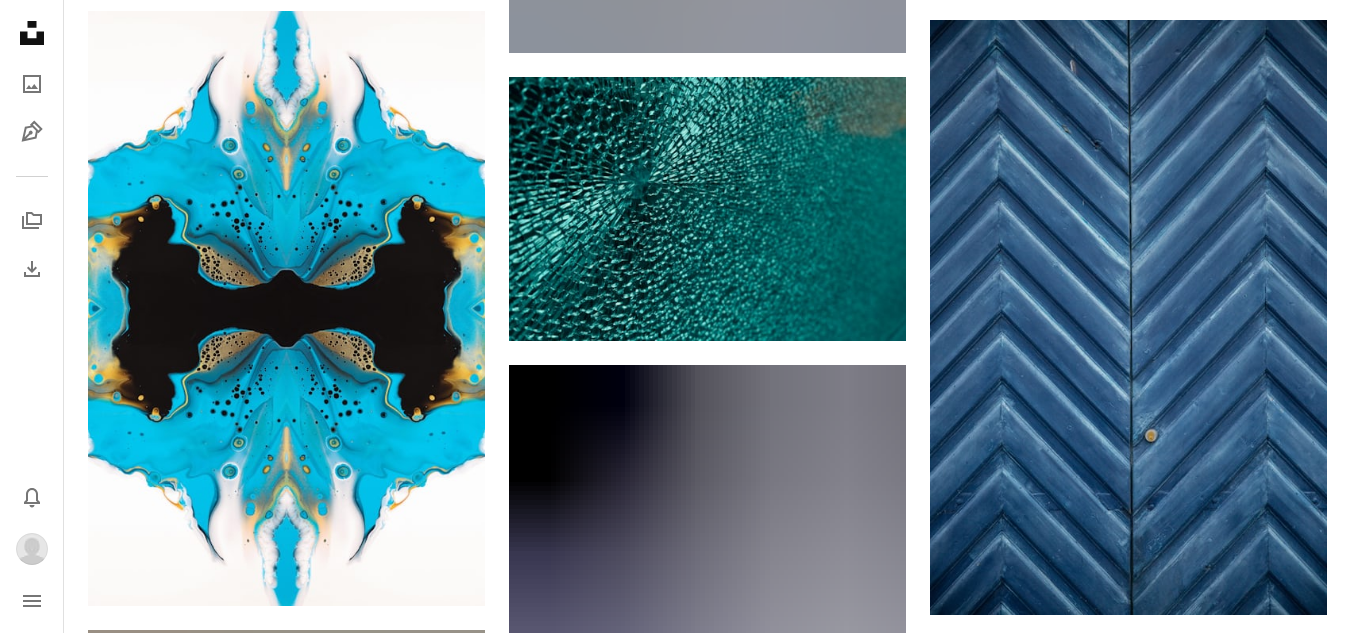 scroll, scrollTop: 66680, scrollLeft: 0, axis: vertical 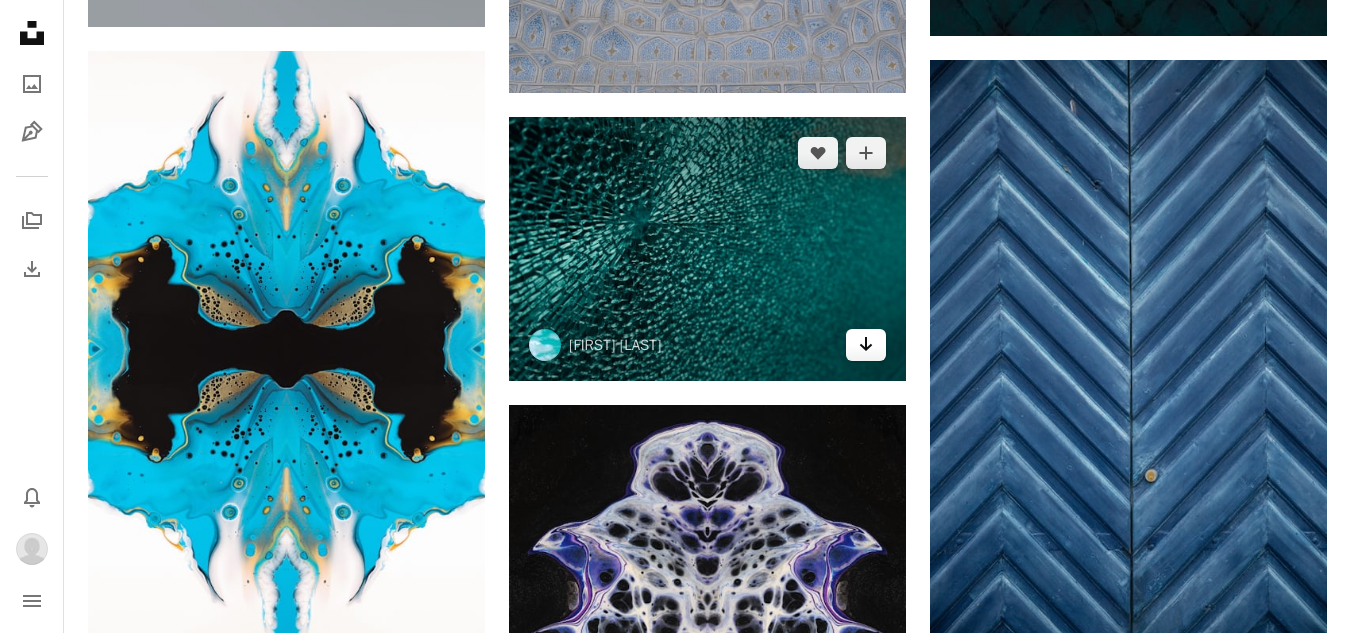 click on "Arrow pointing down" 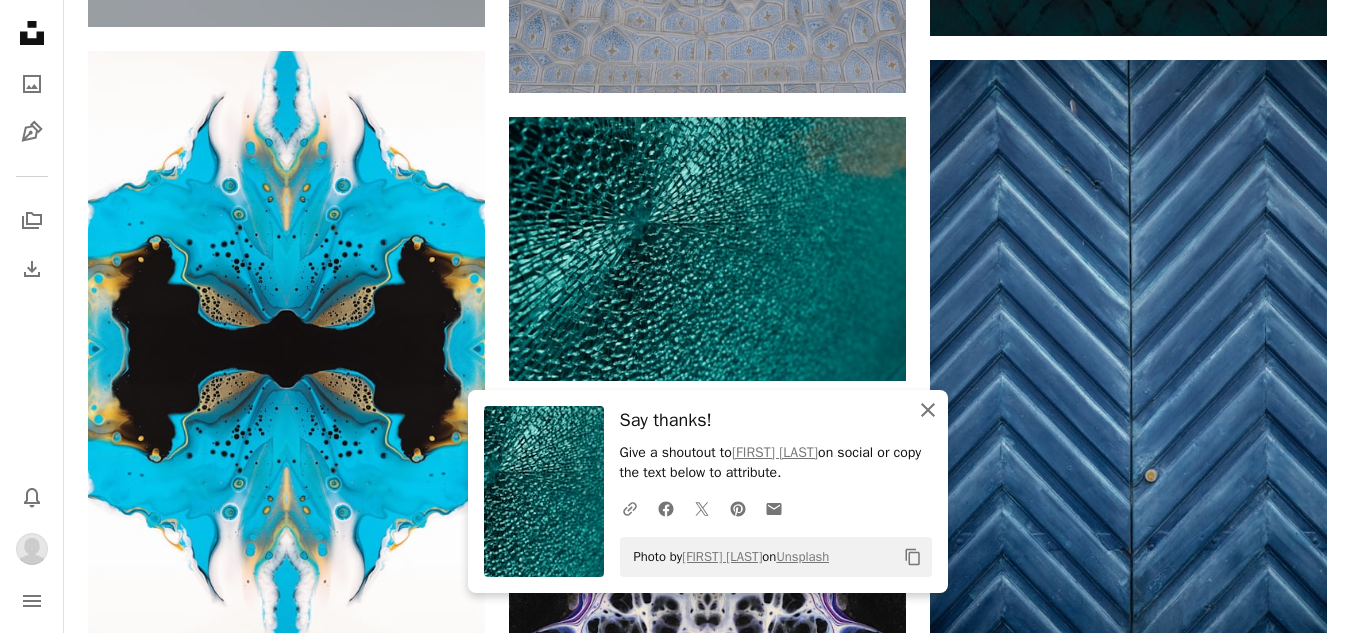 click on "An X shape" 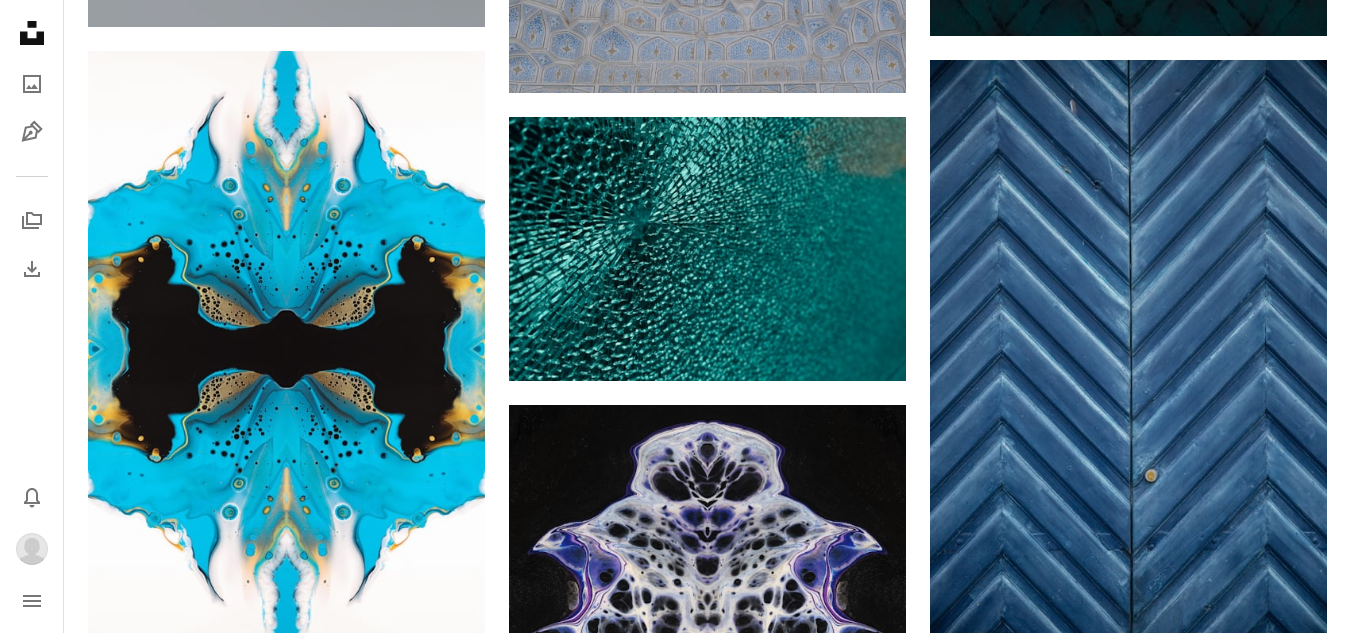 click on "Plus sign for Unsplash+ A heart A plus sign [FIRST] [LAST] For Unsplash+ A lock Download Plus sign for Unsplash+ A heart A plus sign [FIRST] [LAST] For Unsplash+ A lock Download Plus sign for Unsplash+ A heart A plus sign [FIRST] [LAST] For Unsplash+ A lock Download A heart A plus sign [FIRST] [LAST] Arrow pointing down A heart A plus sign [FIRST] [LAST] Available for hire A checkmark inside of a circle Arrow pointing down A heart A plus sign [FIRST] [LAST] Arrow pointing down A heart A plus sign [FIRST] Available for hire A checkmark inside of a circle Arrow pointing down Plus sign for Unsplash+ A heart A plus sign [FIRST] [LAST] For Unsplash+ A lock Download Plus sign for Unsplash+ A heart A plus sign Planet Volumes For Unsplash+ A lock Download A heart A plus sign [FIRST] Arrow pointing down –– ––– ––– – ––– – – ––– –– –– –––– –– Learn More A heart A heart" at bounding box center (707, -30330) 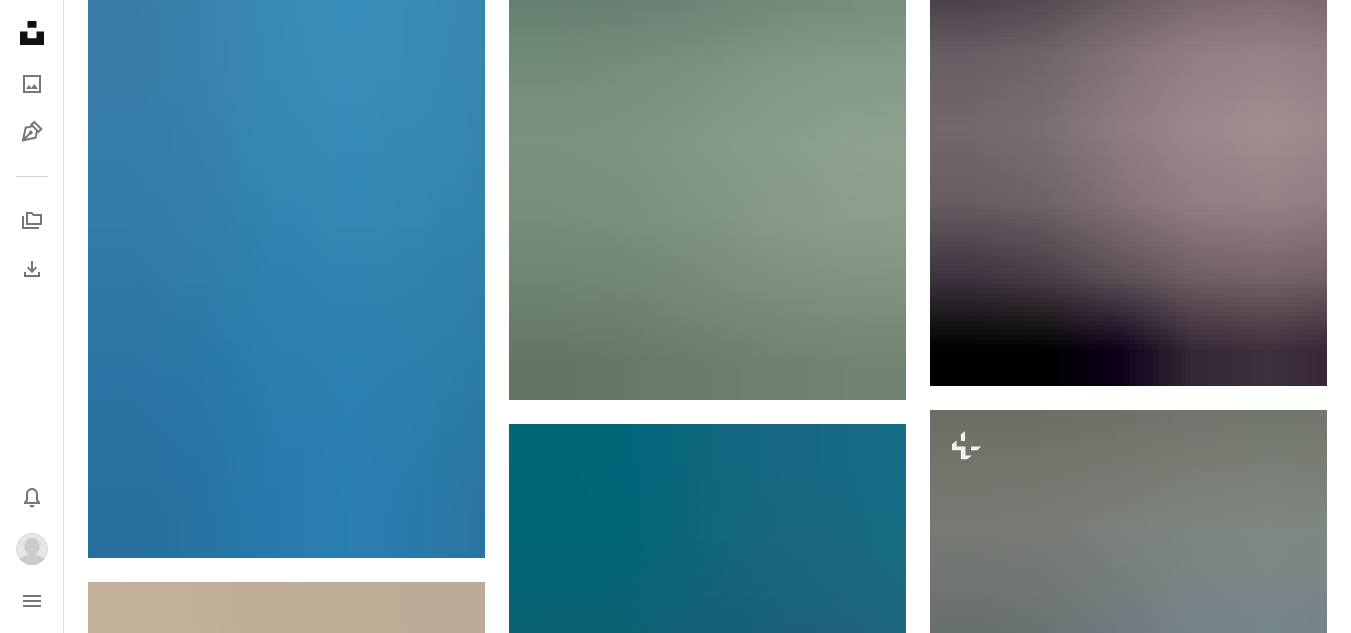 scroll, scrollTop: 68200, scrollLeft: 0, axis: vertical 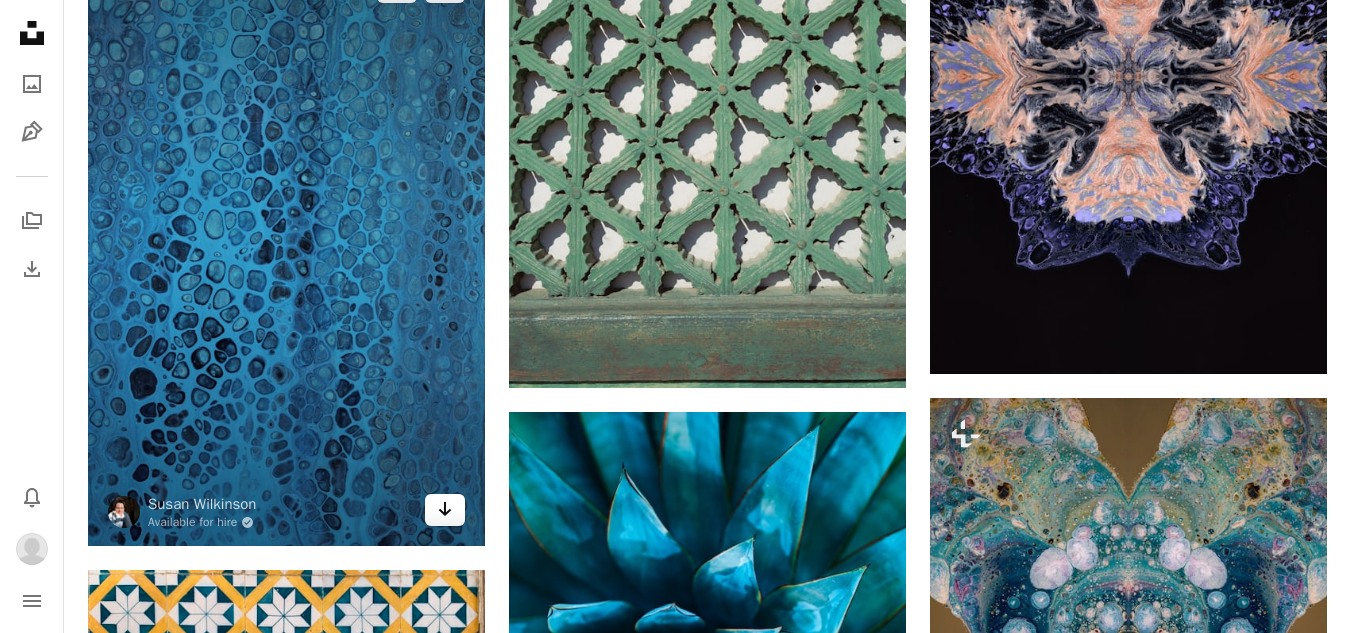 click on "Arrow pointing down" 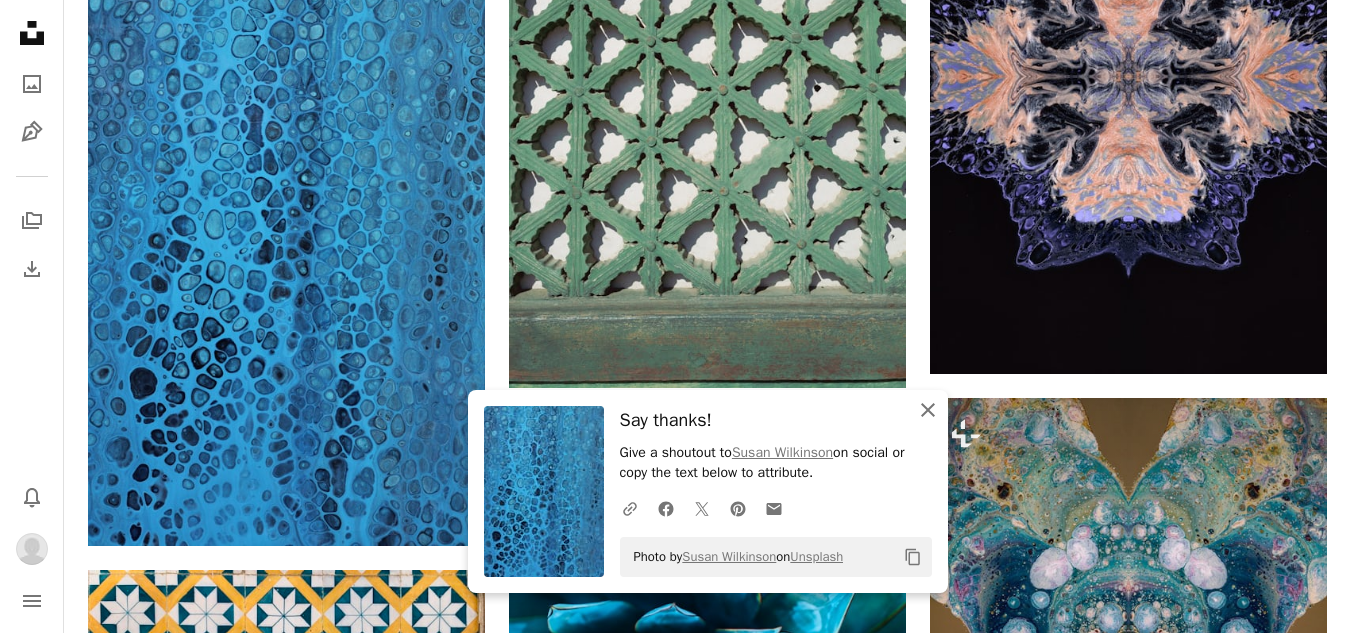 click on "An X shape" 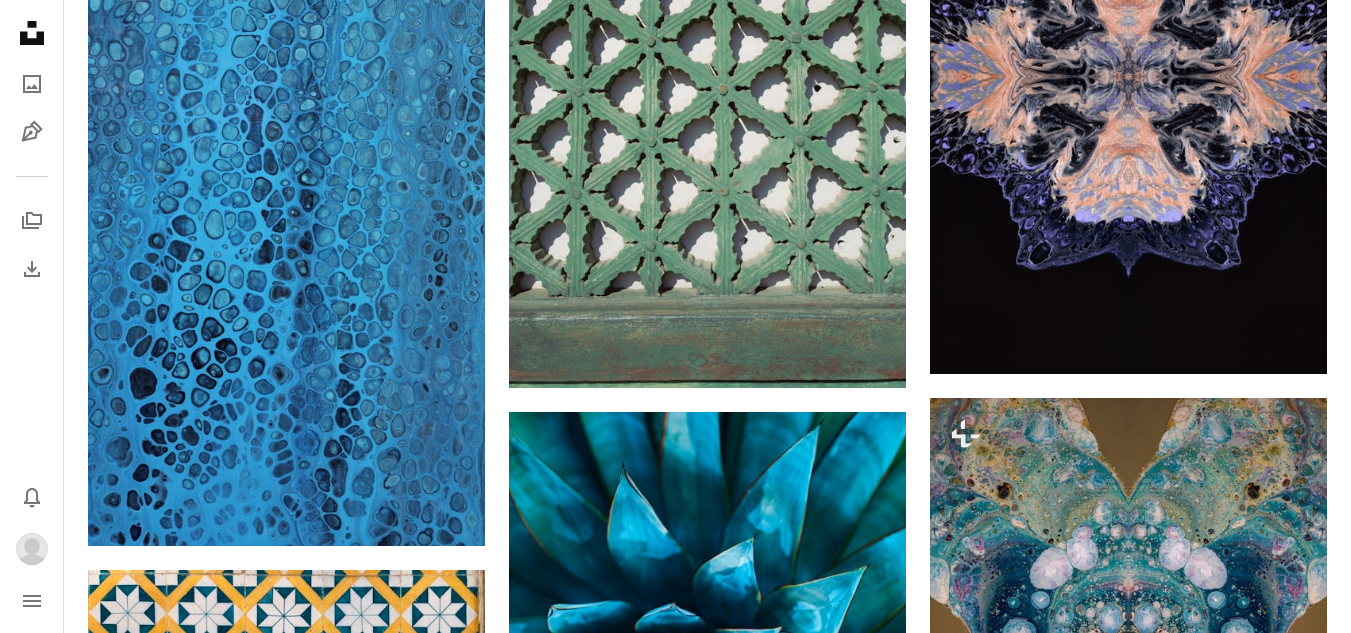 click on "Plus sign for Unsplash+ A heart A plus sign [FIRST] [LAST] For Unsplash+ A lock Download Plus sign for Unsplash+ A heart A plus sign [FIRST] [LAST] For Unsplash+ A lock Download Plus sign for Unsplash+ A heart A plus sign [FIRST] [LAST] For Unsplash+ A lock Download A heart A plus sign [FIRST] [LAST] Arrow pointing down A heart A plus sign [FIRST] [LAST] Available for hire A checkmark inside of a circle Arrow pointing down A heart A plus sign [FIRST] [LAST] Arrow pointing down A heart A plus sign [FIRST] Available for hire A checkmark inside of a circle Arrow pointing down Plus sign for Unsplash+ A heart A plus sign [FIRST] [LAST] For Unsplash+ A lock Download Plus sign for Unsplash+ A heart A plus sign Planet Volumes For Unsplash+ A lock Download A heart A plus sign [FIRST] Arrow pointing down –– ––– ––– – ––– – – ––– –– –– –––– –– Learn More A heart A heart" at bounding box center (707, -31850) 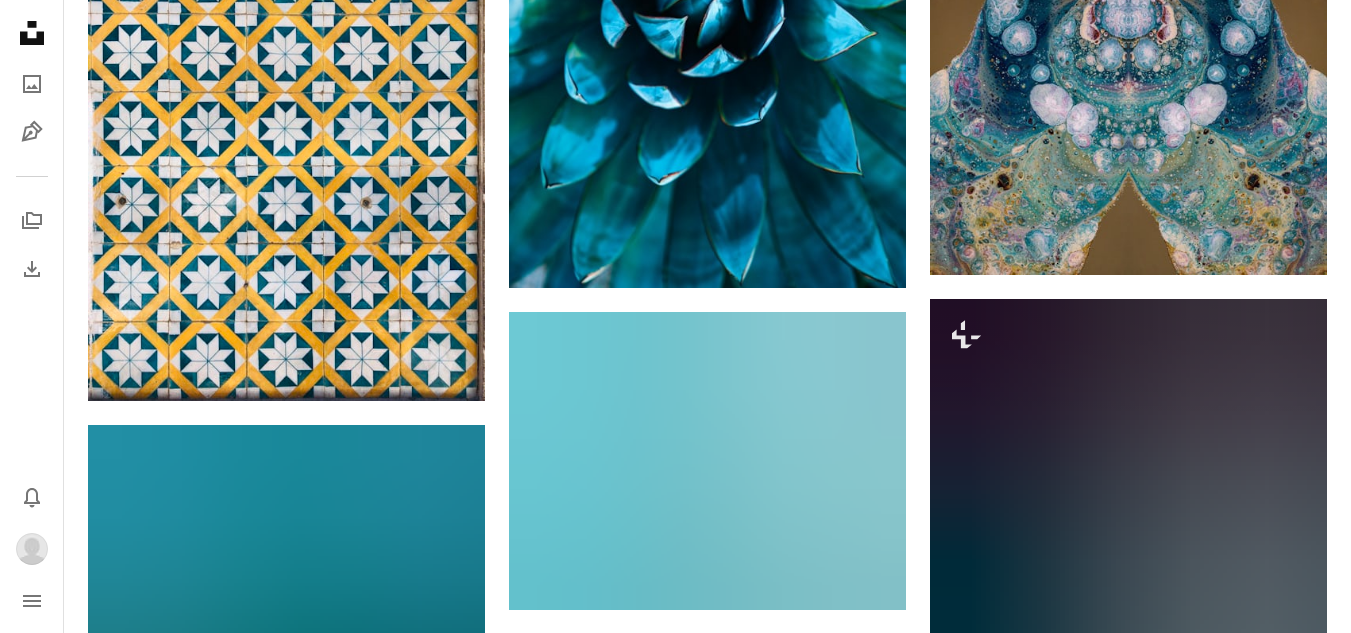 scroll, scrollTop: 68920, scrollLeft: 0, axis: vertical 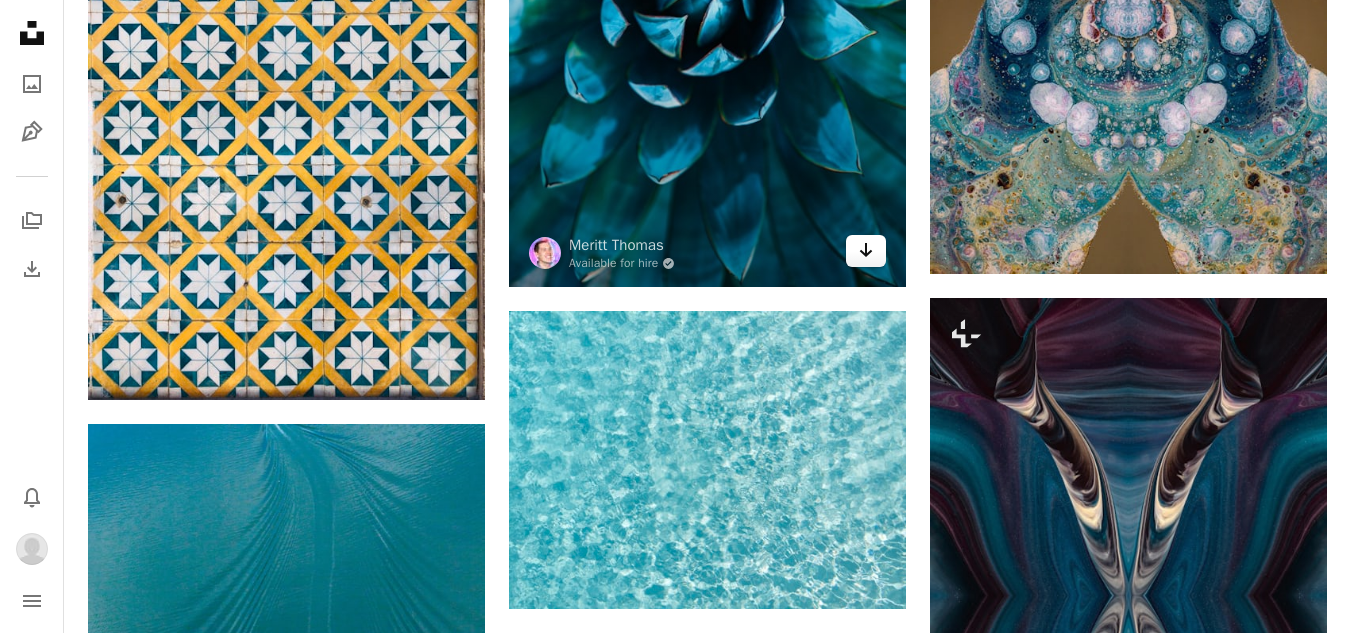 click on "Arrow pointing down" at bounding box center [866, 251] 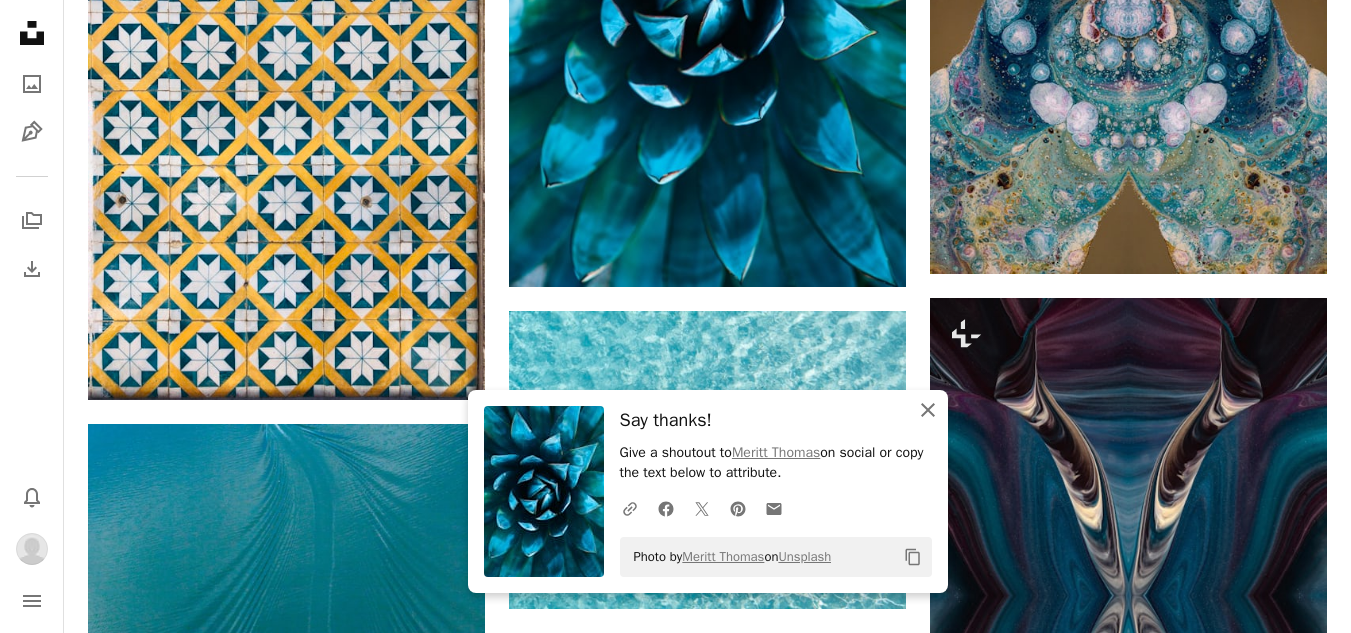 click 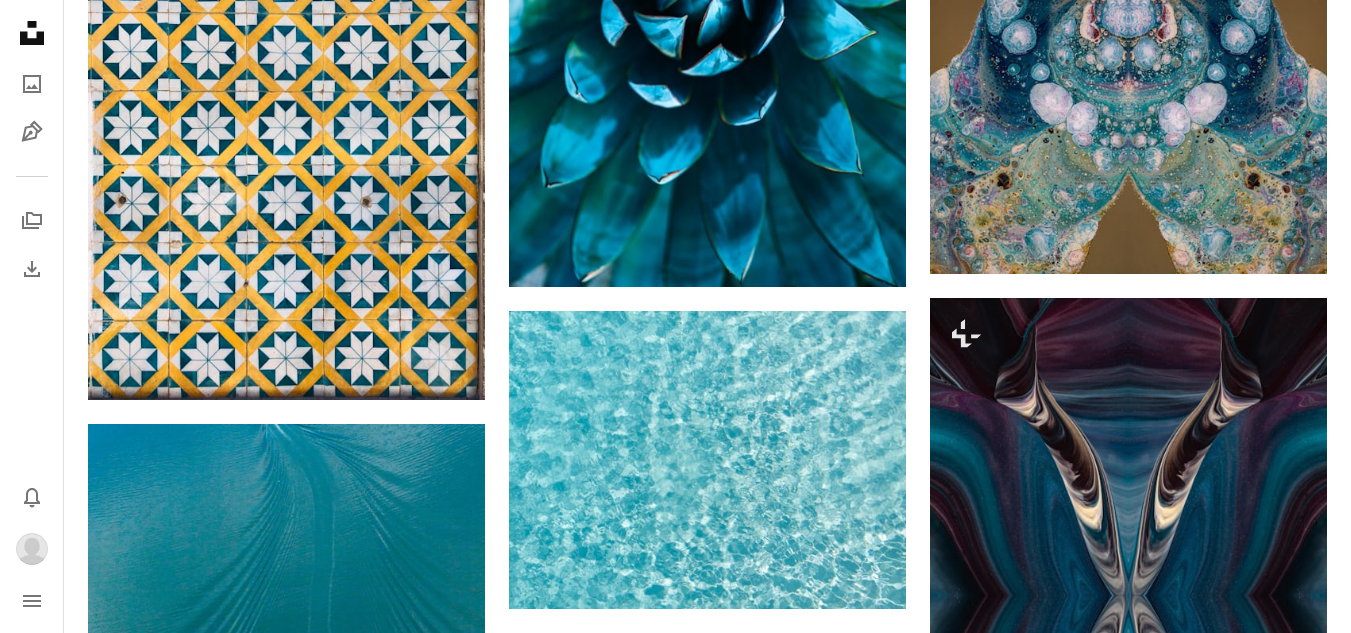 click on "Plus sign for Unsplash+ A heart A plus sign [FIRST] [LAST] For Unsplash+ A lock Download Plus sign for Unsplash+ A heart A plus sign [FIRST] [LAST] For Unsplash+ A lock Download Plus sign for Unsplash+ A heart A plus sign [FIRST] [LAST] For Unsplash+ A lock Download A heart A plus sign [FIRST] [LAST] Arrow pointing down A heart A plus sign [FIRST] [LAST] Available for hire A checkmark inside of a circle Arrow pointing down A heart A plus sign [FIRST] [LAST] Arrow pointing down A heart A plus sign [FIRST] Available for hire A checkmark inside of a circle Arrow pointing down Plus sign for Unsplash+ A heart A plus sign [FIRST] [LAST] For Unsplash+ A lock Download Plus sign for Unsplash+ A heart A plus sign Planet Volumes For Unsplash+ A lock Download A heart A plus sign [FIRST] Arrow pointing down –– ––– ––– – ––– – – ––– –– –– –––– –– Learn More A heart A heart" at bounding box center (707, -32570) 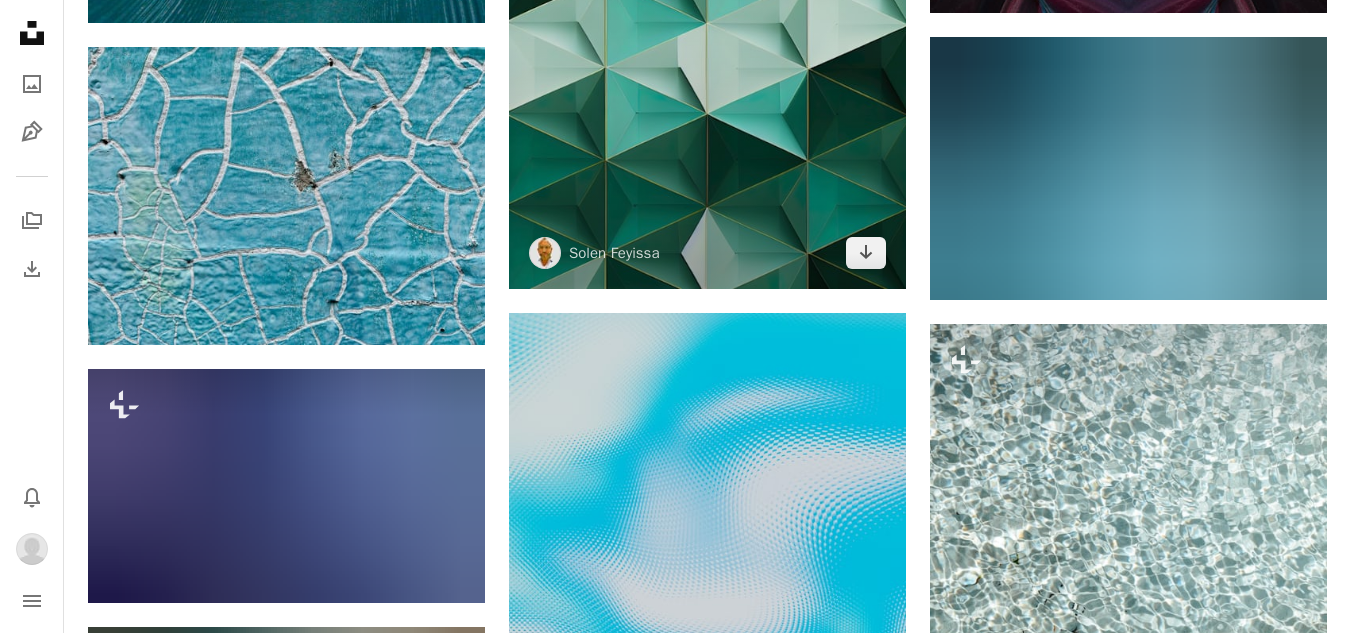 scroll, scrollTop: 69480, scrollLeft: 0, axis: vertical 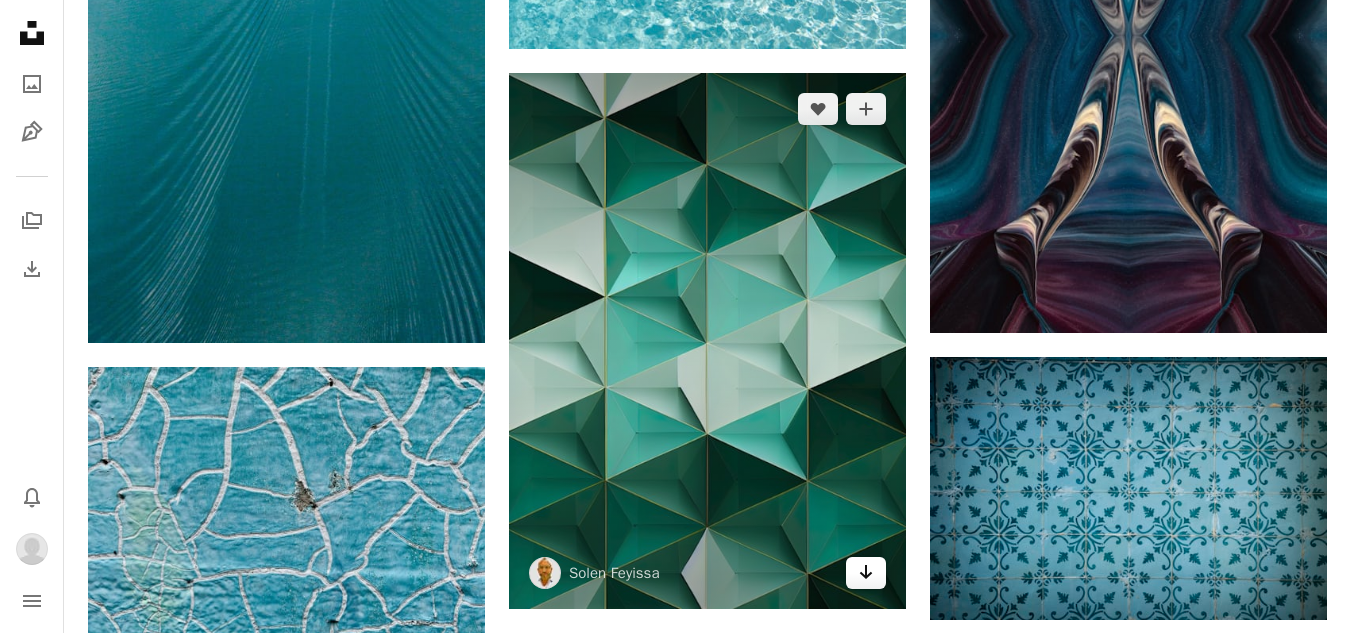 click on "Arrow pointing down" 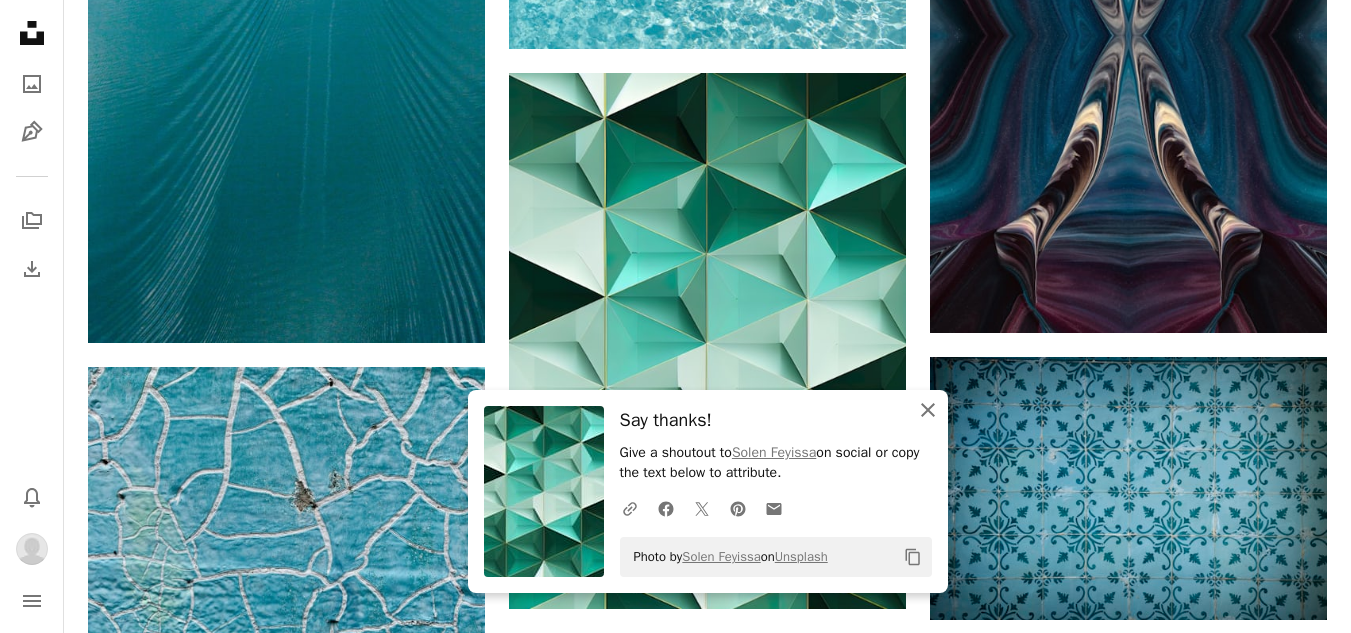 click on "An X shape" 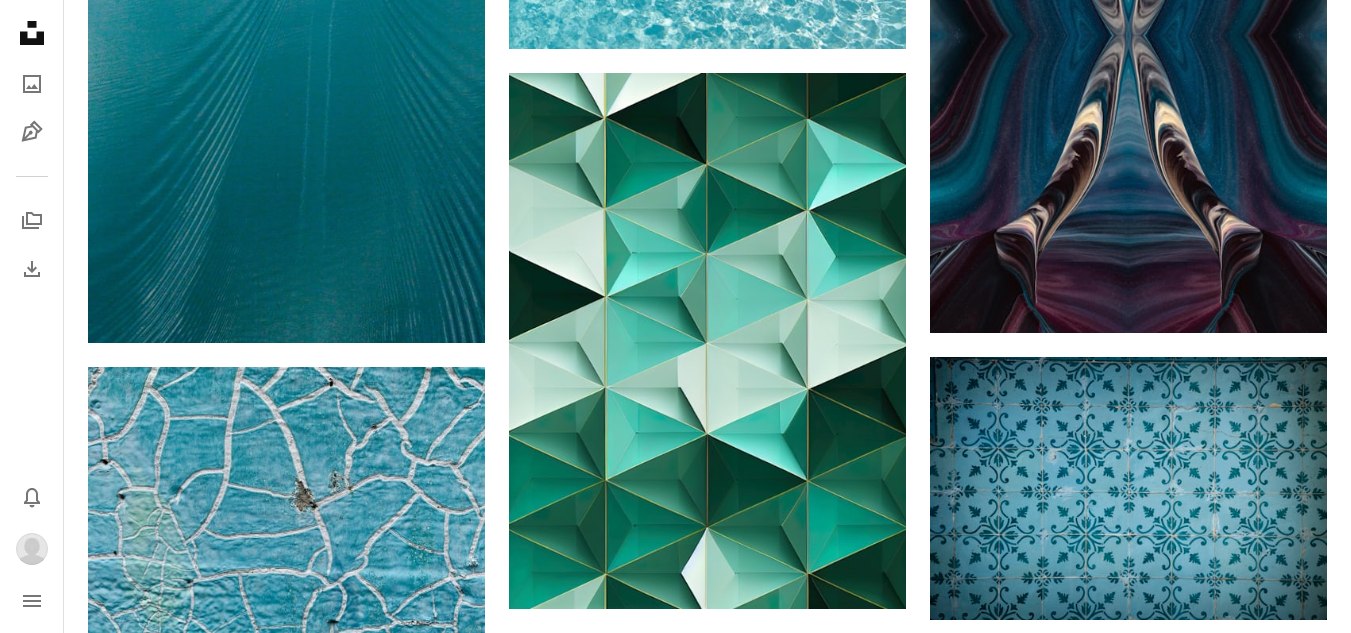 click on "Plus sign for Unsplash+ A heart A plus sign [FIRST] [LAST] For Unsplash+ A lock Download Plus sign for Unsplash+ A heart A plus sign [FIRST] [LAST] For Unsplash+ A lock Download Plus sign for Unsplash+ A heart A plus sign [FIRST] [LAST] For Unsplash+ A lock Download A heart A plus sign [FIRST] [LAST] Arrow pointing down A heart A plus sign [FIRST] [LAST] Available for hire A checkmark inside of a circle Arrow pointing down A heart A plus sign [FIRST] [LAST] Arrow pointing down A heart A plus sign [FIRST] Available for hire A checkmark inside of a circle Arrow pointing down Plus sign for Unsplash+ A heart A plus sign [FIRST] [LAST] For Unsplash+ A lock Download Plus sign for Unsplash+ A heart A plus sign Planet Volumes For Unsplash+ A lock Download A heart A plus sign [FIRST] Arrow pointing down –– ––– ––– – ––– – – ––– –– –– –––– –– Learn More A heart A heart" at bounding box center (707, -31387) 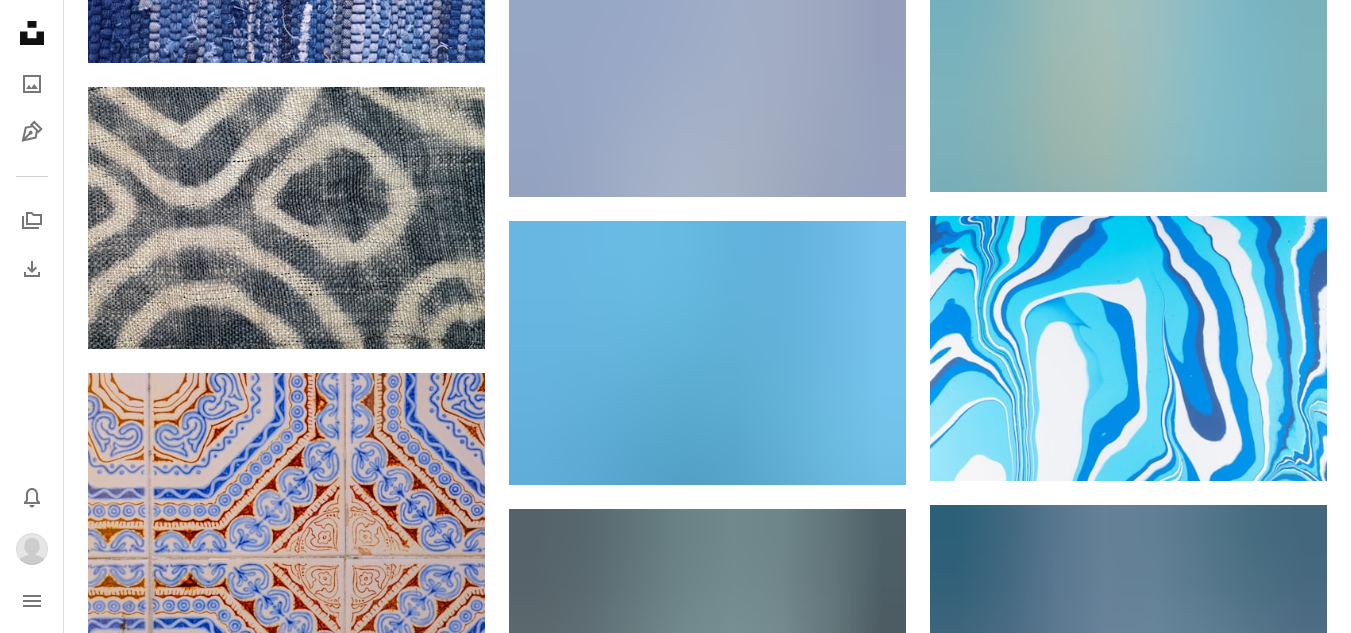 scroll, scrollTop: 86360, scrollLeft: 0, axis: vertical 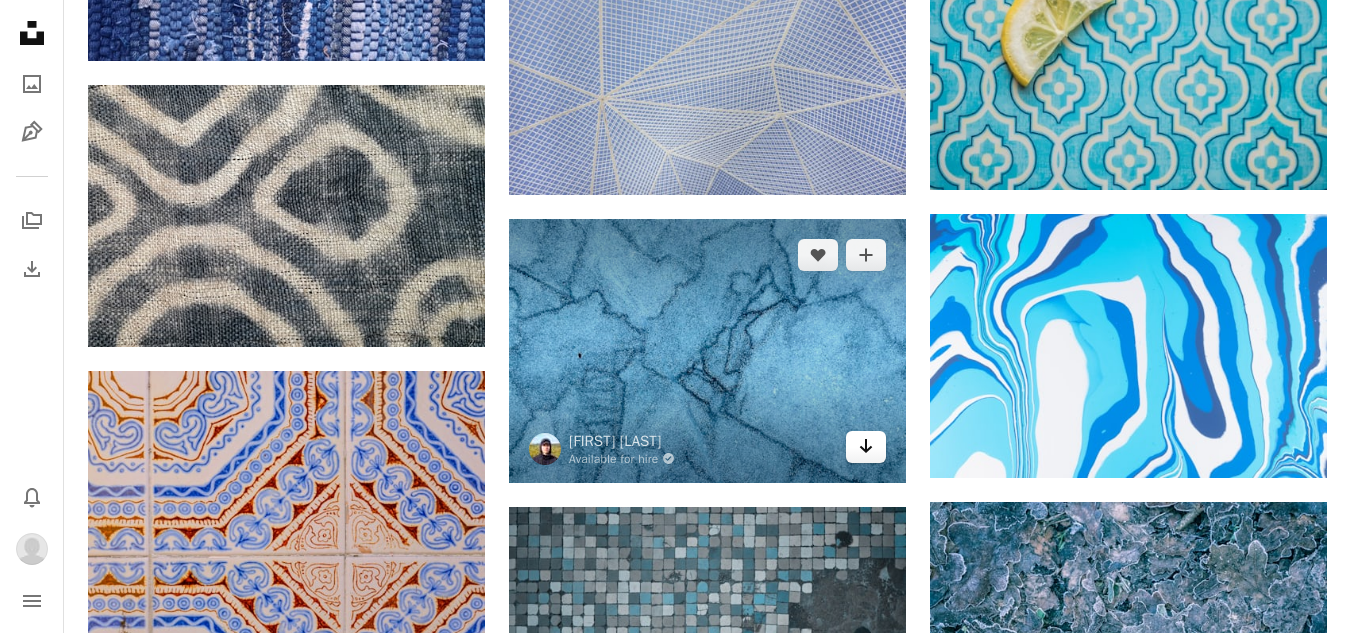click on "Arrow pointing down" 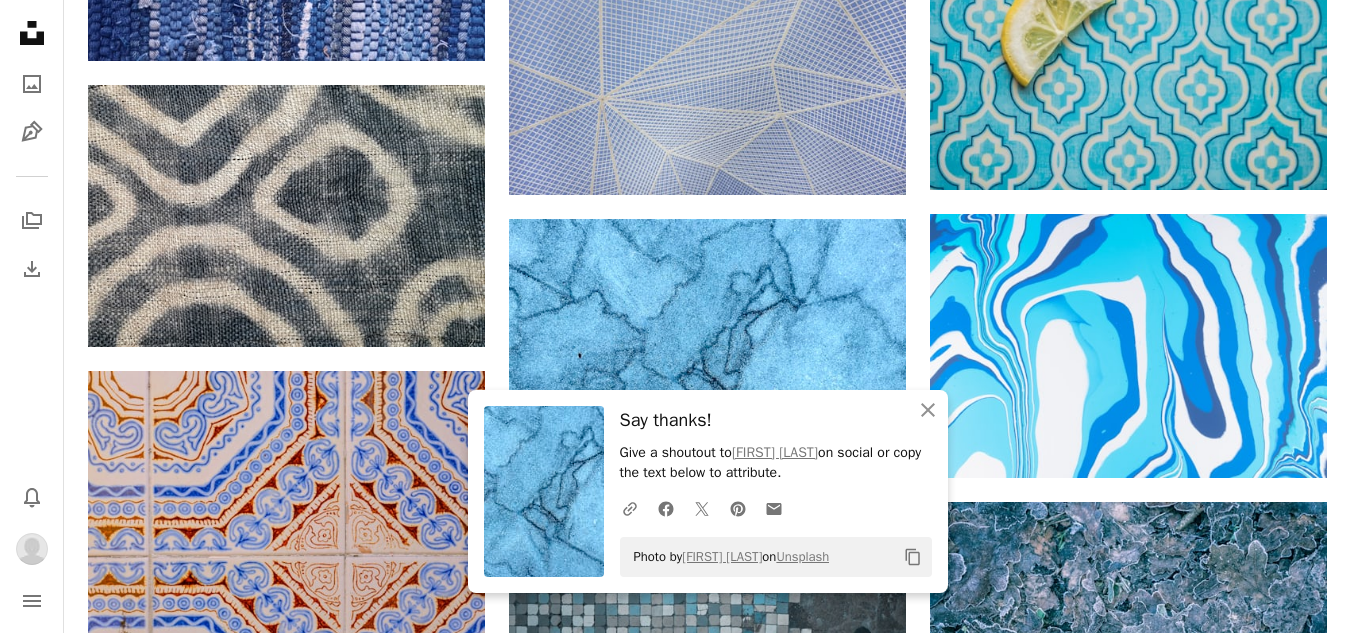 click on "Plus sign for Unsplash+ A heart A plus sign [FIRST] [LAST] For Unsplash+ A lock Download Plus sign for Unsplash+ A heart A plus sign [FIRST] [LAST] For Unsplash+ A lock Download Plus sign for Unsplash+ A heart A plus sign [FIRST] [LAST] For Unsplash+ A lock Download A heart A plus sign [FIRST] [LAST] Arrow pointing down A heart A plus sign [FIRST] [LAST] Available for hire A checkmark inside of a circle Arrow pointing down A heart A plus sign [FIRST] [LAST] Arrow pointing down A heart A plus sign [FIRST] Available for hire A checkmark inside of a circle Arrow pointing down Plus sign for Unsplash+ A heart A plus sign [FIRST] [LAST] For Unsplash+ A lock Download Plus sign for Unsplash+ A heart A plus sign Planet Volumes For Unsplash+ A lock Download A heart A plus sign [FIRST] Arrow pointing down –– ––– ––– – ––– – – ––– –– –– –––– –– Learn More A heart A heart" at bounding box center [707, -40213] 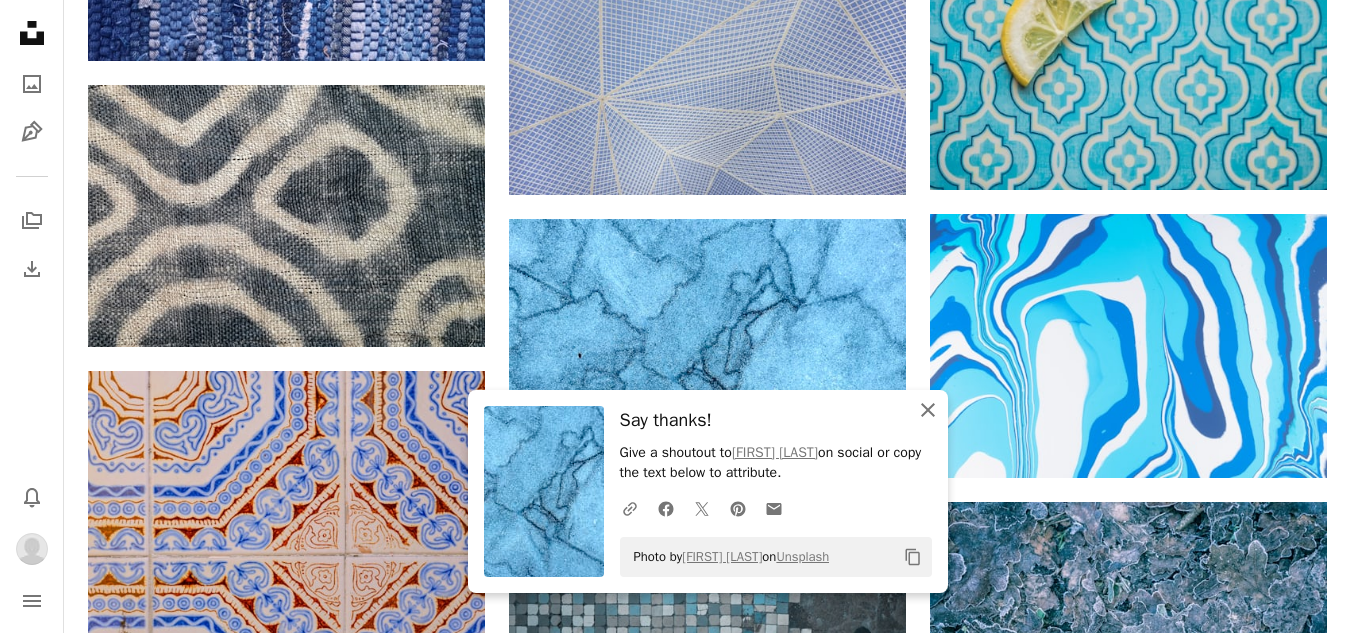click on "An X shape" 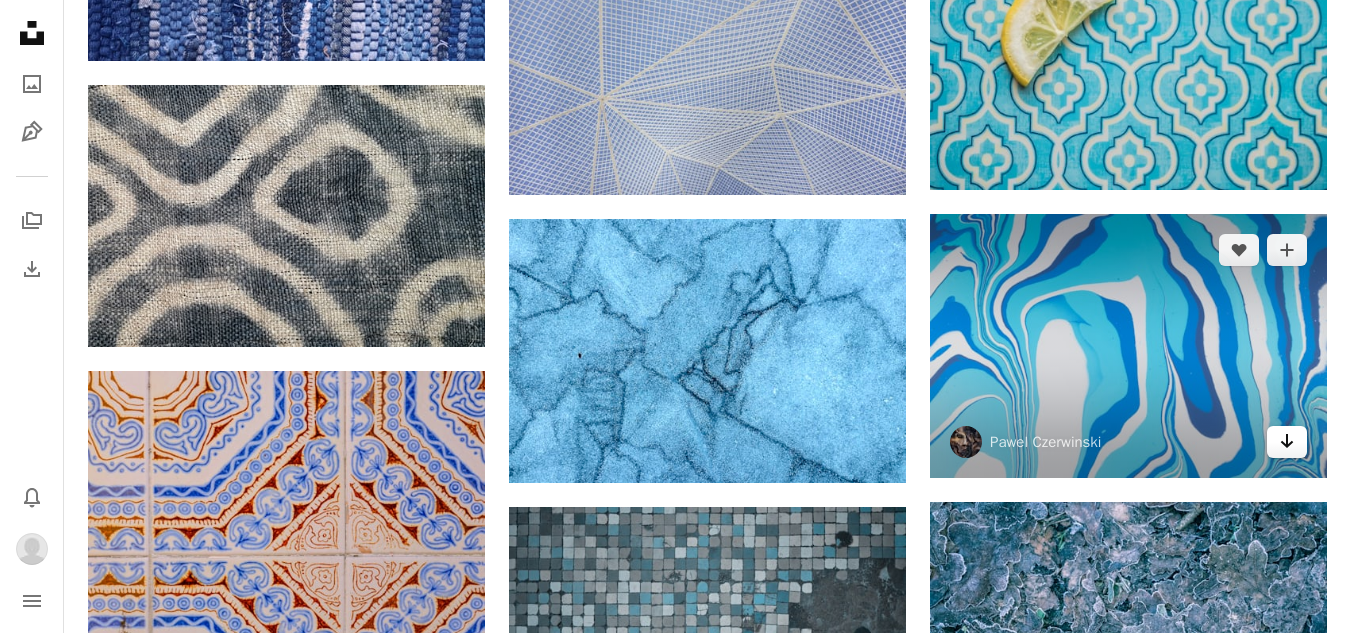 click on "Arrow pointing down" at bounding box center (1287, 442) 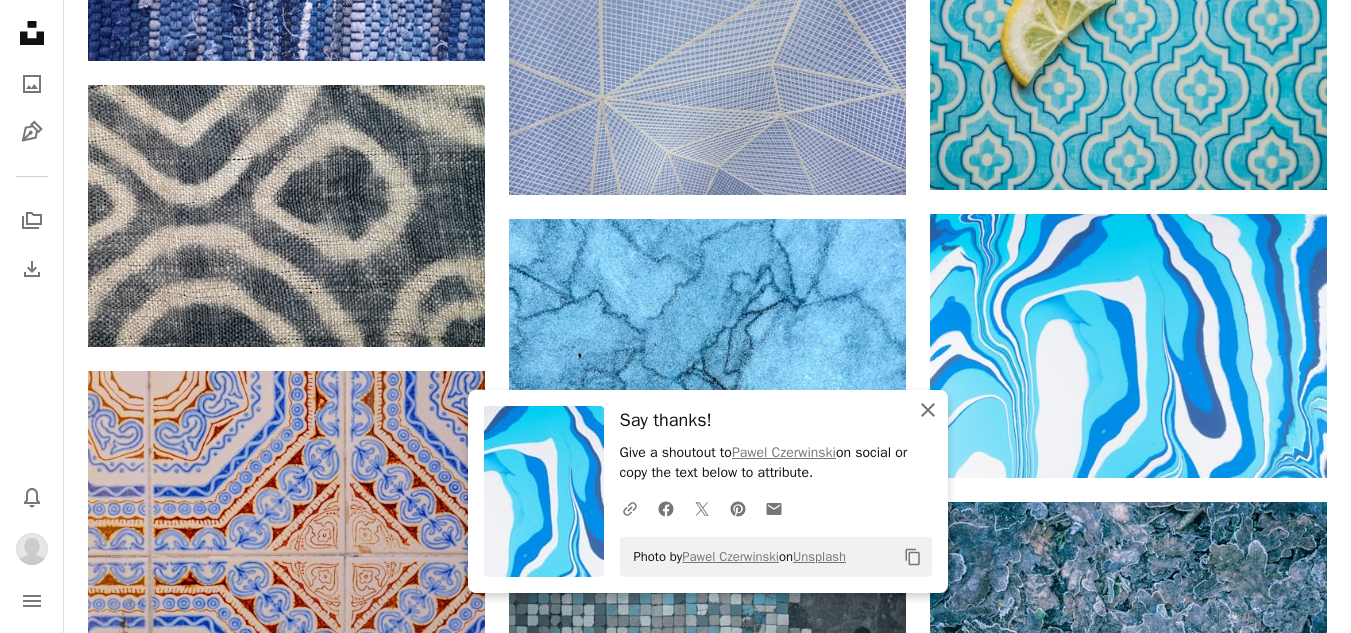 click on "An X shape" 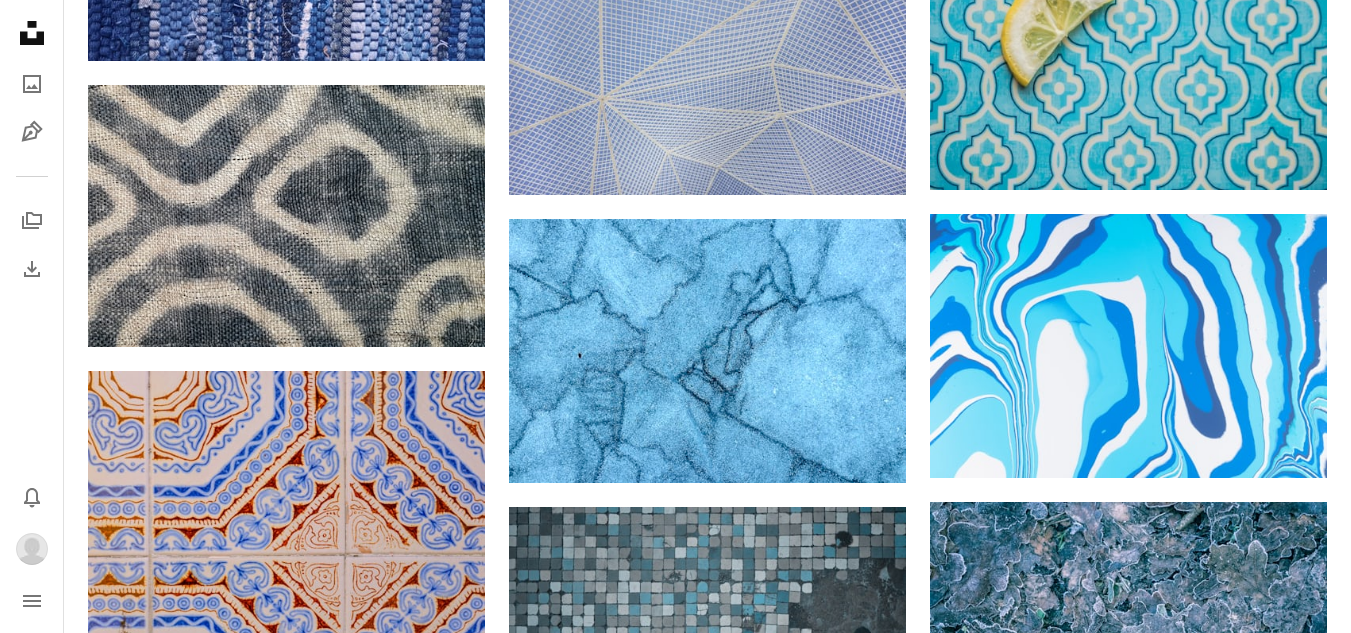 click on "Plus sign for Unsplash+ A heart A plus sign [FIRST] [LAST] For Unsplash+ A lock Download Plus sign for Unsplash+ A heart A plus sign [FIRST] [LAST] For Unsplash+ A lock Download Plus sign for Unsplash+ A heart A plus sign [FIRST] [LAST] For Unsplash+ A lock Download A heart A plus sign [FIRST] [LAST] Arrow pointing down A heart A plus sign [FIRST] [LAST] Available for hire A checkmark inside of a circle Arrow pointing down A heart A plus sign [FIRST] [LAST] Arrow pointing down A heart A plus sign [FIRST] Available for hire A checkmark inside of a circle Arrow pointing down Plus sign for Unsplash+ A heart A plus sign [FIRST] [LAST] For Unsplash+ A lock Download Plus sign for Unsplash+ A heart A plus sign Planet Volumes For Unsplash+ A lock Download A heart A plus sign [FIRST] Arrow pointing down –– ––– ––– – ––– – – ––– –– –– –––– –– Learn More A heart A heart" at bounding box center (707, -40213) 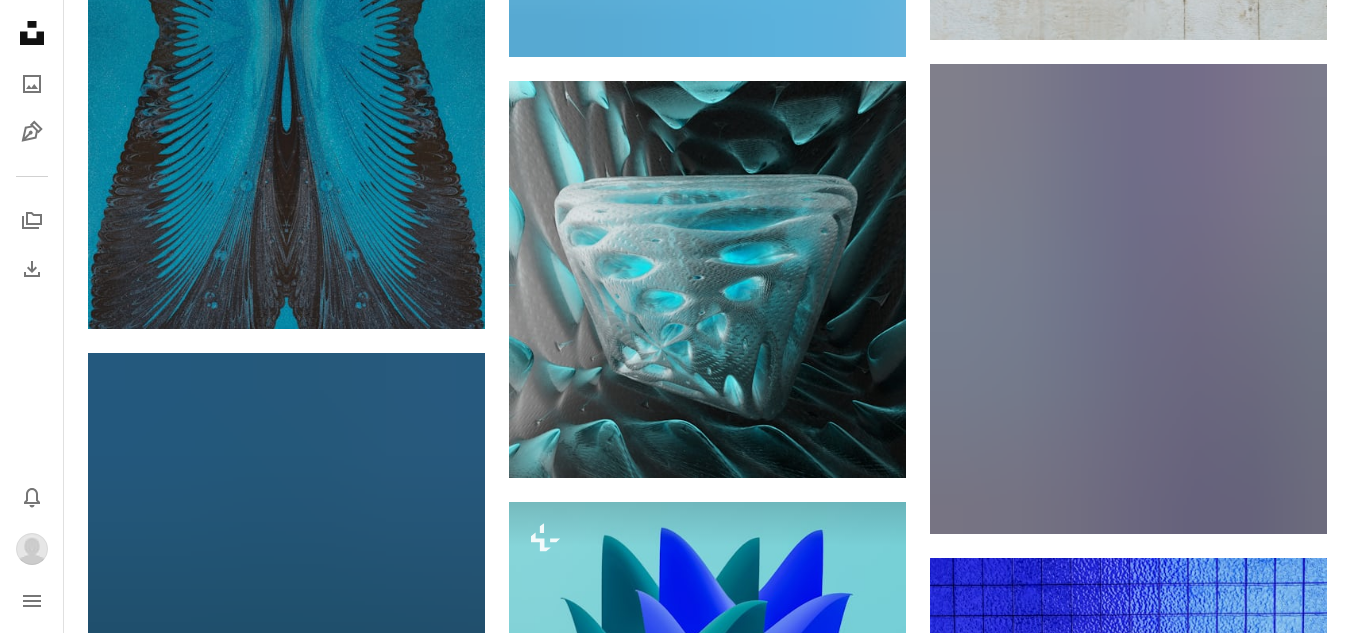 scroll, scrollTop: 93800, scrollLeft: 0, axis: vertical 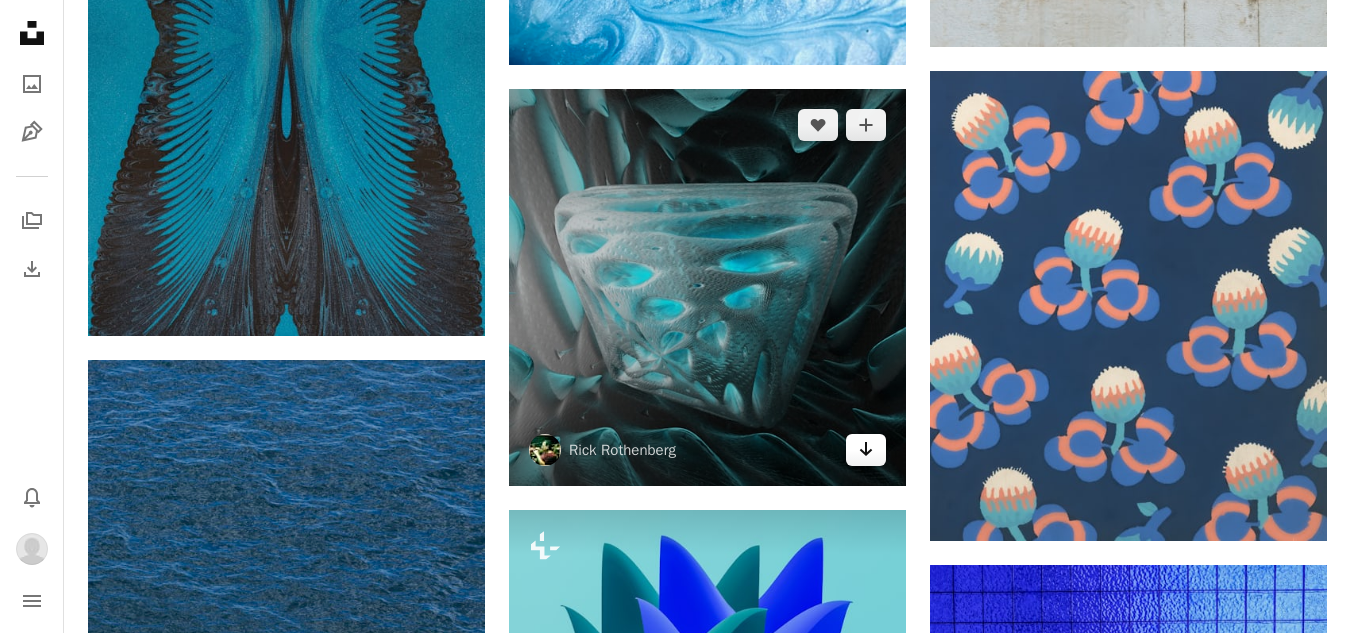 click 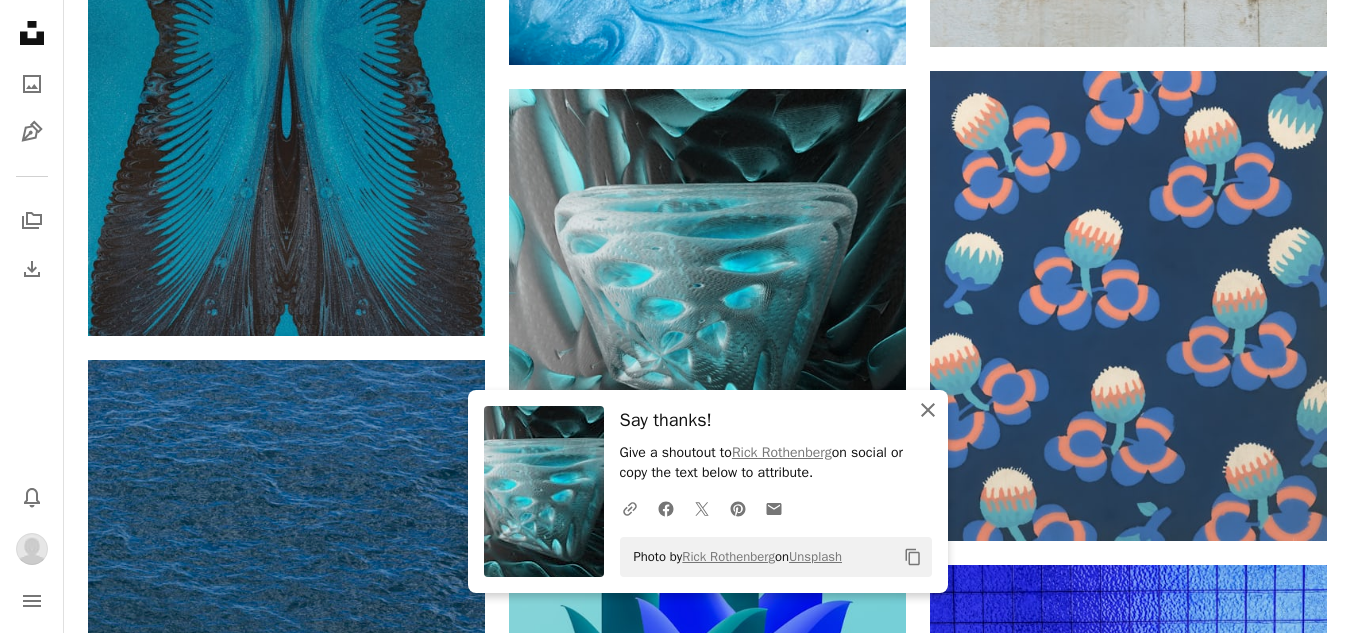 click on "An X shape" 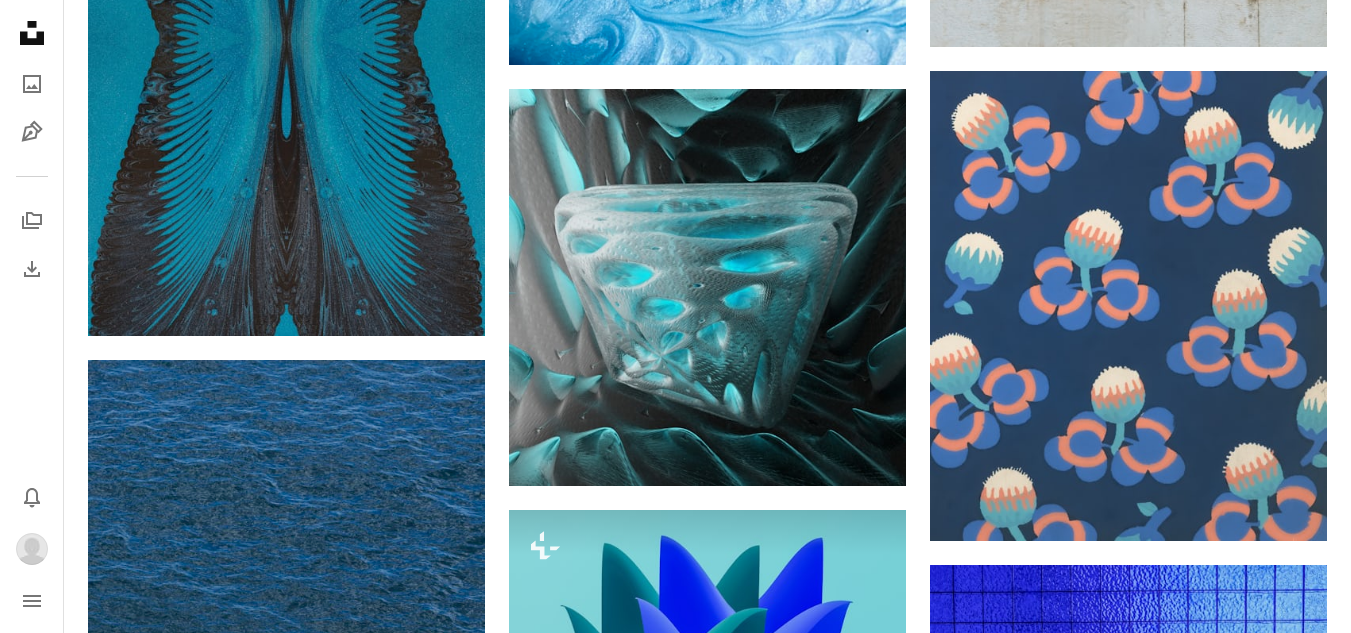 click on "Plus sign for Unsplash+ A heart A plus sign [FIRST] [LAST] For Unsplash+ A lock Download Plus sign for Unsplash+ A heart A plus sign [FIRST] [LAST] For Unsplash+ A lock Download Plus sign for Unsplash+ A heart A plus sign [FIRST] [LAST] For Unsplash+ A lock Download A heart A plus sign [FIRST] [LAST] Arrow pointing down A heart A plus sign [FIRST] [LAST] Available for hire A checkmark inside of a circle Arrow pointing down A heart A plus sign [FIRST] [LAST] Arrow pointing down A heart A plus sign [FIRST] Available for hire A checkmark inside of a circle Arrow pointing down Plus sign for Unsplash+ A heart A plus sign [FIRST] [LAST] For Unsplash+ A lock Download Plus sign for Unsplash+ A heart A plus sign Planet Volumes For Unsplash+ A lock Download A heart A plus sign [FIRST] Arrow pointing down –– ––– ––– – ––– – – ––– –– –– –––– –– Learn More A heart A heart" at bounding box center [707, -44821] 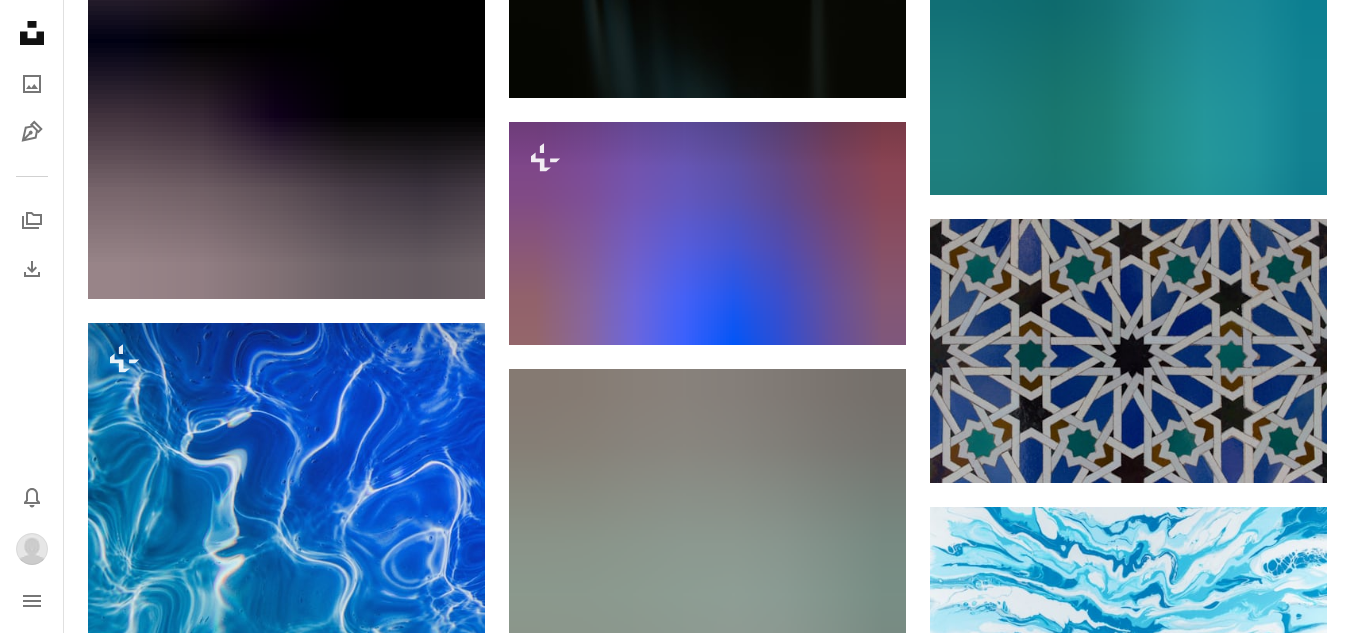 scroll, scrollTop: 98280, scrollLeft: 0, axis: vertical 